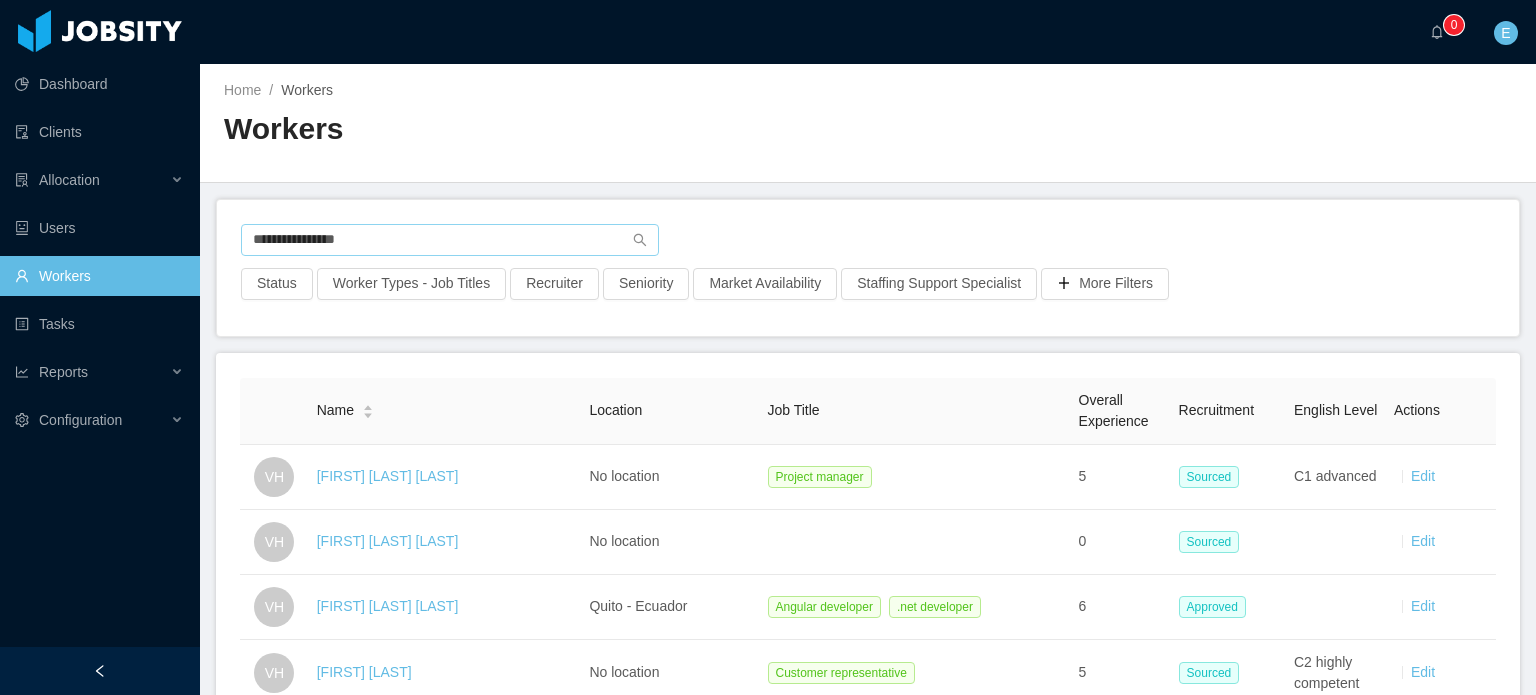 scroll, scrollTop: 0, scrollLeft: 0, axis: both 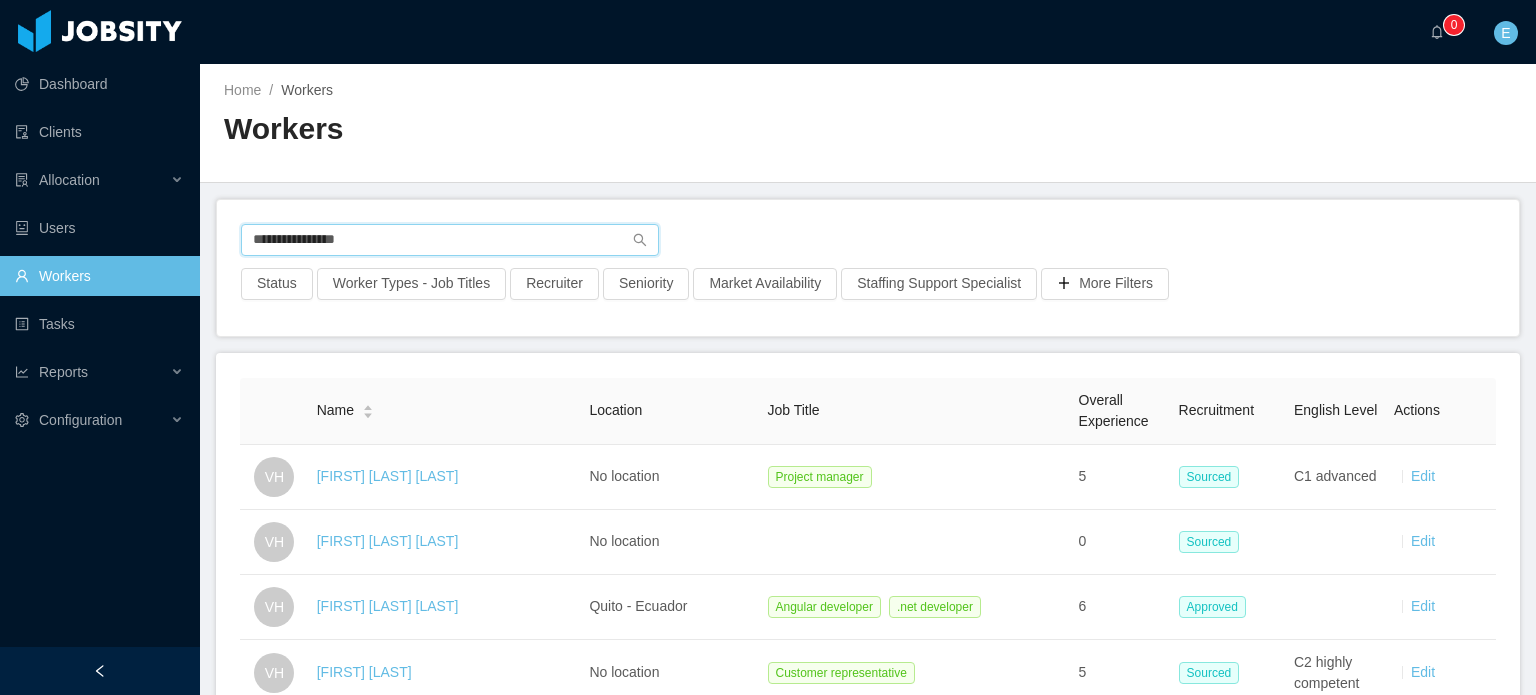 click on "**********" at bounding box center (450, 240) 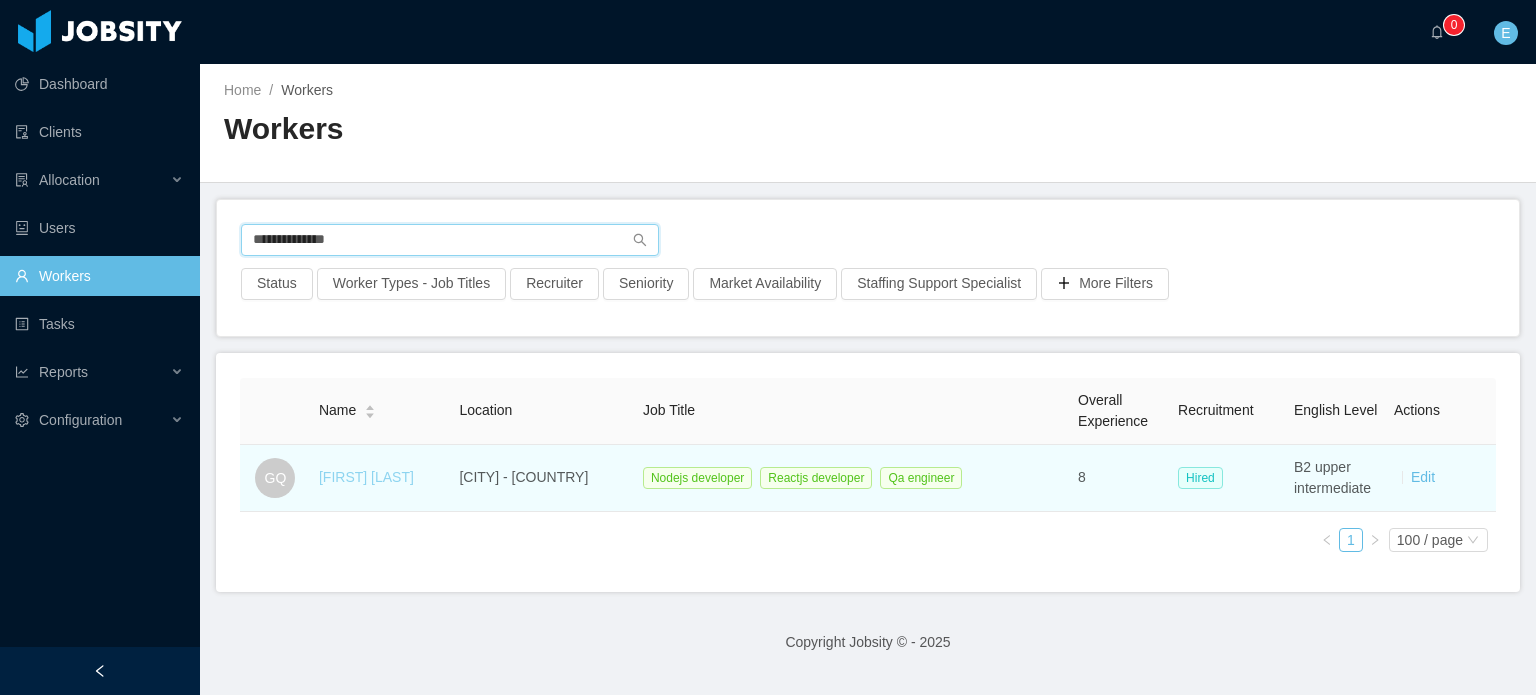 type on "**********" 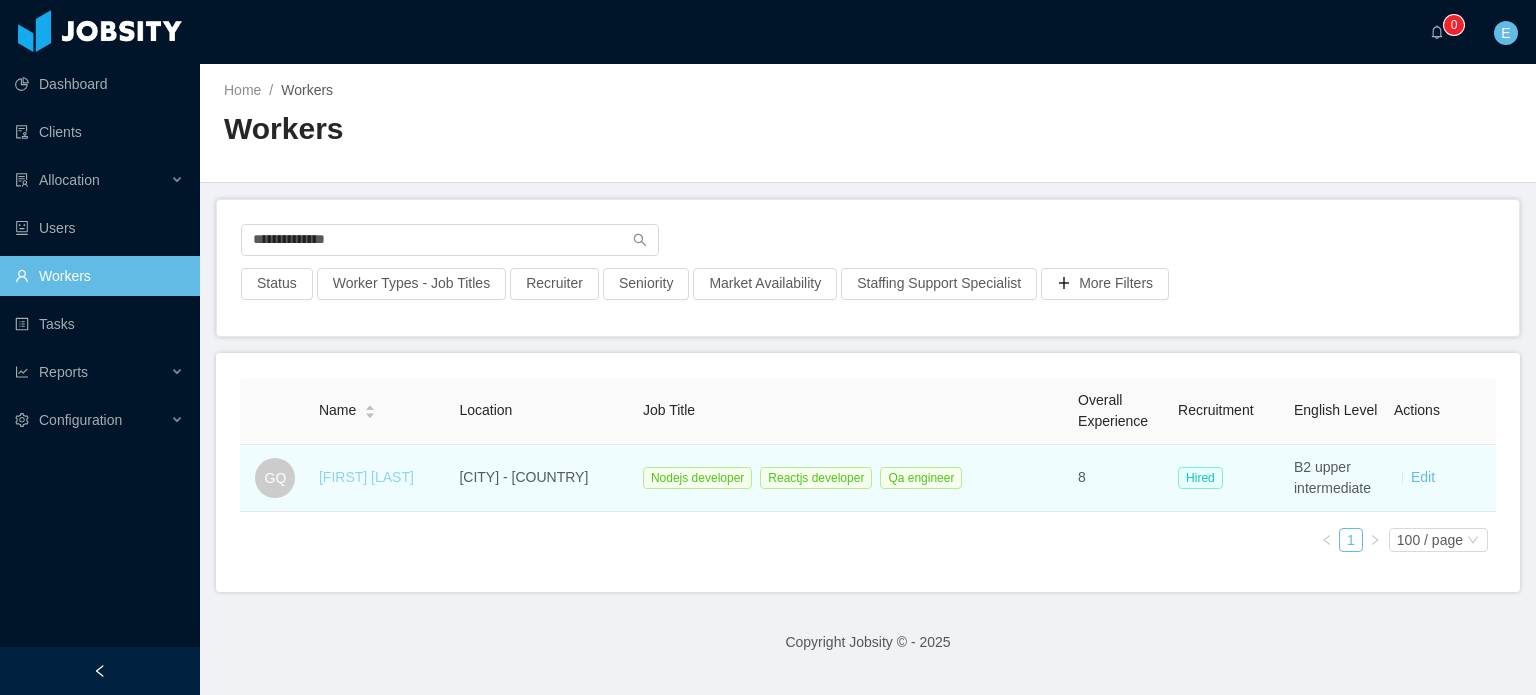 click on "[FIRST] [LAST]" at bounding box center (366, 477) 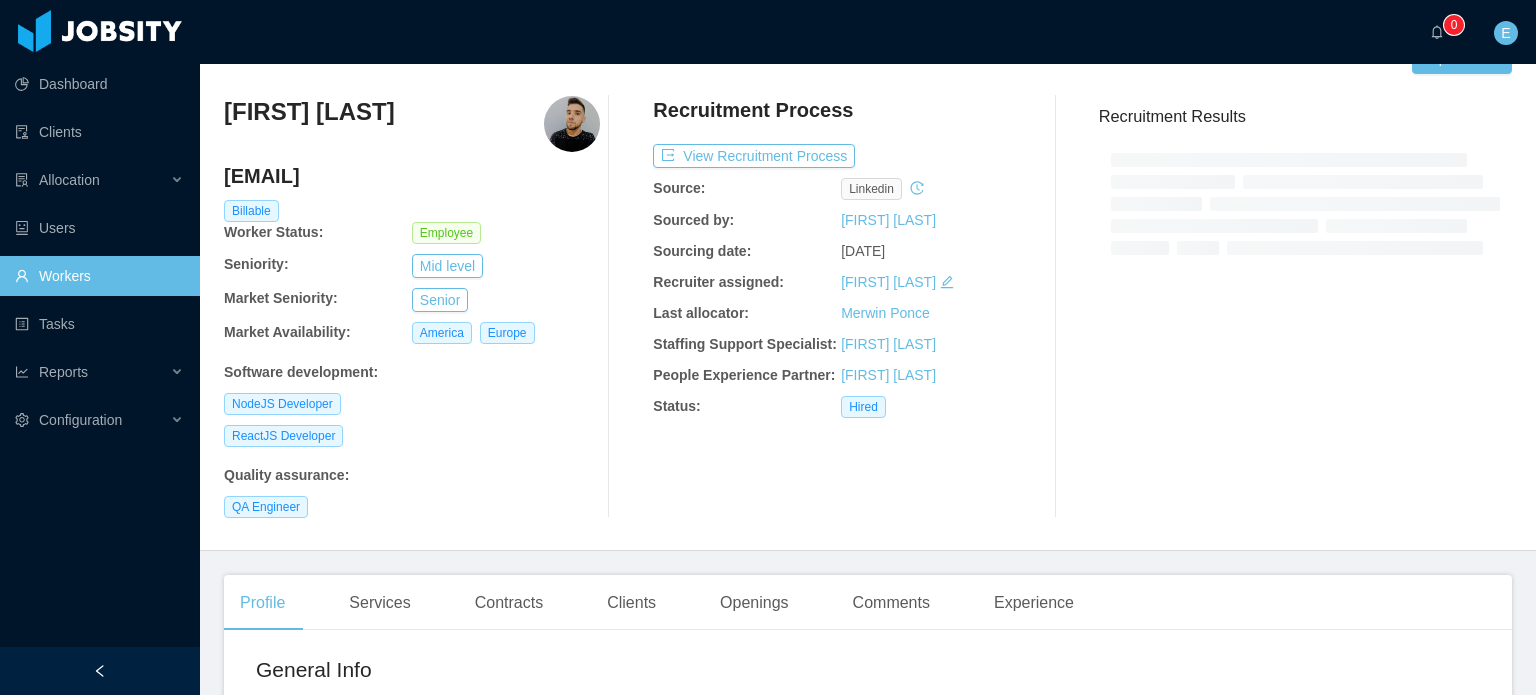 scroll, scrollTop: 300, scrollLeft: 0, axis: vertical 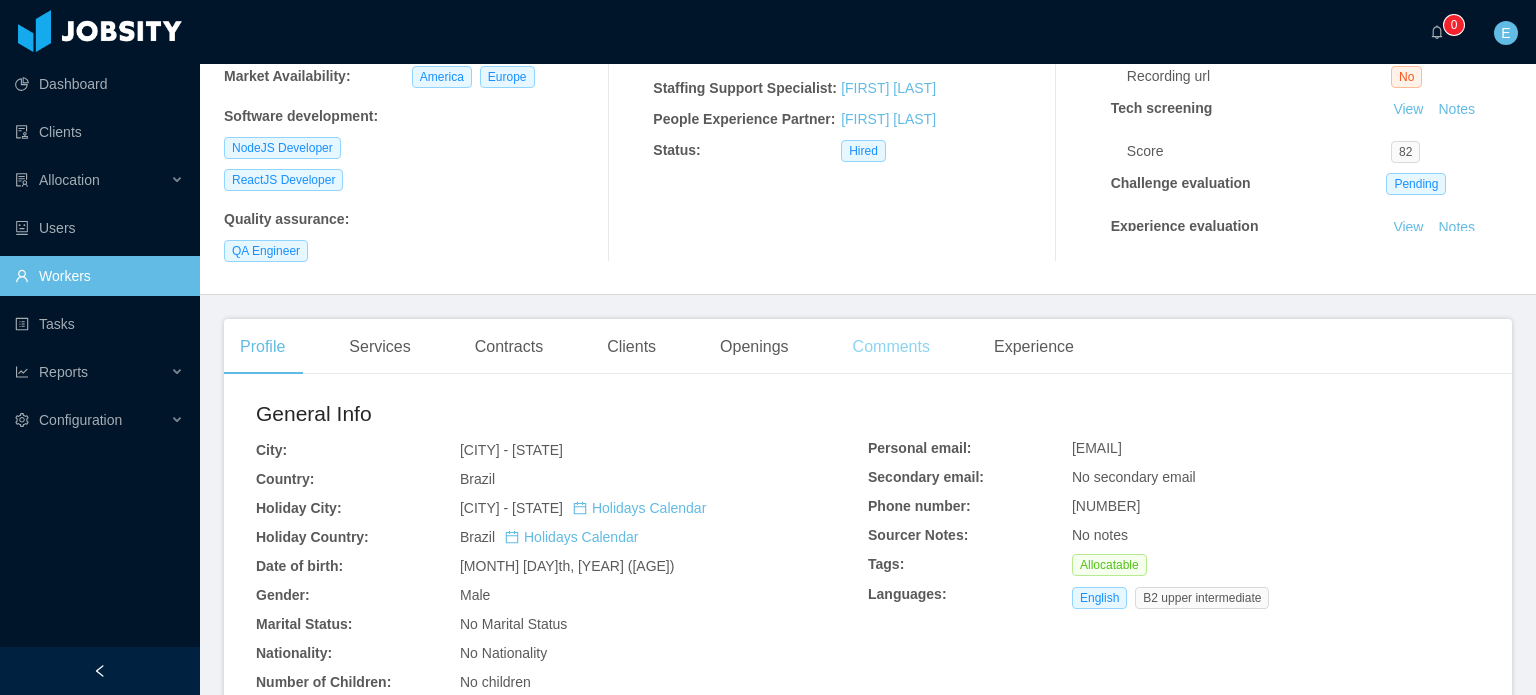 click on "Comments" at bounding box center [891, 347] 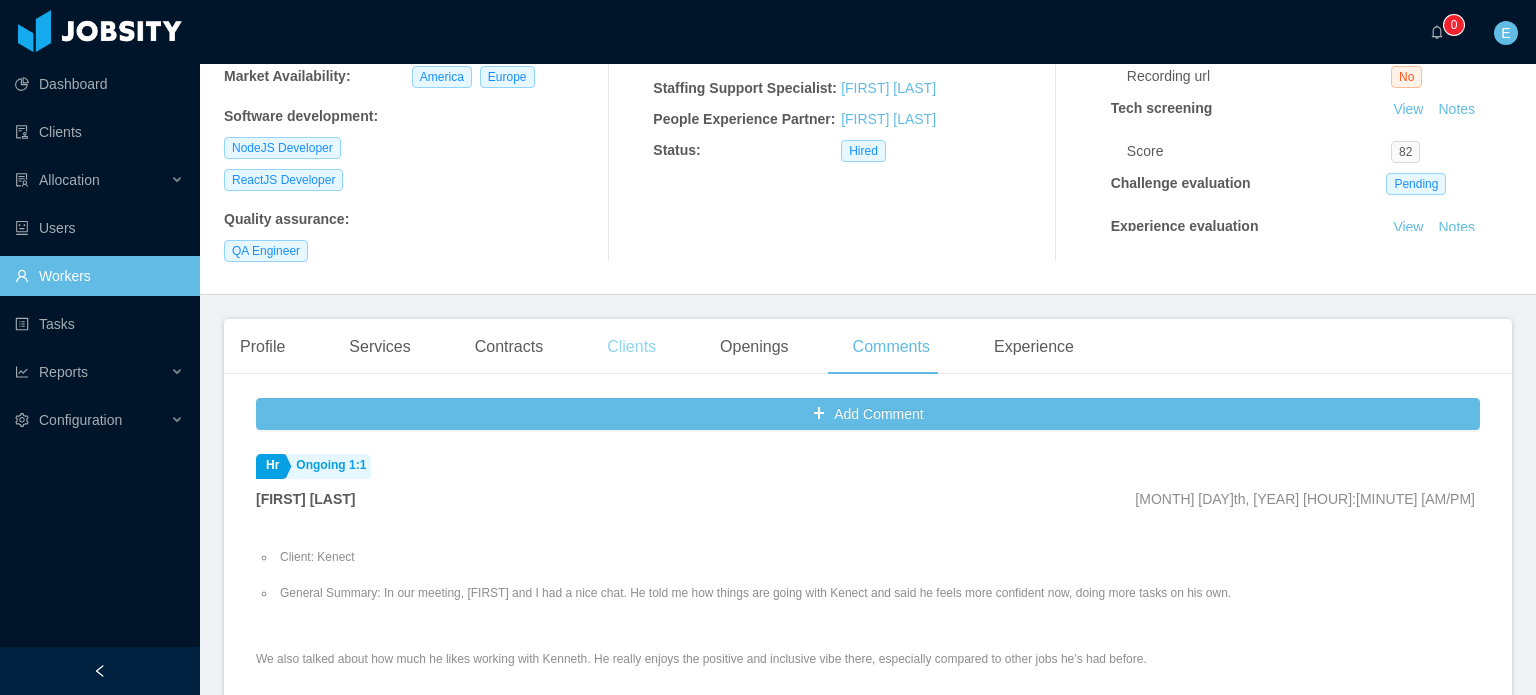 click on "Clients" at bounding box center [631, 347] 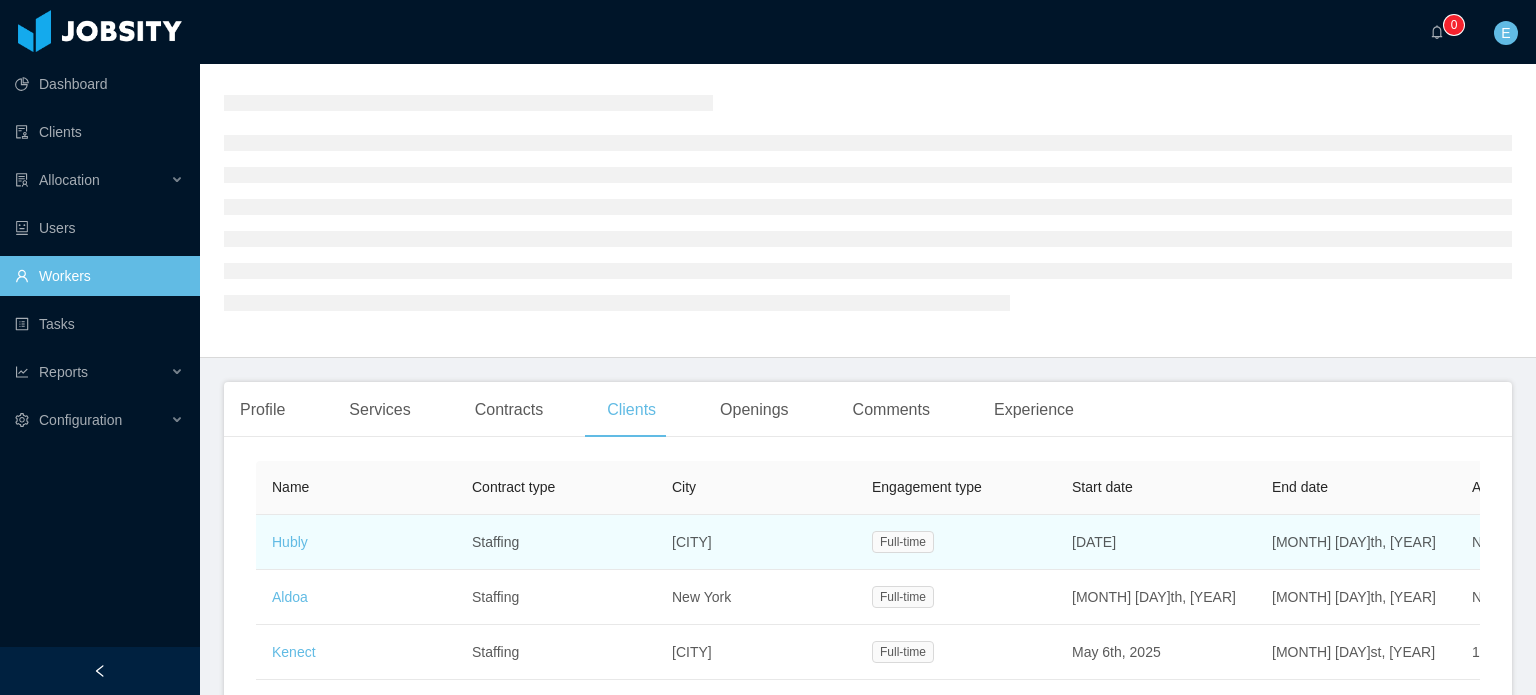 scroll, scrollTop: 31, scrollLeft: 0, axis: vertical 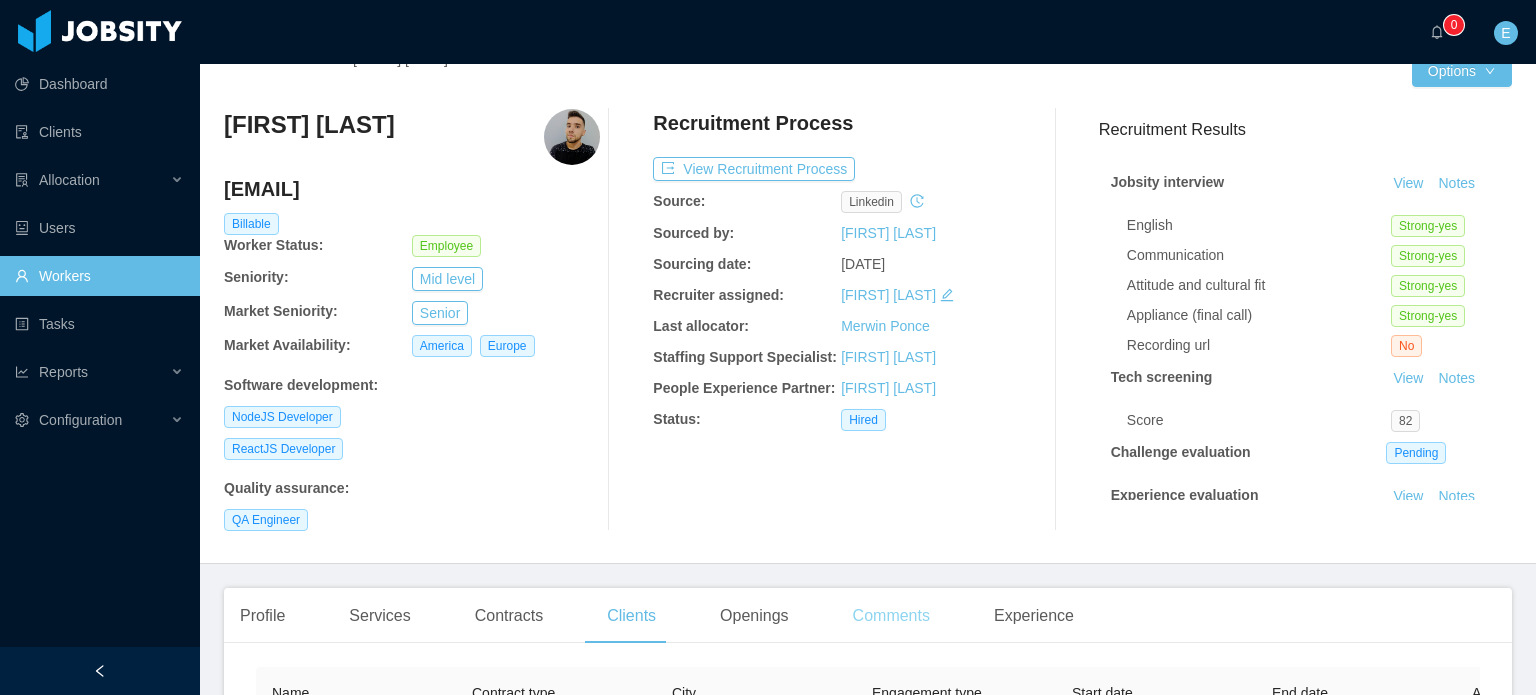 click on "Comments" at bounding box center [891, 616] 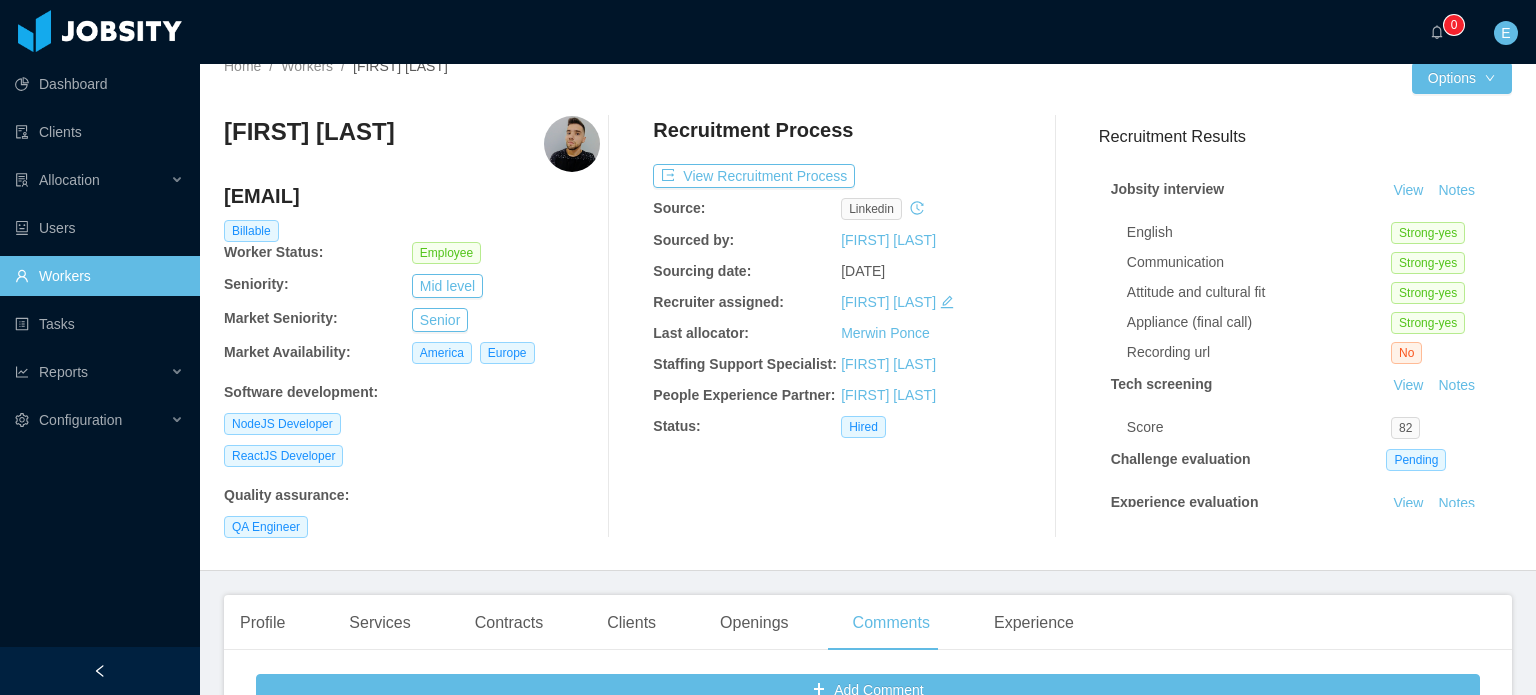 scroll, scrollTop: 0, scrollLeft: 0, axis: both 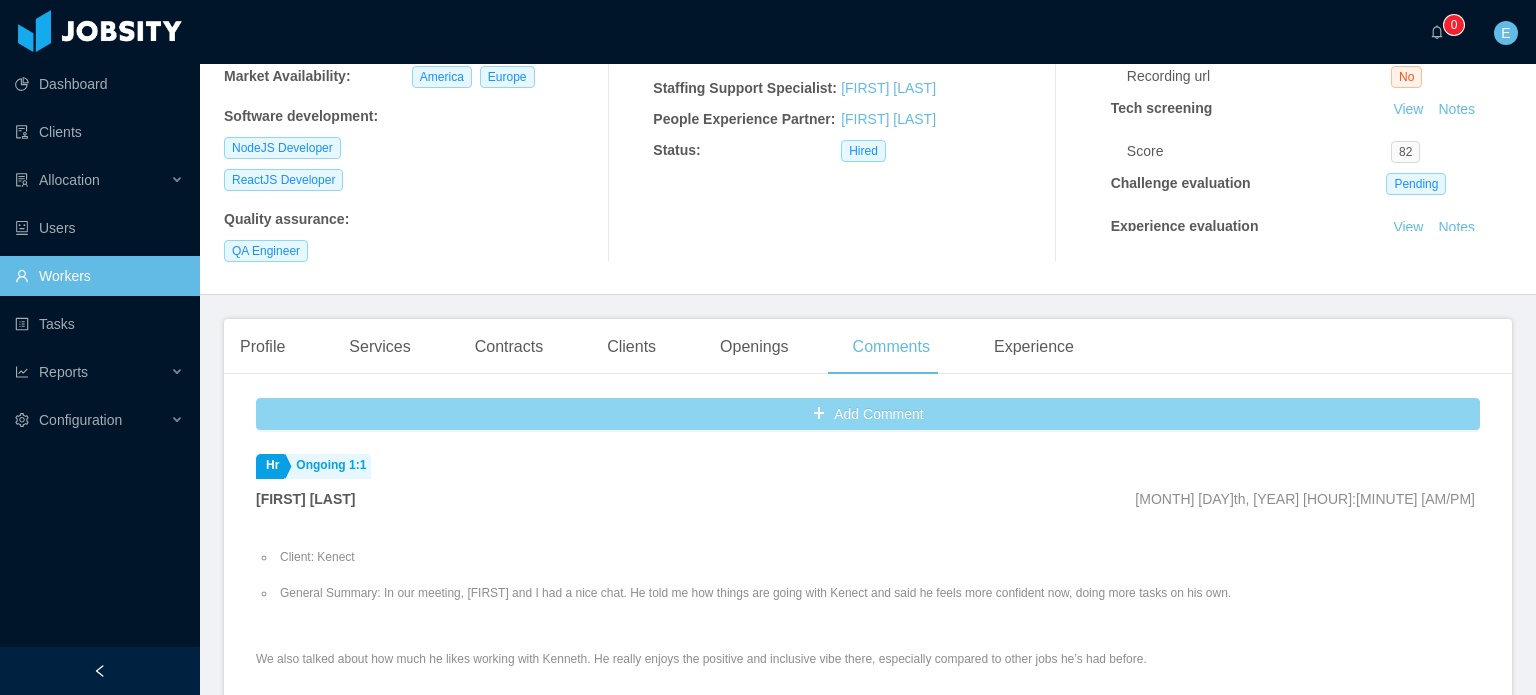 click on "Add Comment" at bounding box center (868, 414) 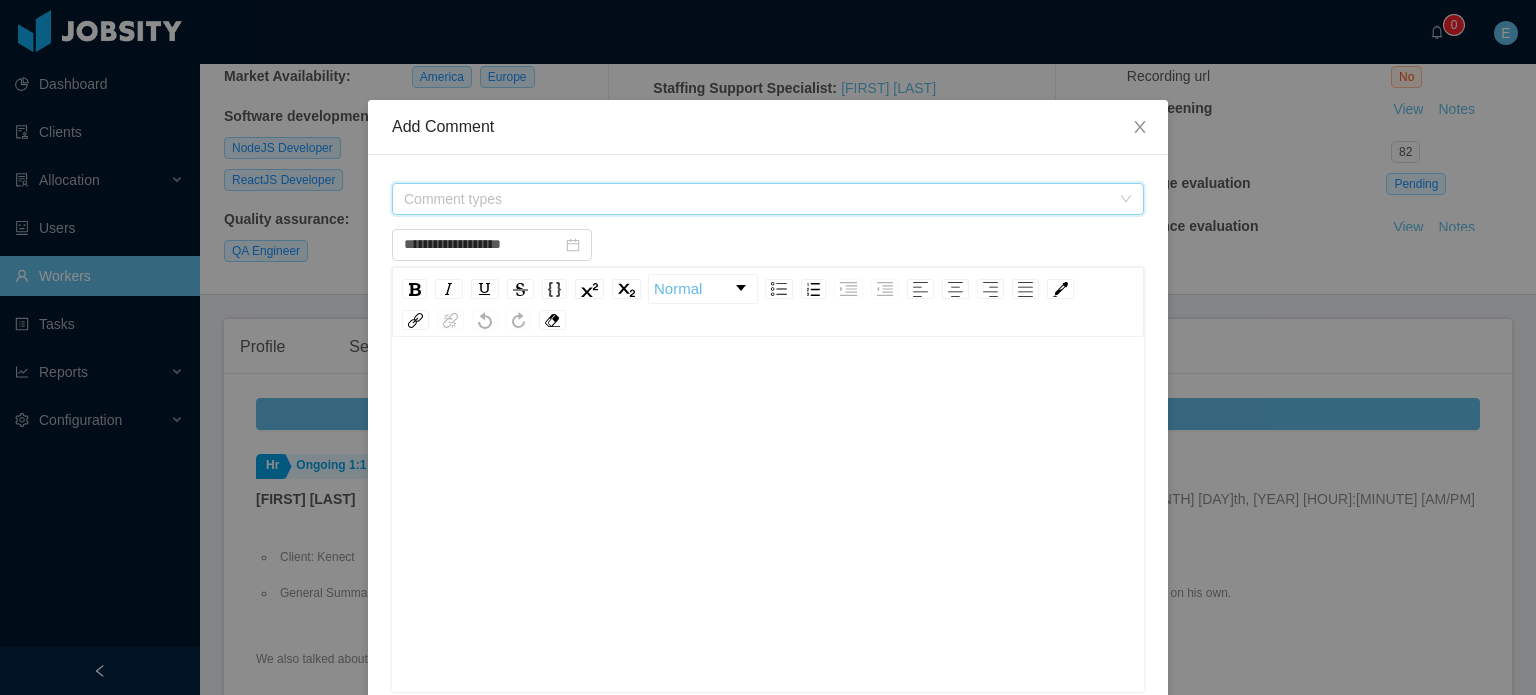 click on "Comment types" at bounding box center (757, 199) 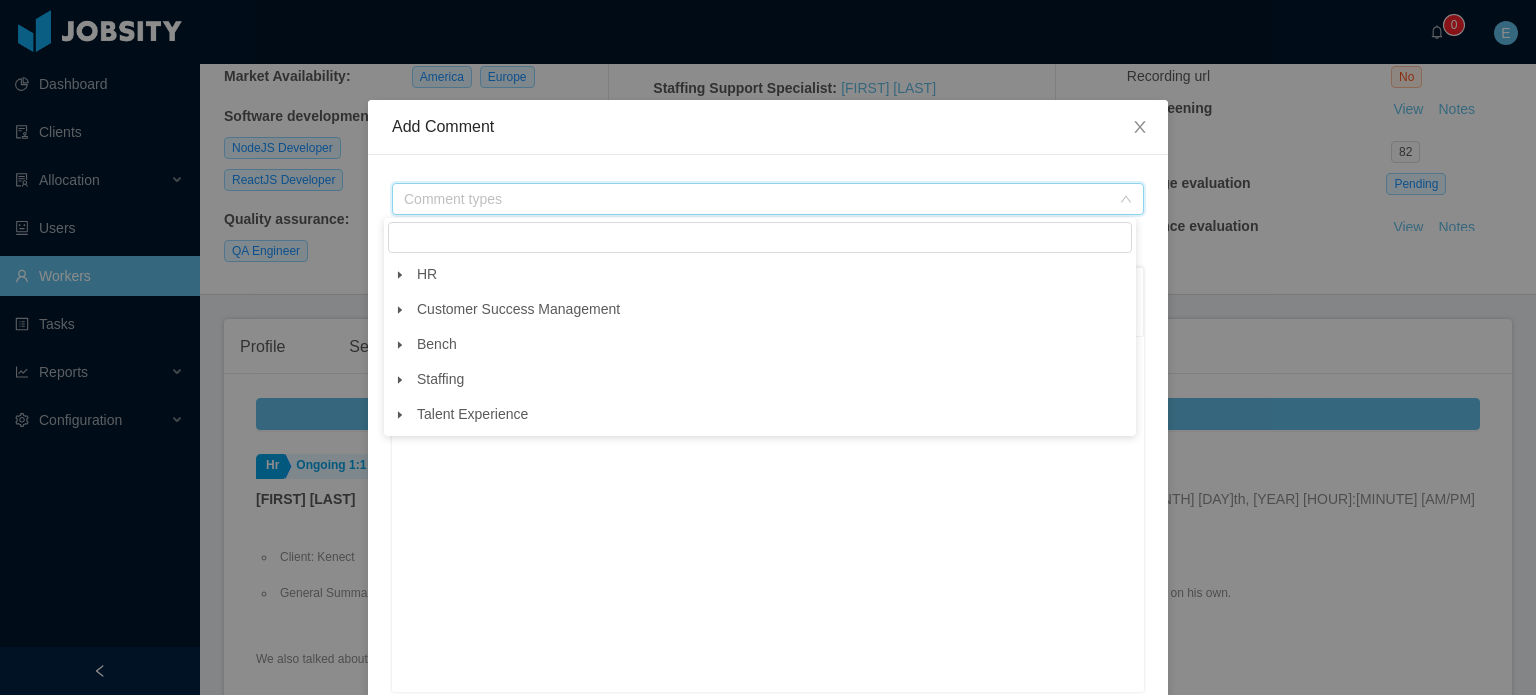click 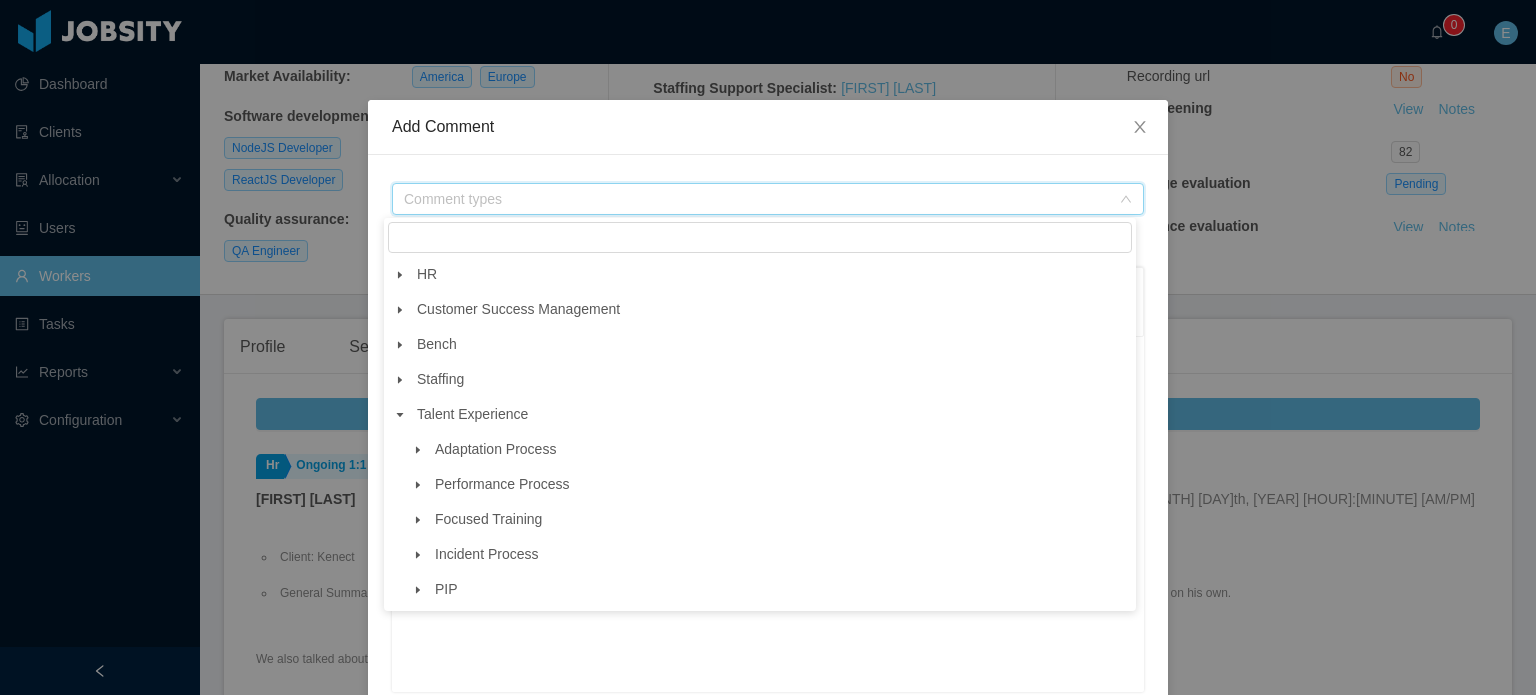 click 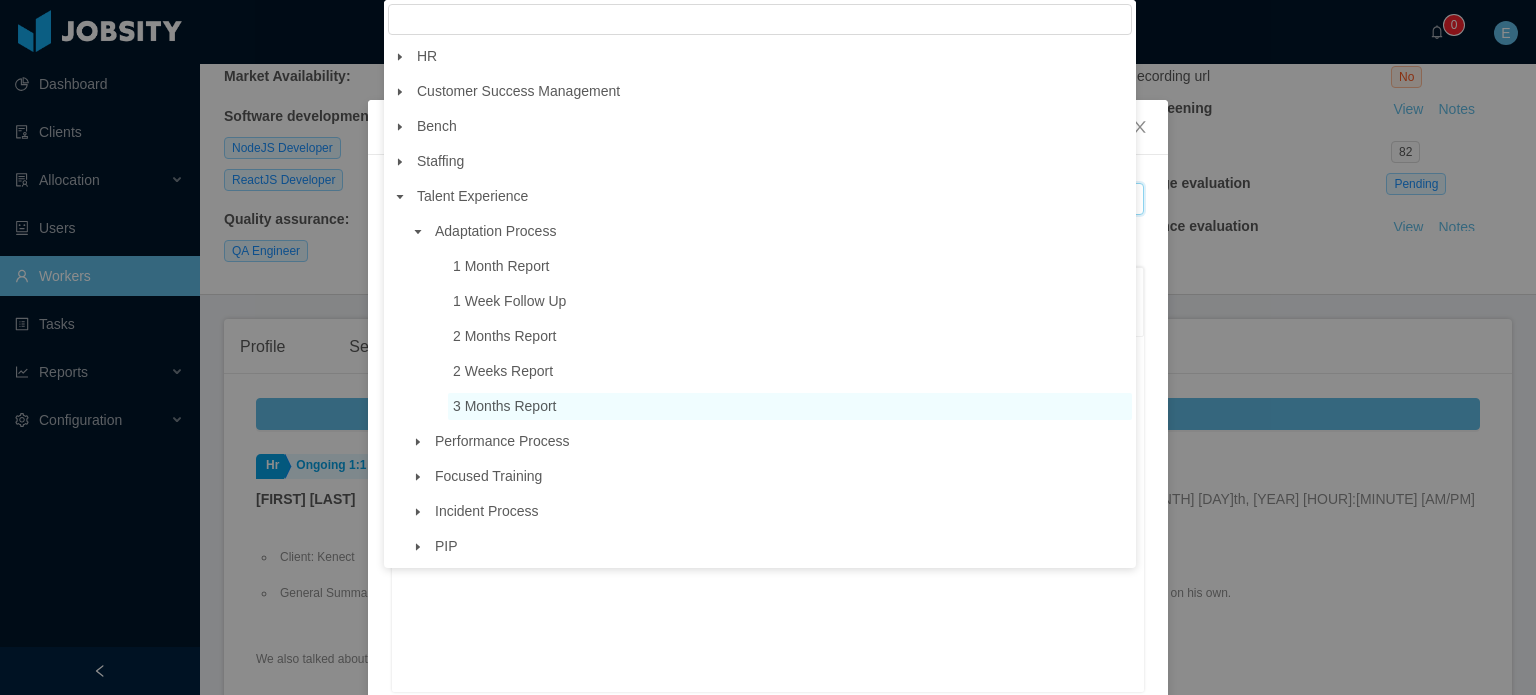 click on "3 Months Report" at bounding box center [505, 406] 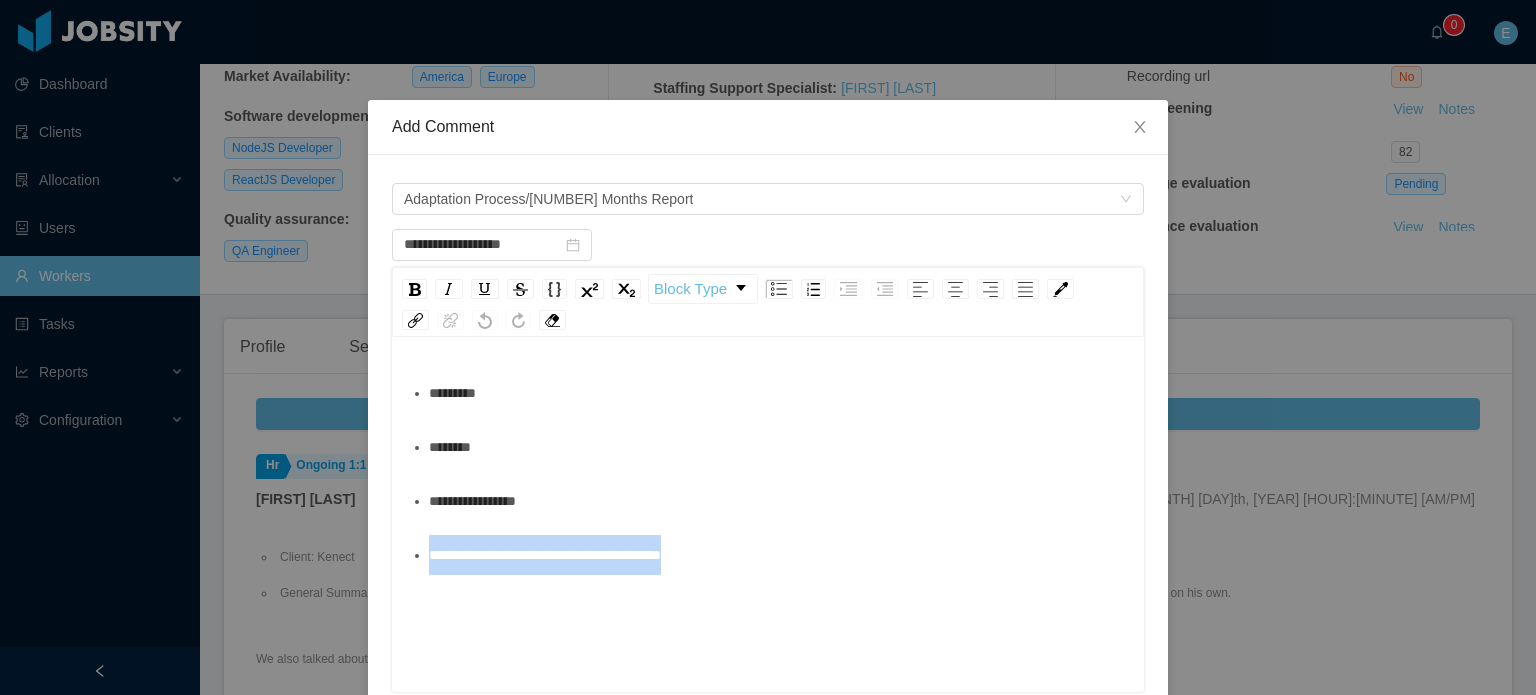 drag, startPoint x: 738, startPoint y: 548, endPoint x: 423, endPoint y: 546, distance: 315.00635 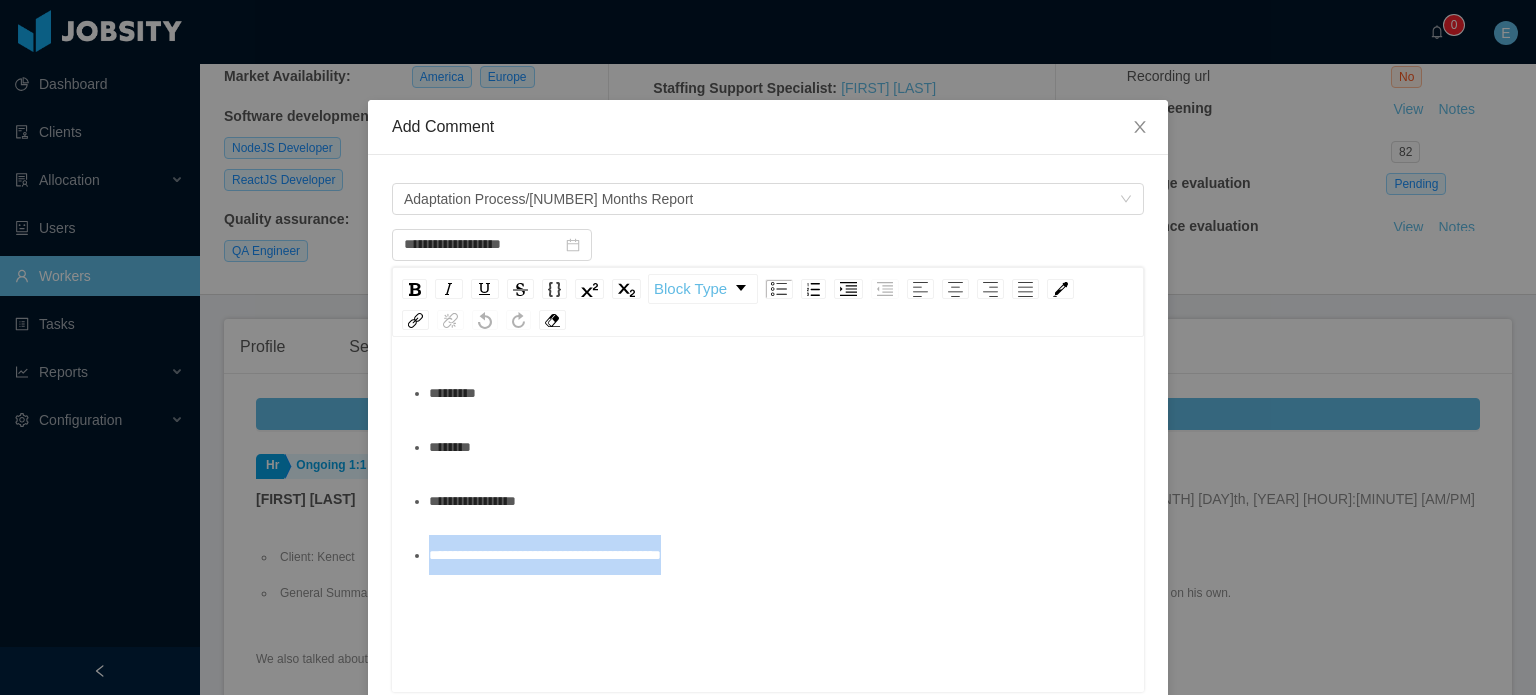 copy on "**********" 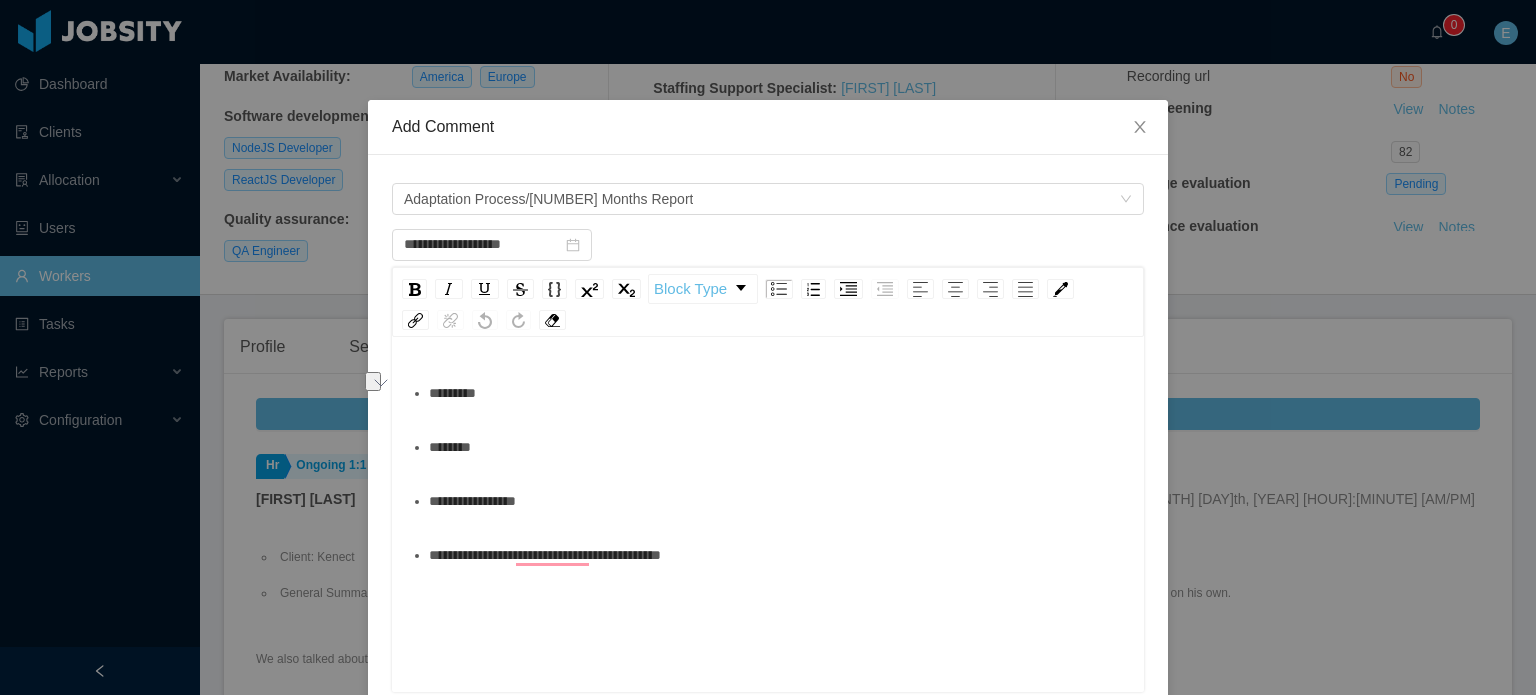 click on "********" at bounding box center (779, 447) 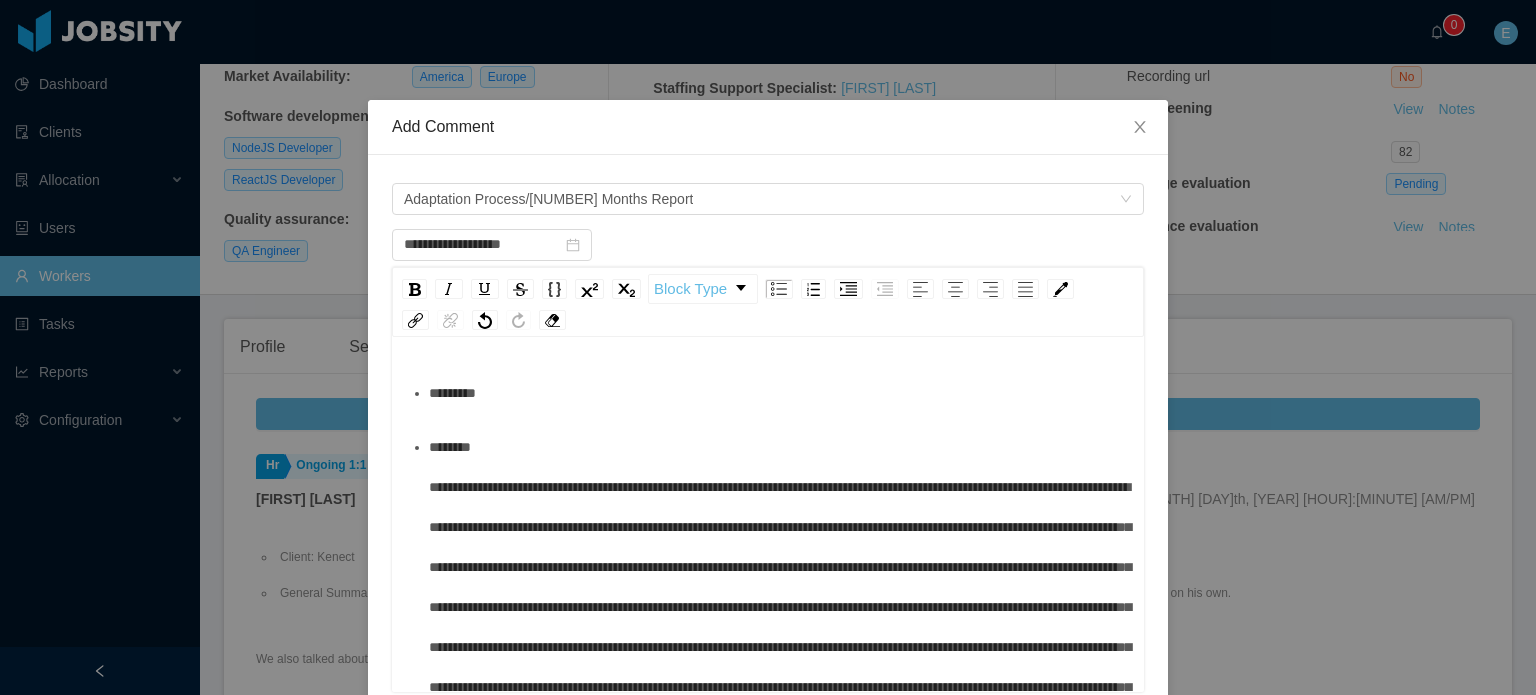 scroll, scrollTop: 94, scrollLeft: 0, axis: vertical 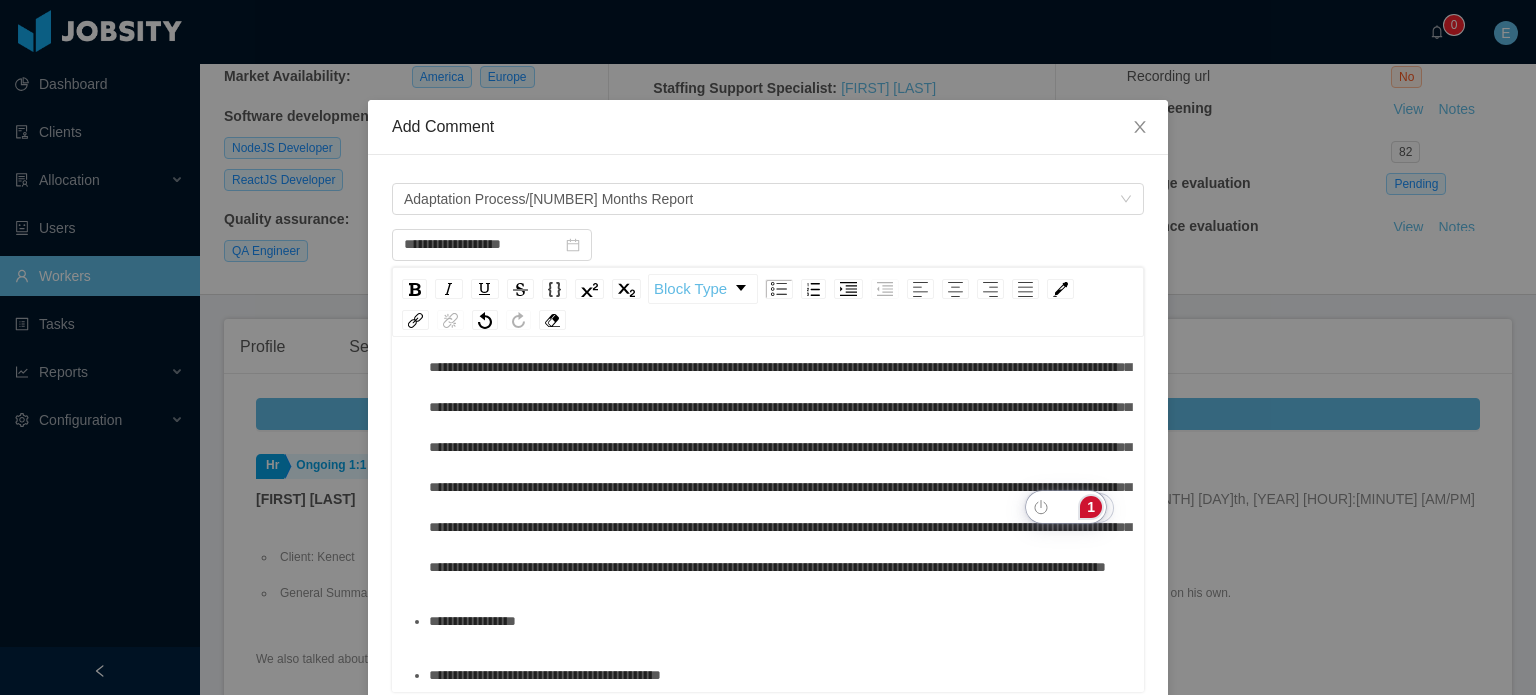 click on "1" 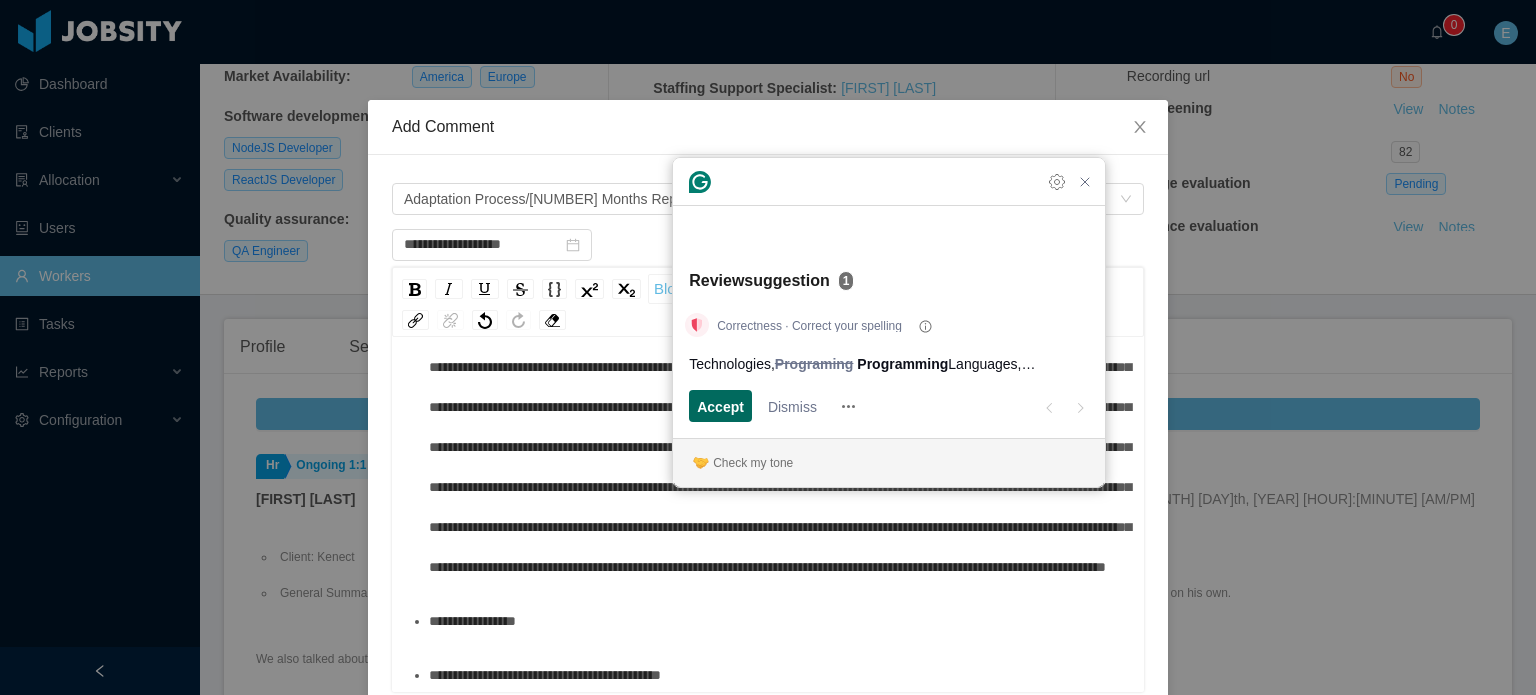 click on "Accept" at bounding box center [720, 406] 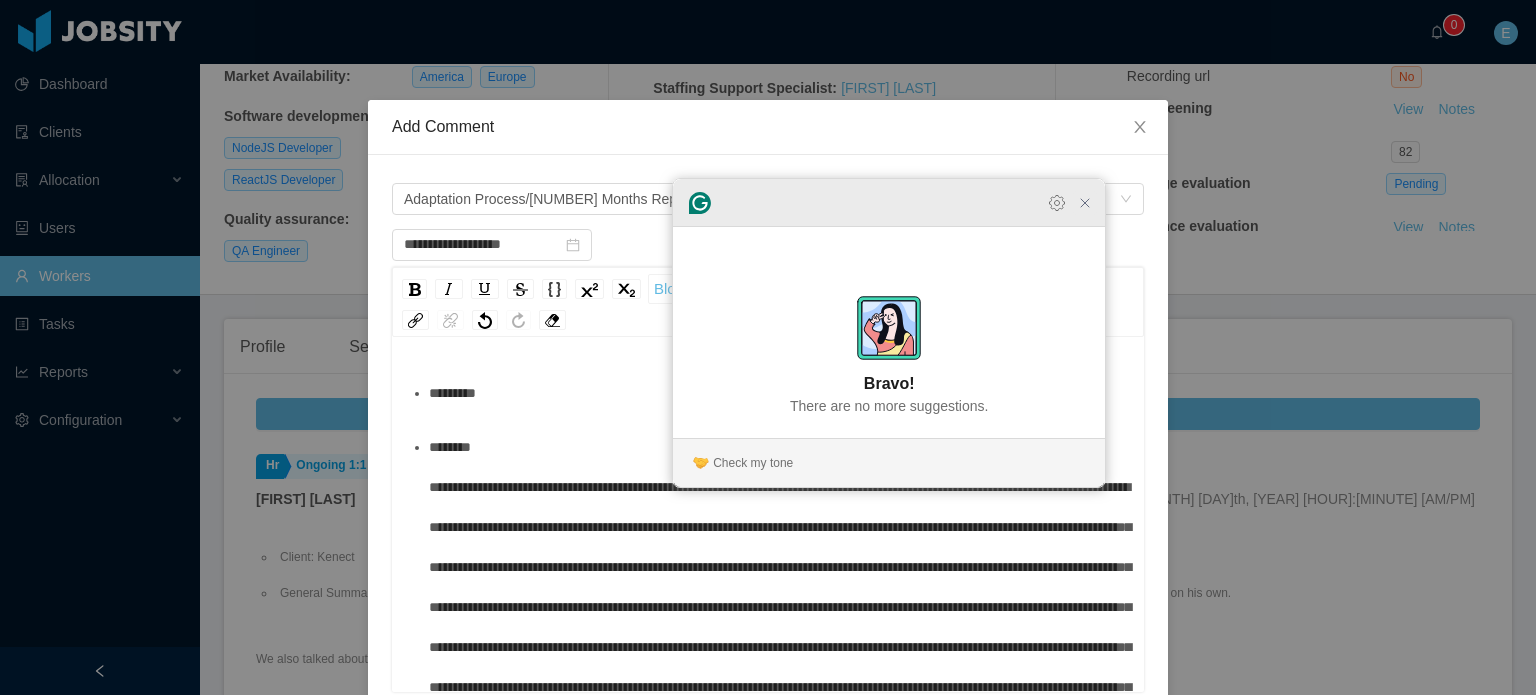 click 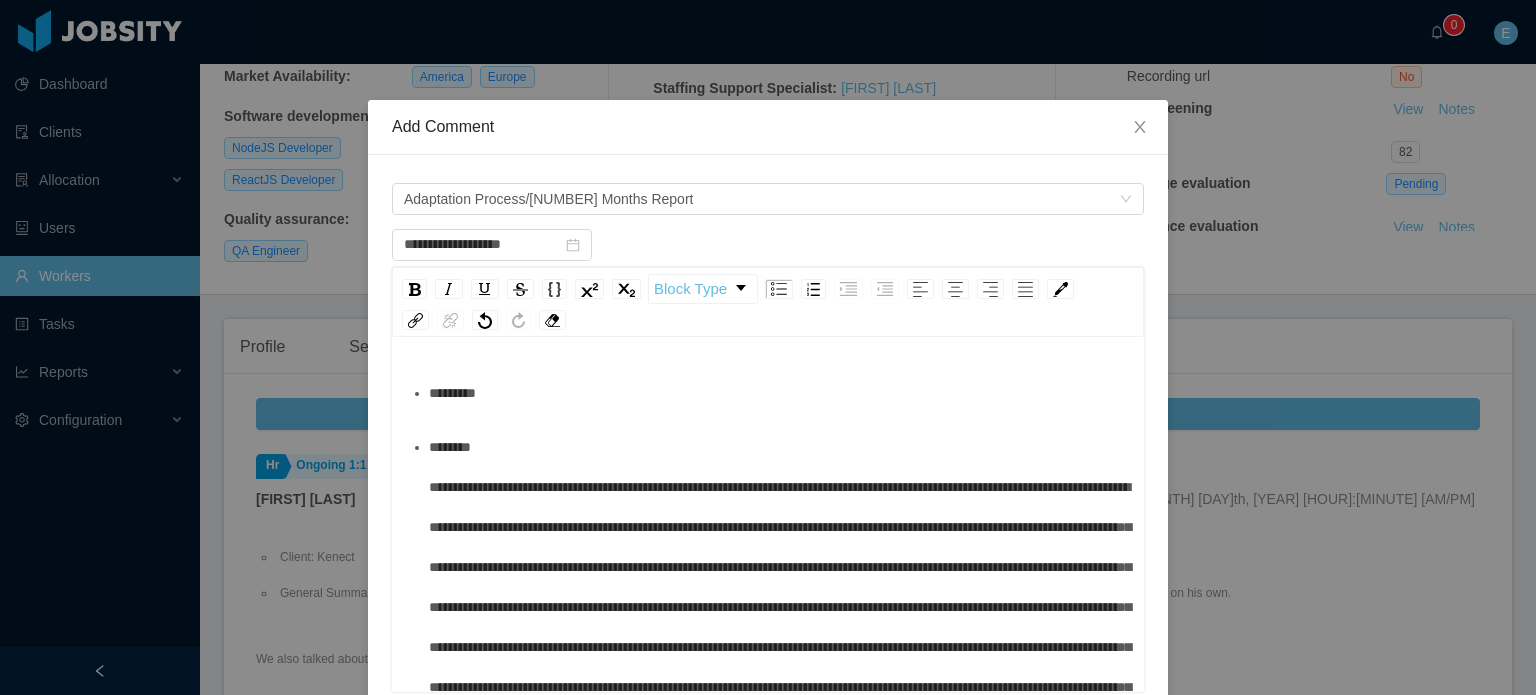 scroll, scrollTop: 40, scrollLeft: 0, axis: vertical 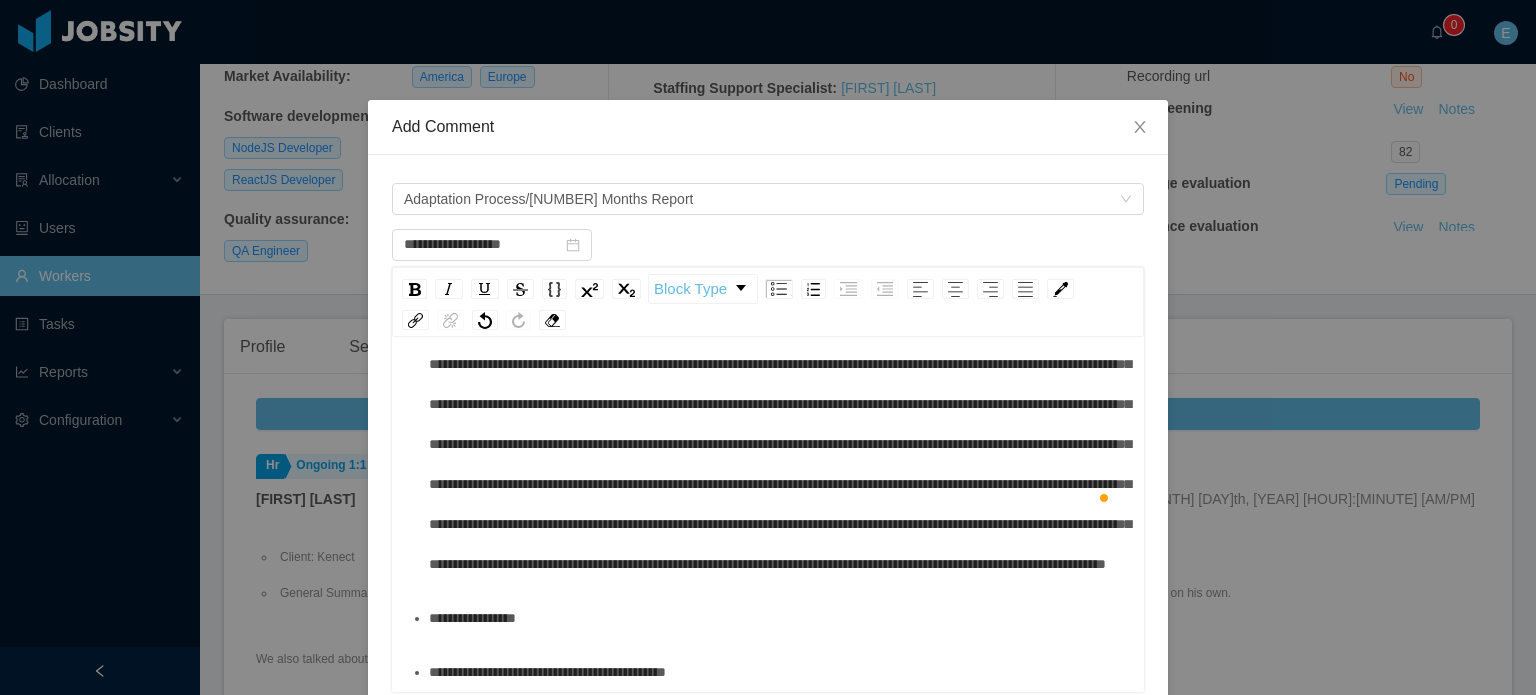 type on "**********" 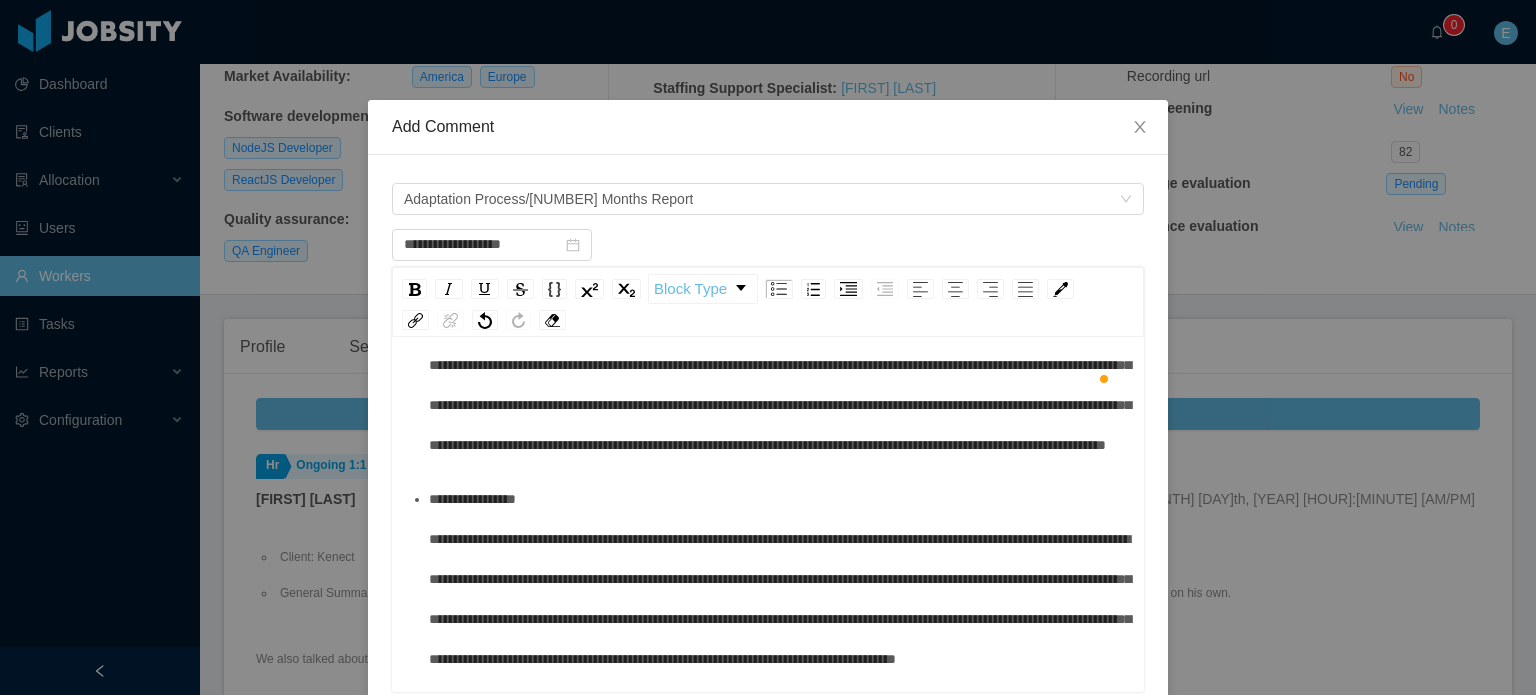 scroll, scrollTop: 368, scrollLeft: 0, axis: vertical 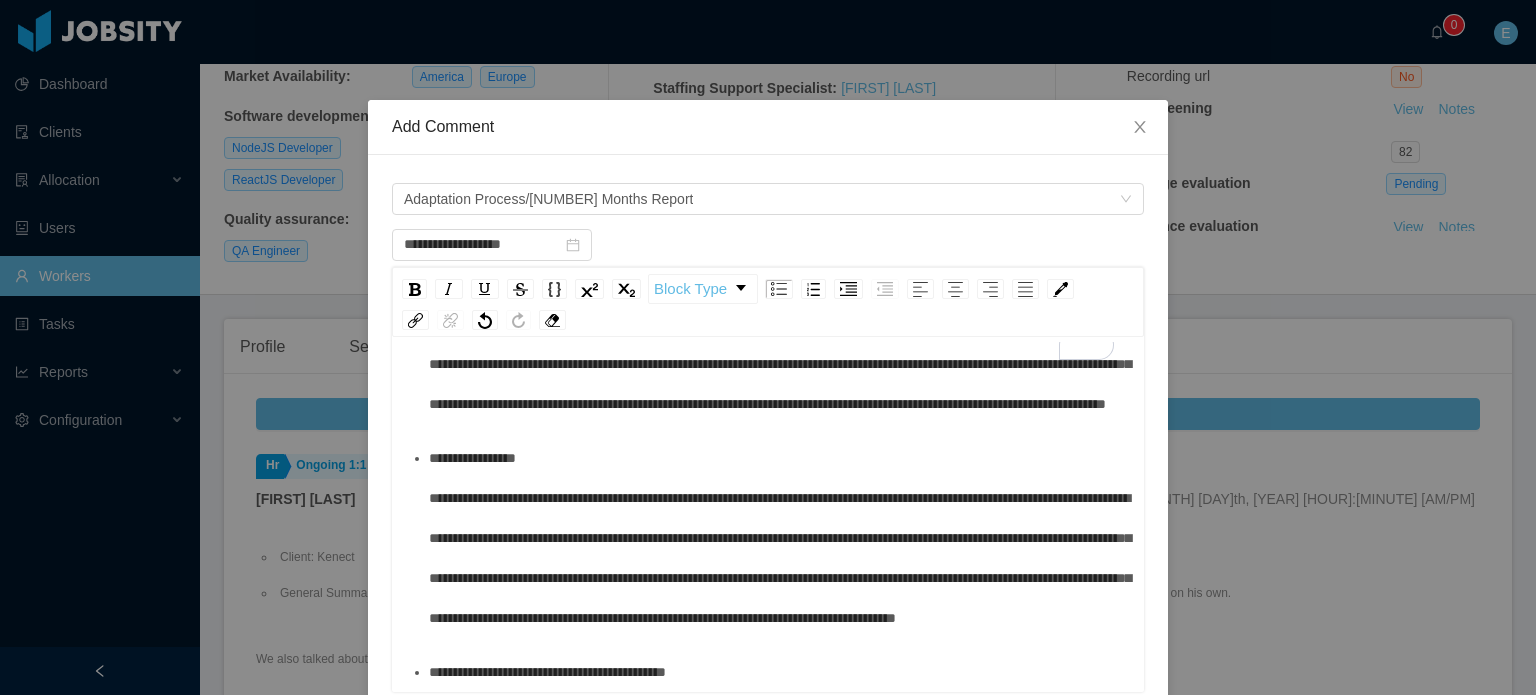 click on "**********" at bounding box center [780, 538] 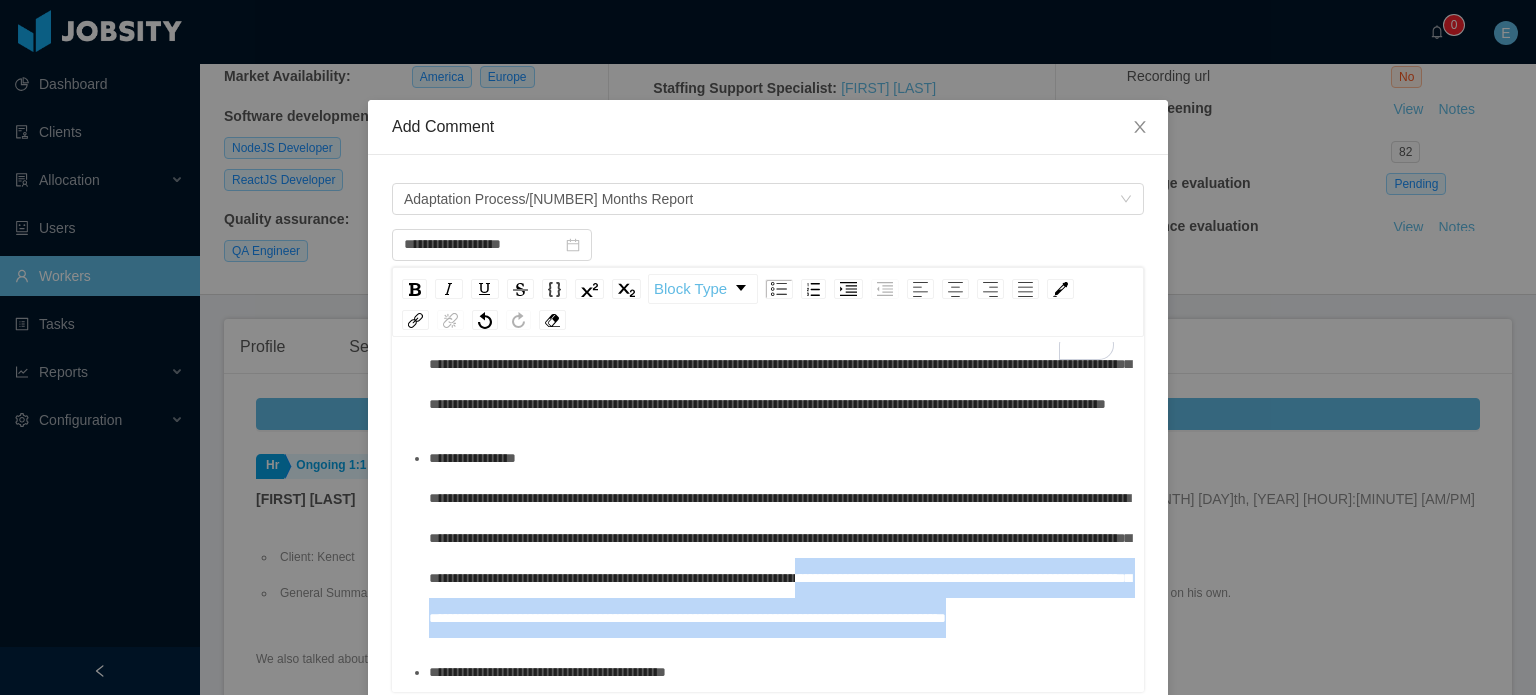 drag, startPoint x: 573, startPoint y: 577, endPoint x: 938, endPoint y: 625, distance: 368.14264 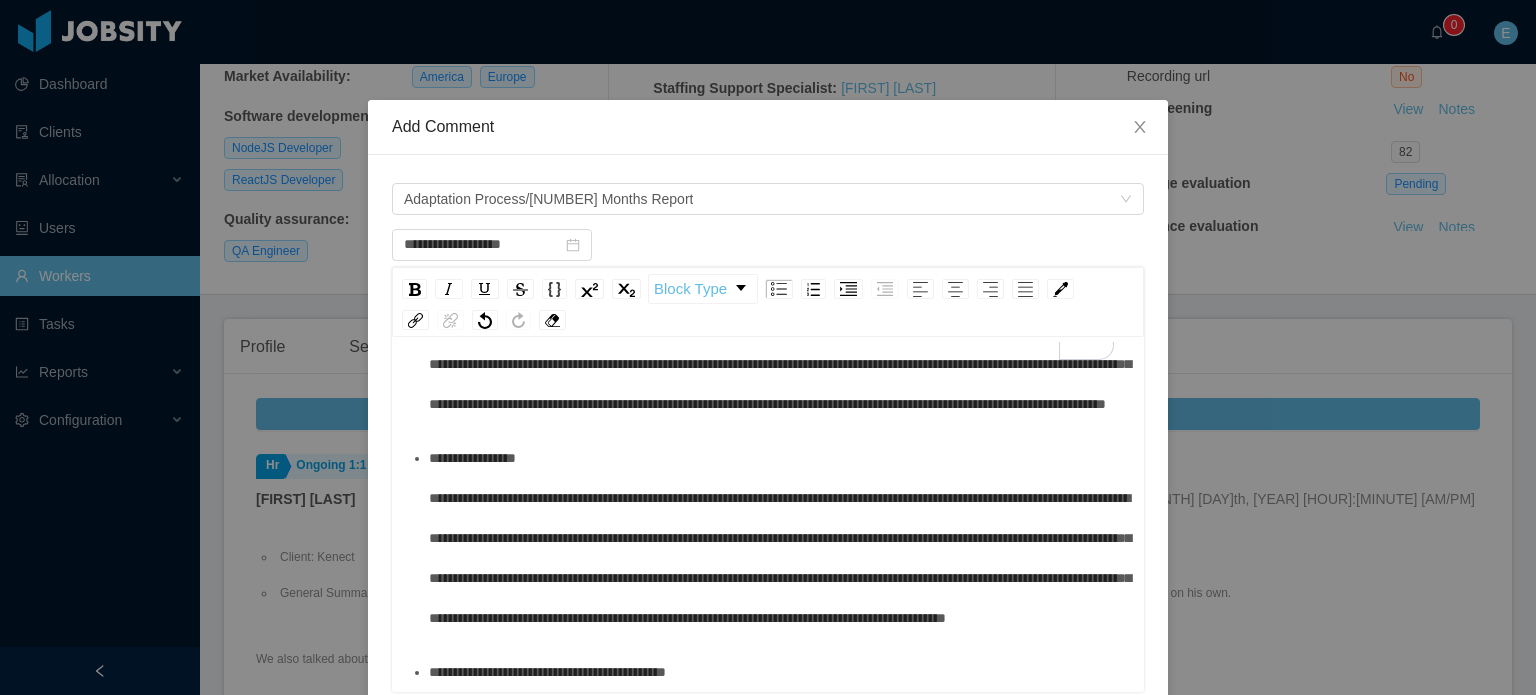 scroll, scrollTop: 482, scrollLeft: 0, axis: vertical 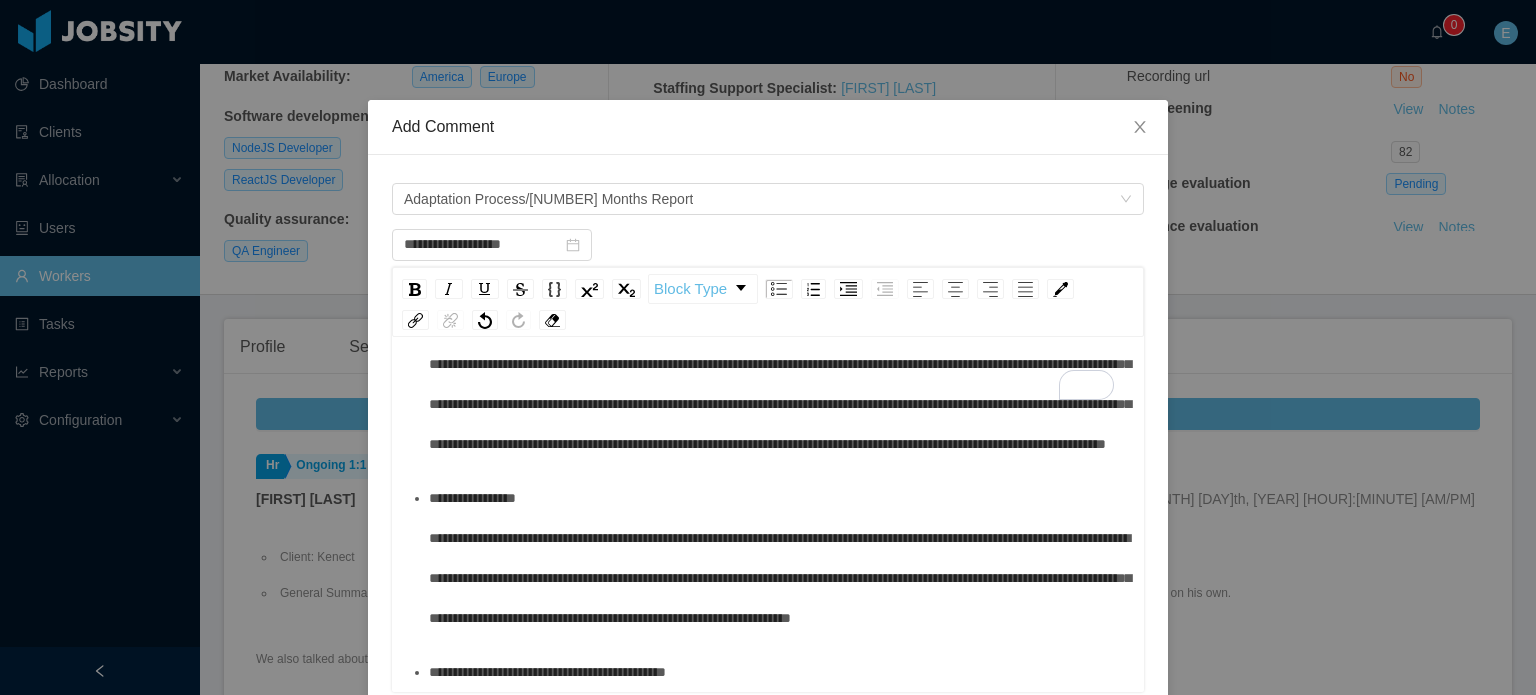 click on "**********" at bounding box center [779, 672] 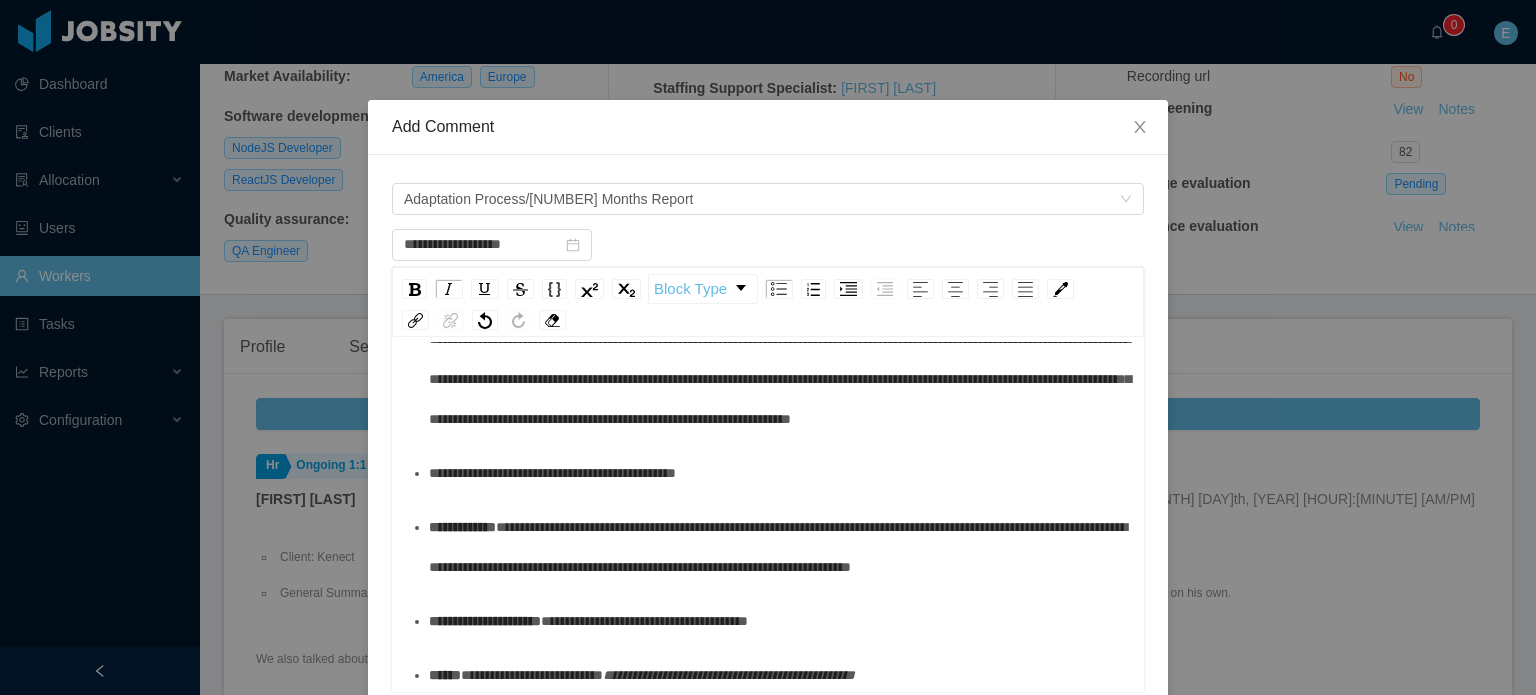 scroll, scrollTop: 701, scrollLeft: 0, axis: vertical 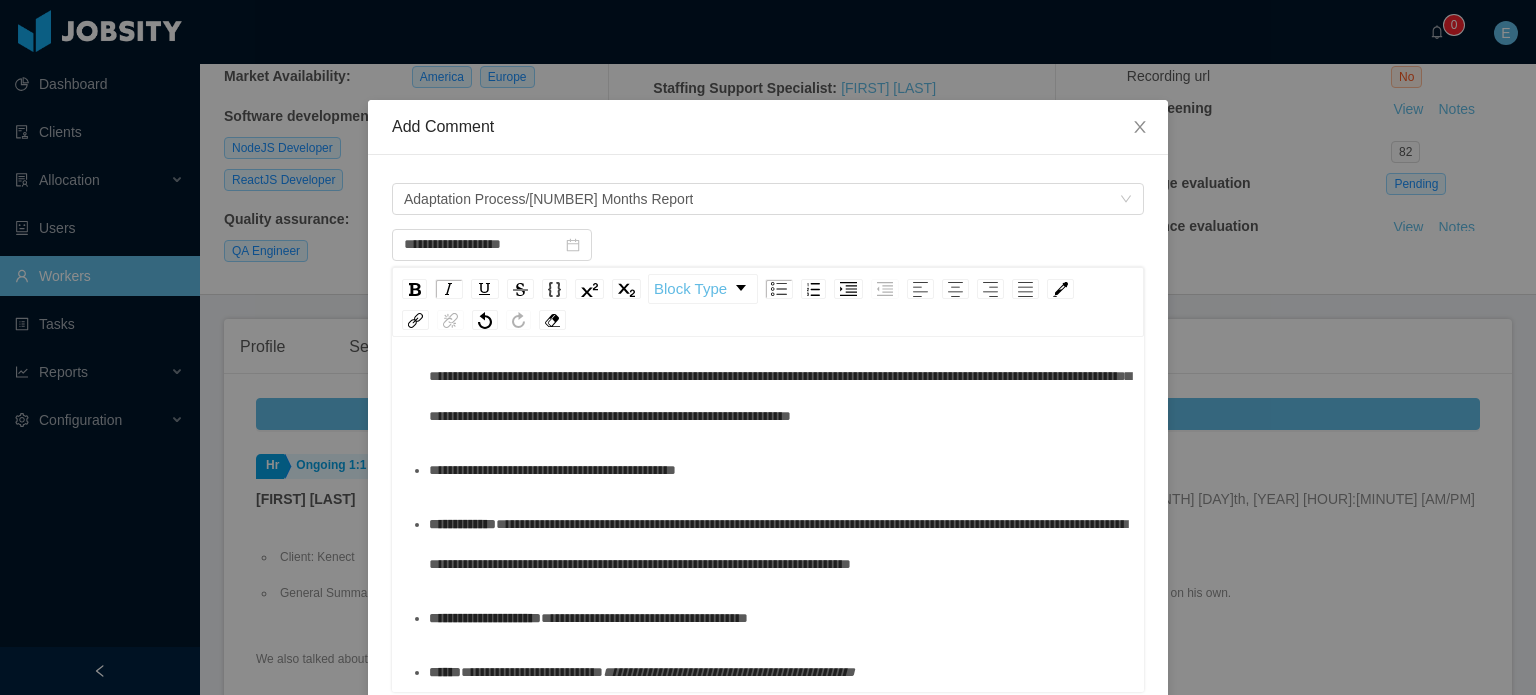 click on "**********" at bounding box center [462, 524] 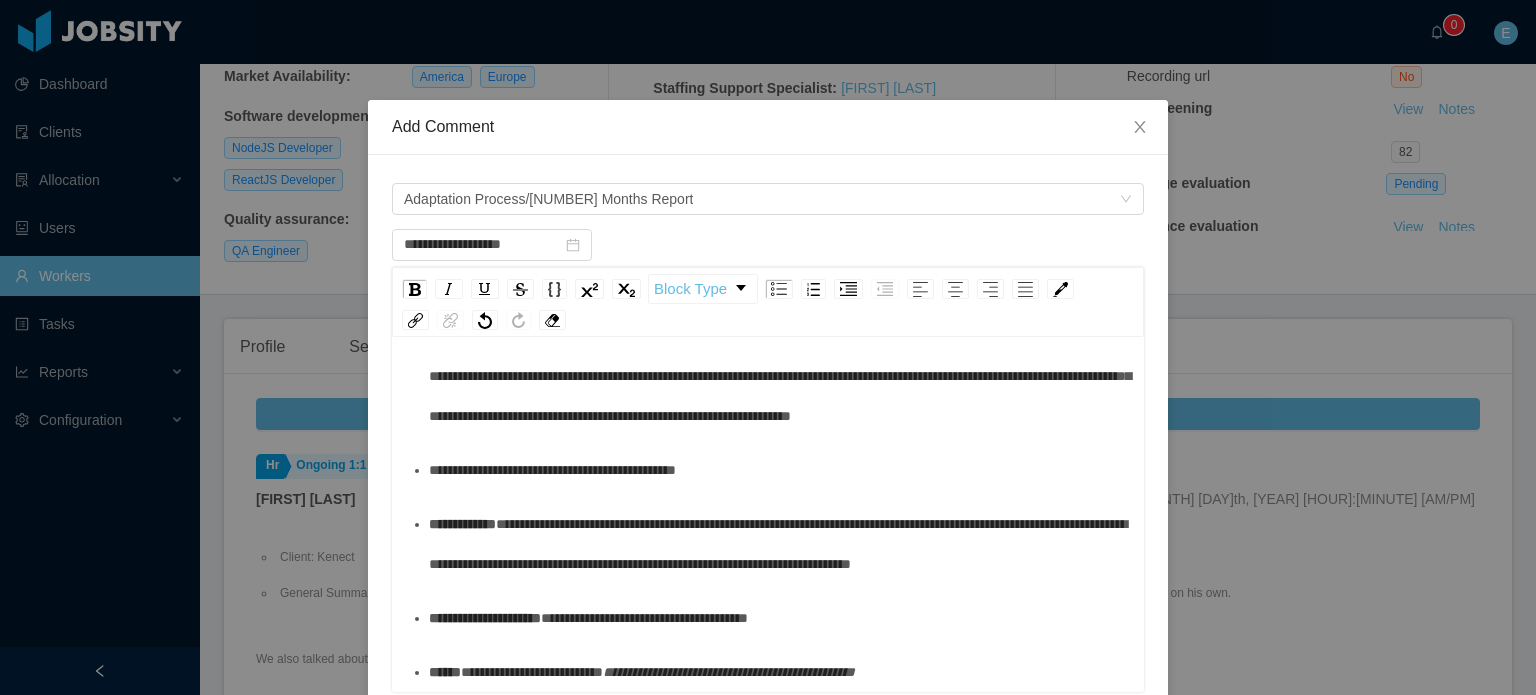 scroll, scrollTop: 710, scrollLeft: 0, axis: vertical 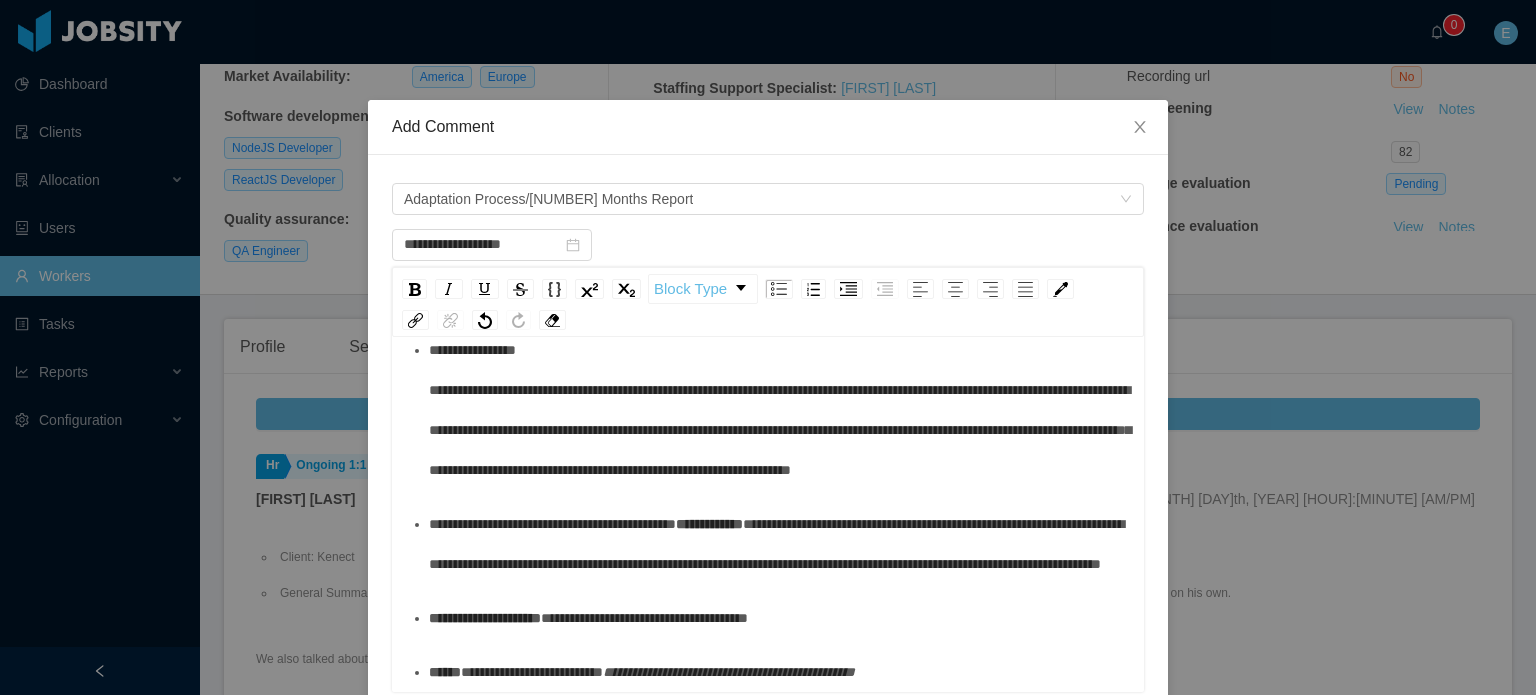 click on "**********" at bounding box center (485, 618) 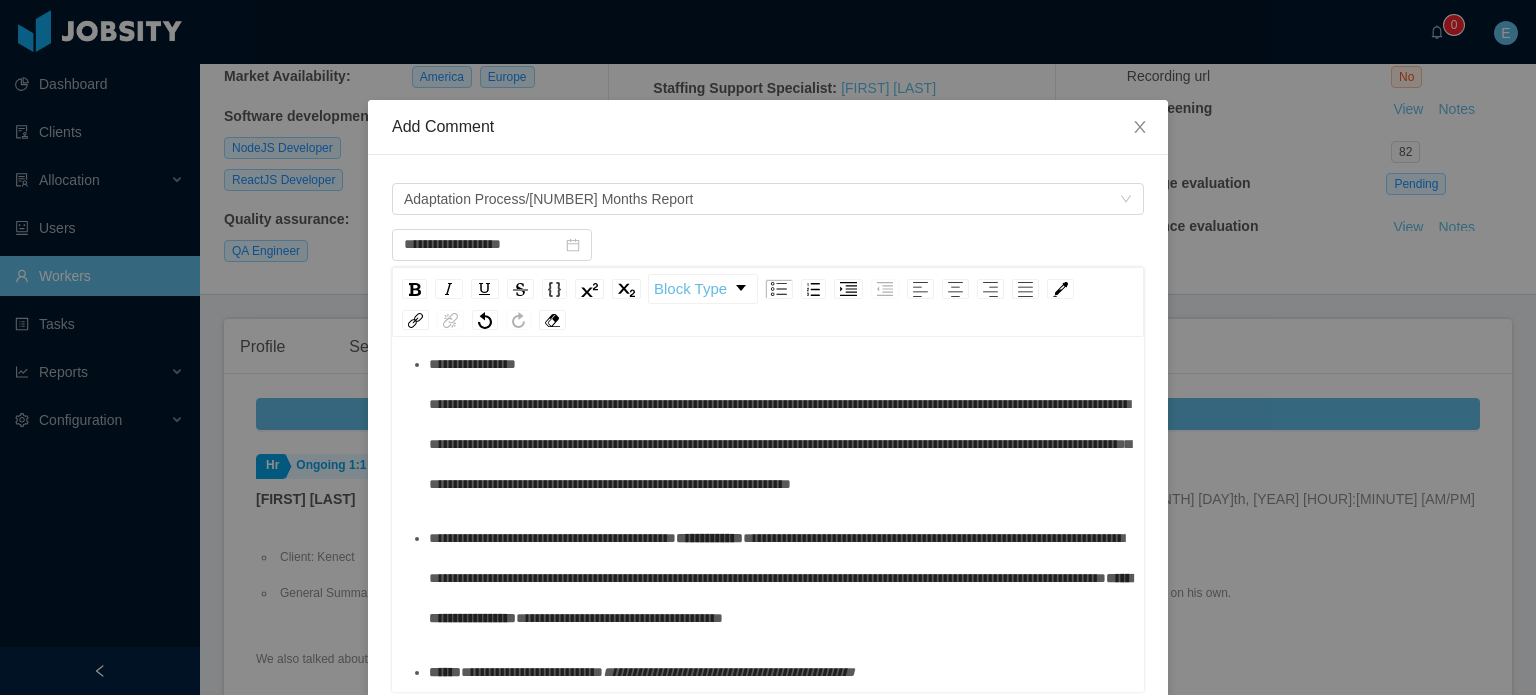 scroll, scrollTop: 696, scrollLeft: 0, axis: vertical 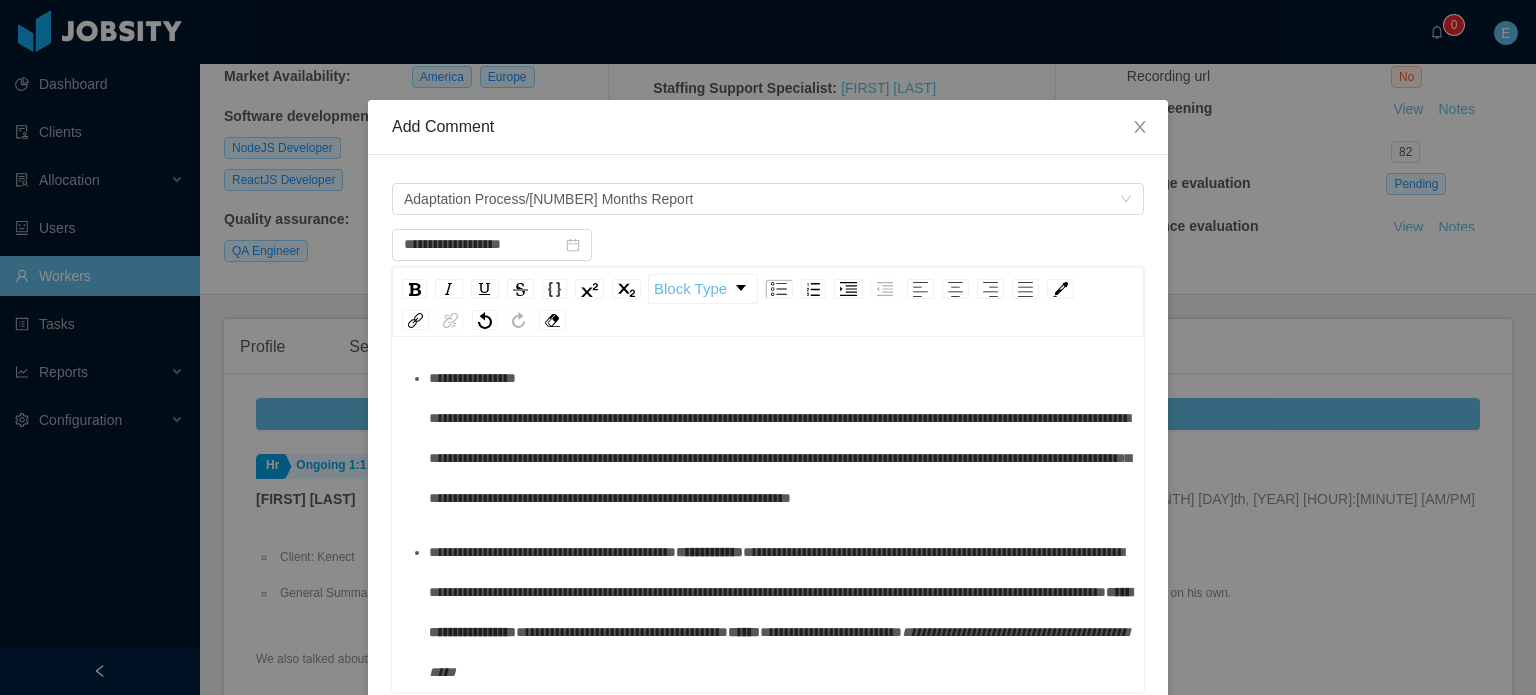 click on "**********" at bounding box center [776, 572] 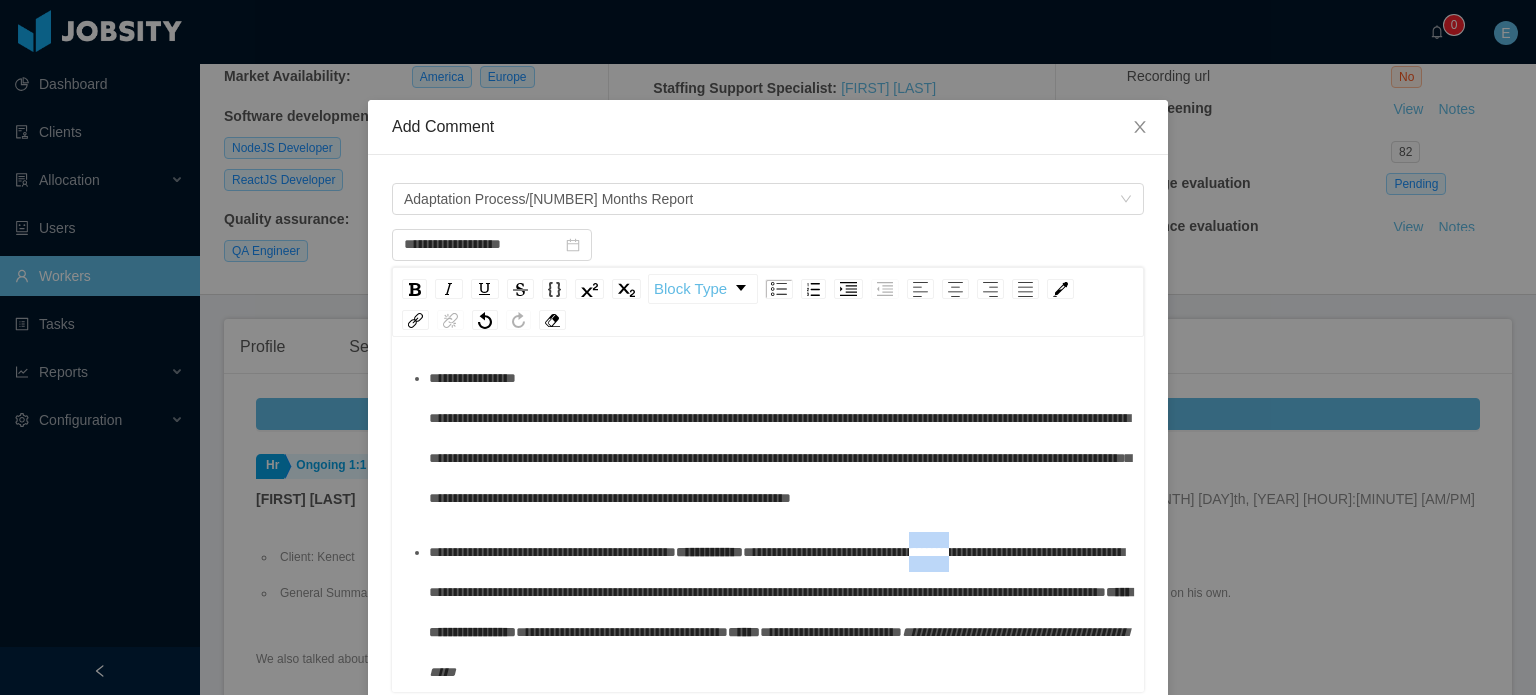 click on "**********" at bounding box center [776, 572] 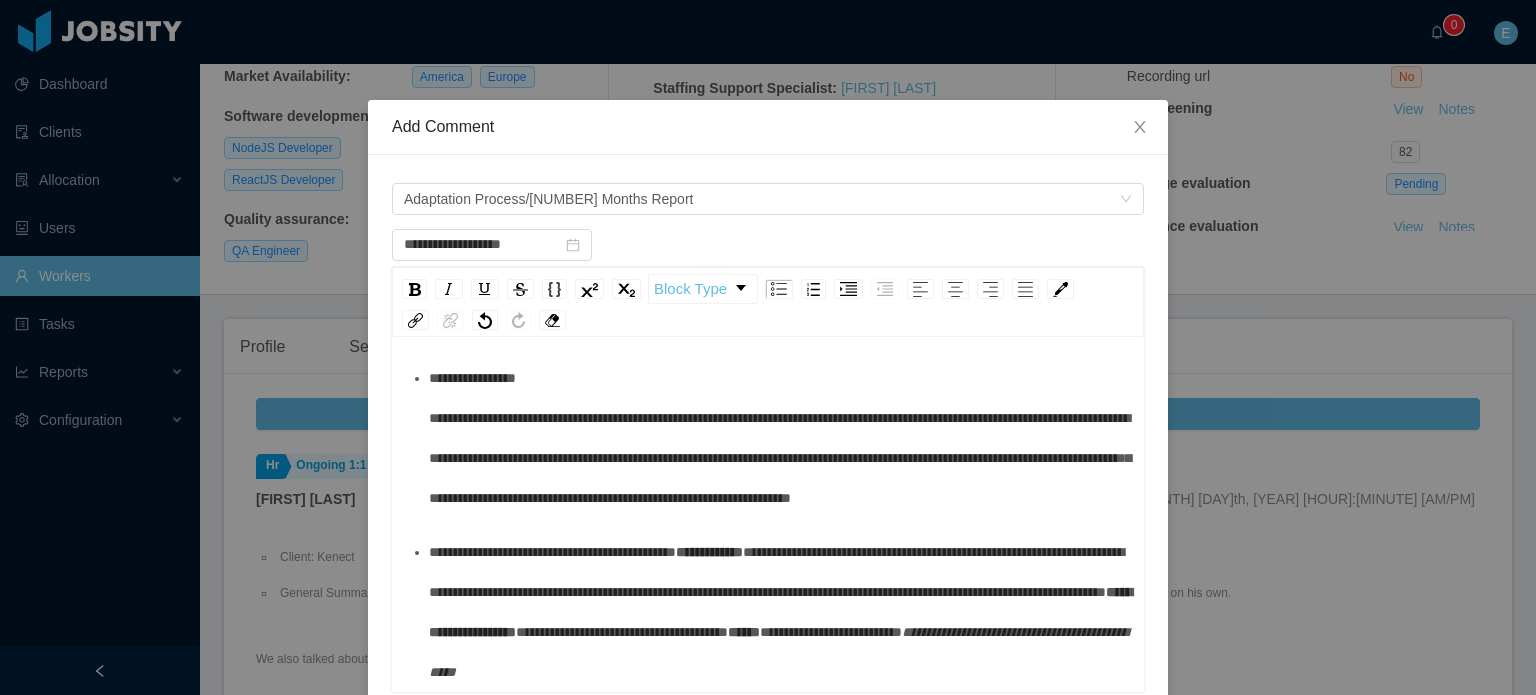 scroll, scrollTop: 642, scrollLeft: 0, axis: vertical 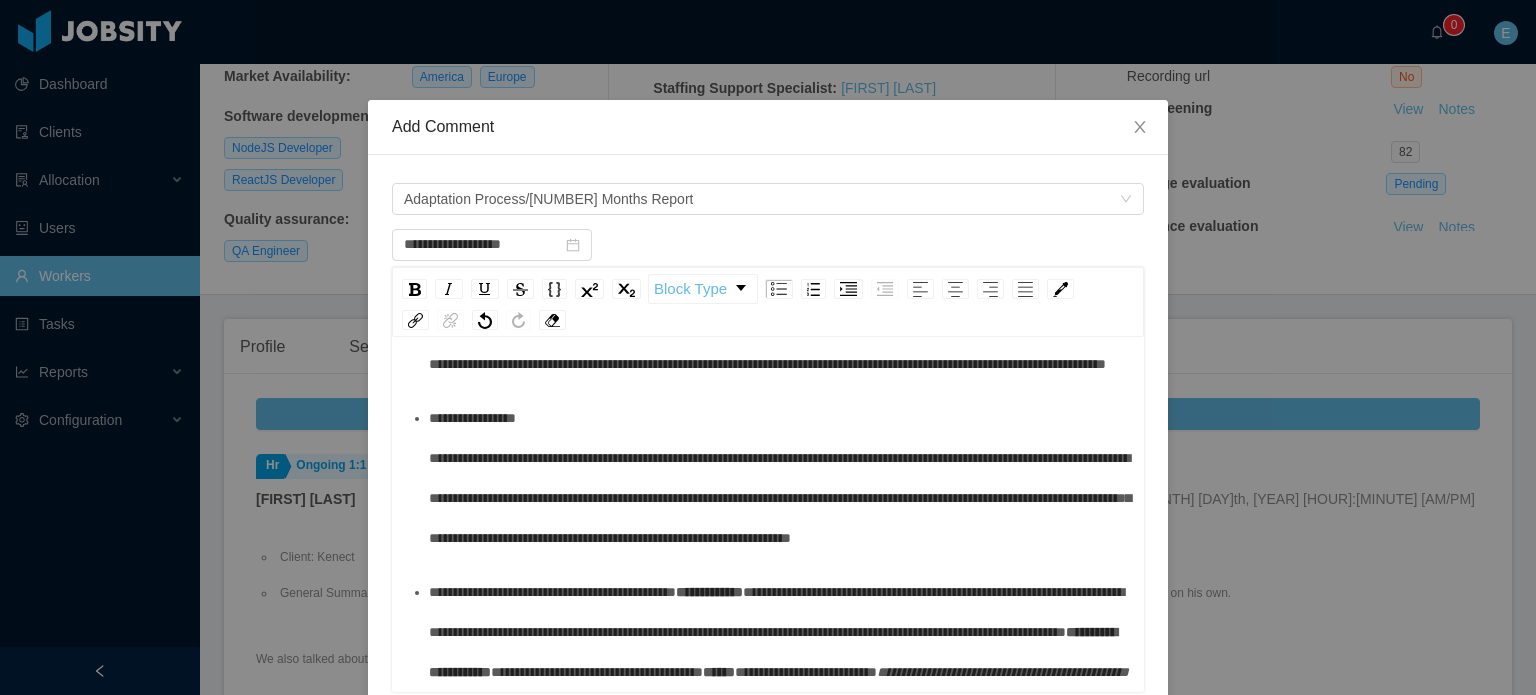 click on "**********" at bounding box center (776, 612) 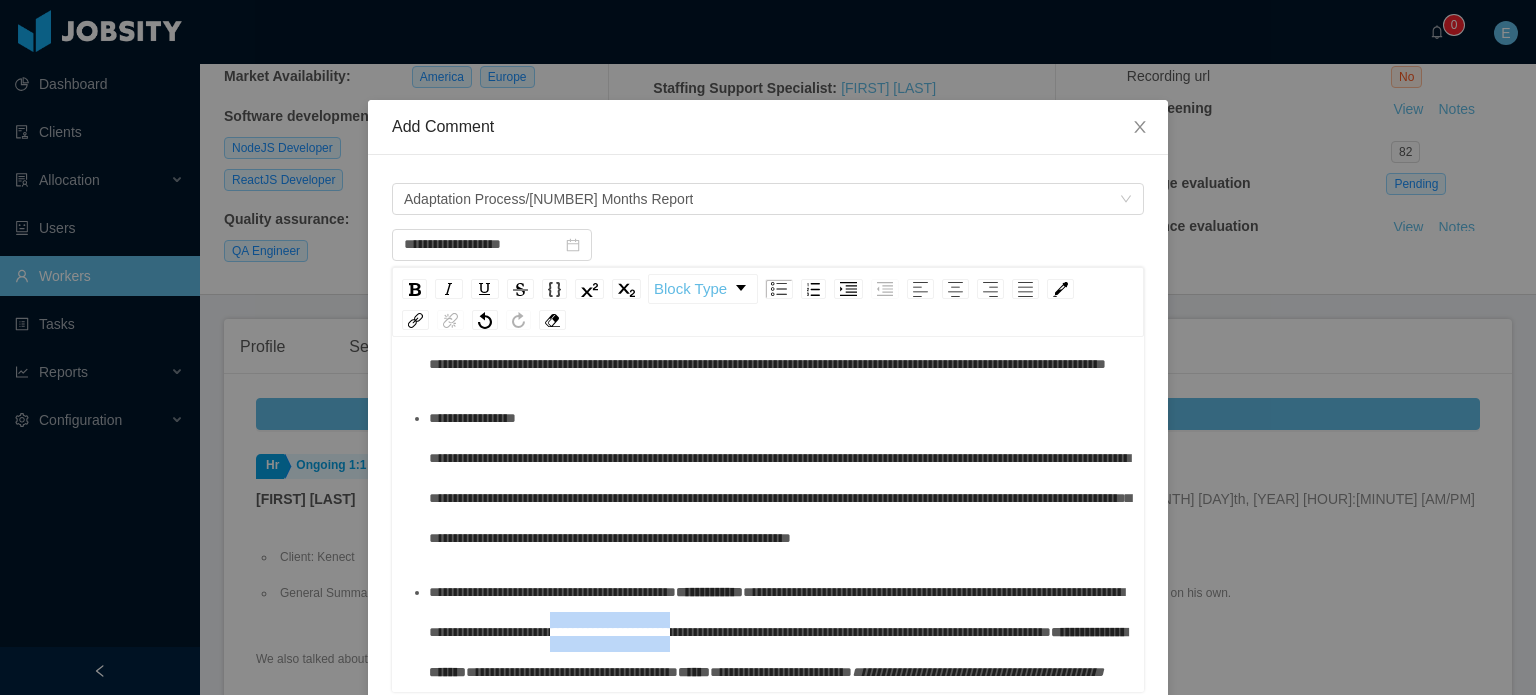 drag, startPoint x: 421, startPoint y: 595, endPoint x: 576, endPoint y: 600, distance: 155.08063 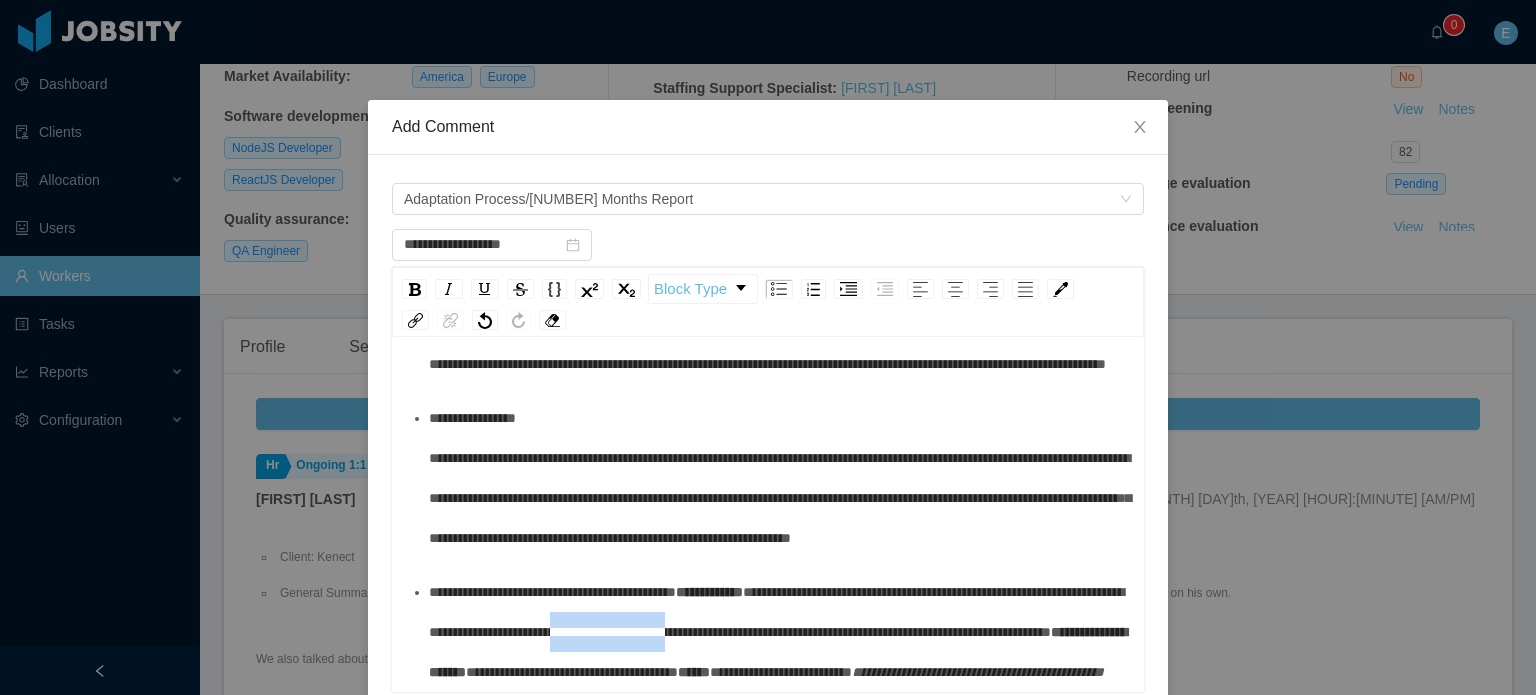 click on "**********" at bounding box center (776, 612) 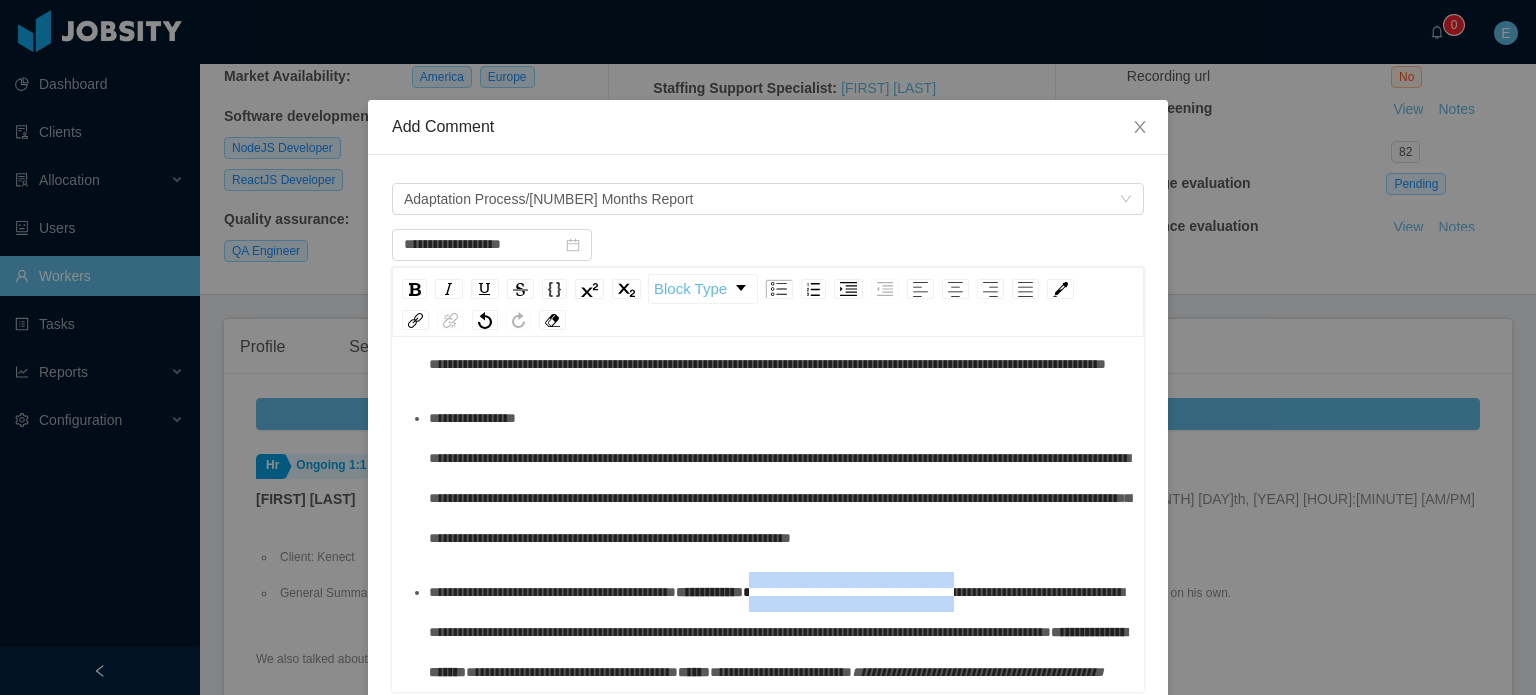 drag, startPoint x: 517, startPoint y: 549, endPoint x: 764, endPoint y: 557, distance: 247.12952 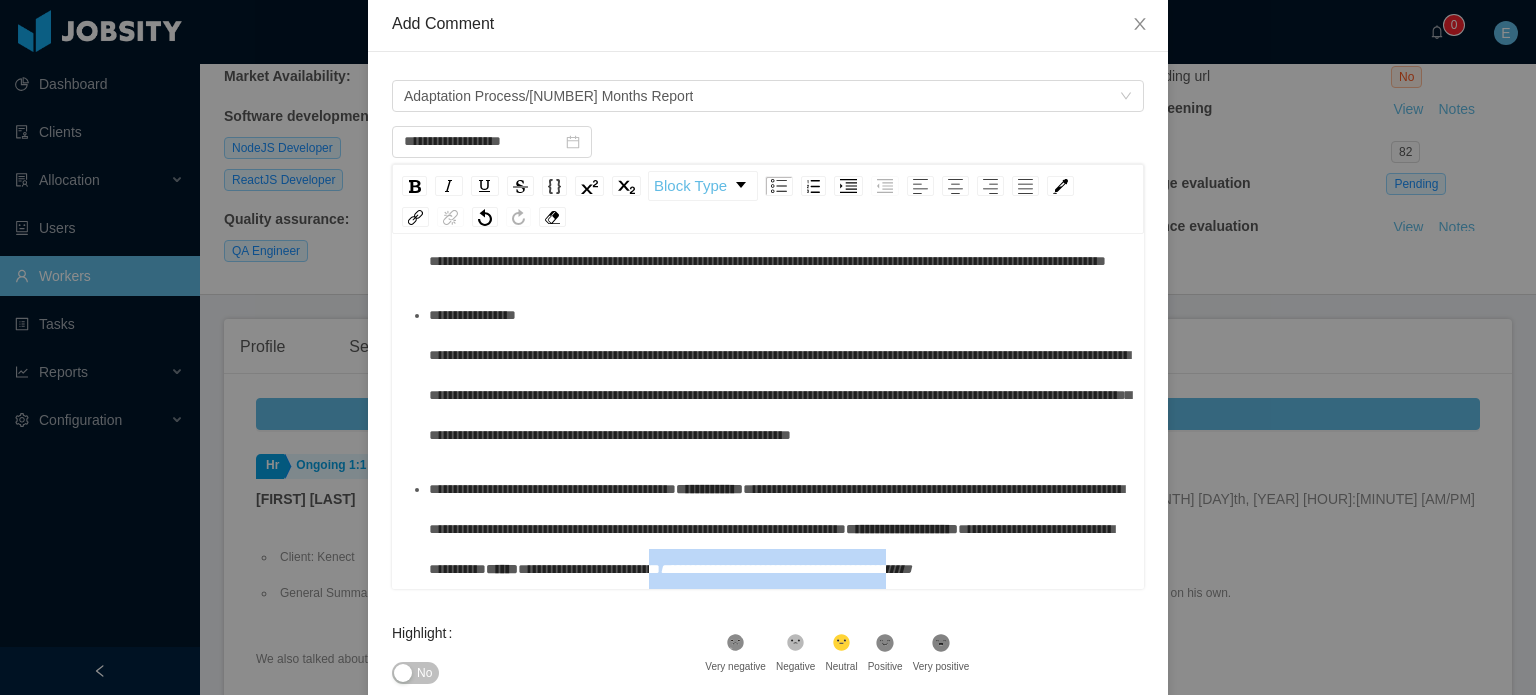 scroll, scrollTop: 224, scrollLeft: 0, axis: vertical 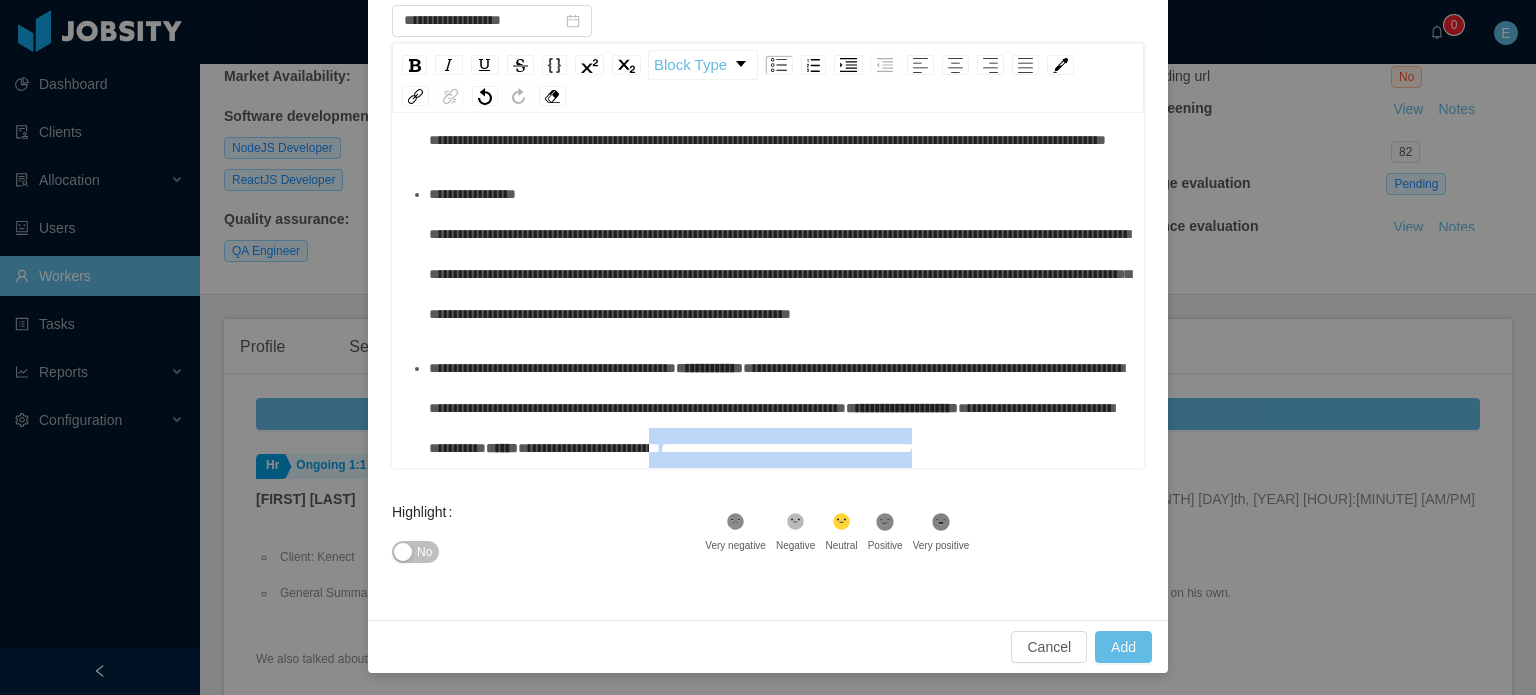 drag, startPoint x: 600, startPoint y: 672, endPoint x: 908, endPoint y: 463, distance: 372.21634 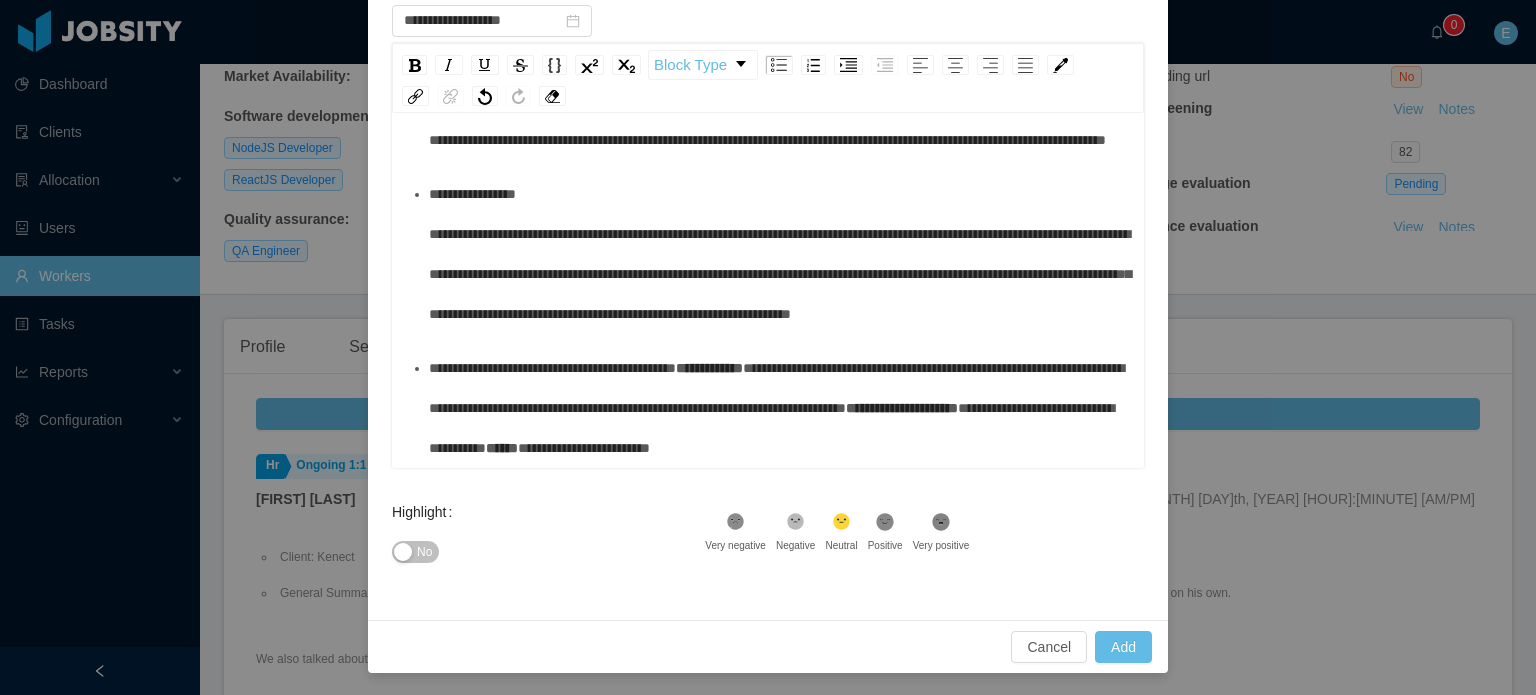 click on ".st1{fill:#222}" 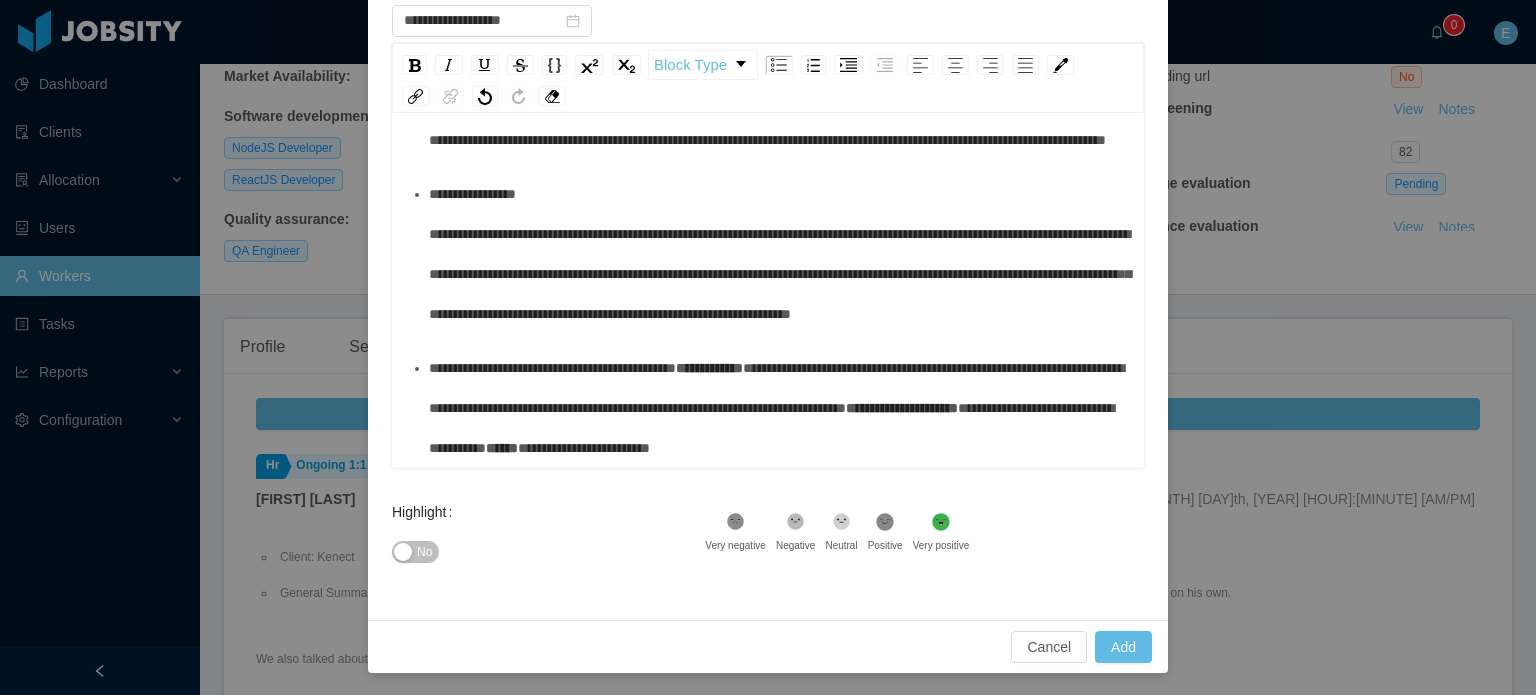 scroll, scrollTop: 468, scrollLeft: 0, axis: vertical 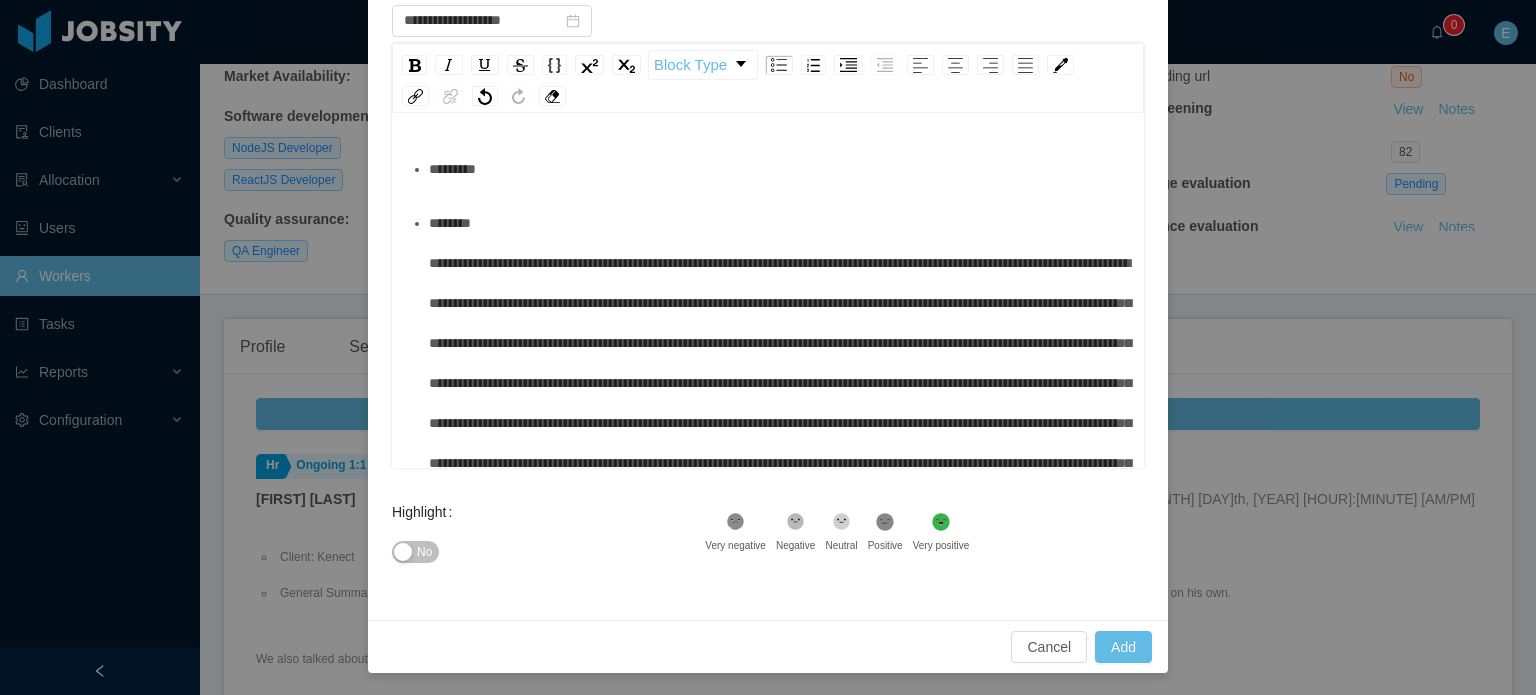 click on "*********" at bounding box center (779, 169) 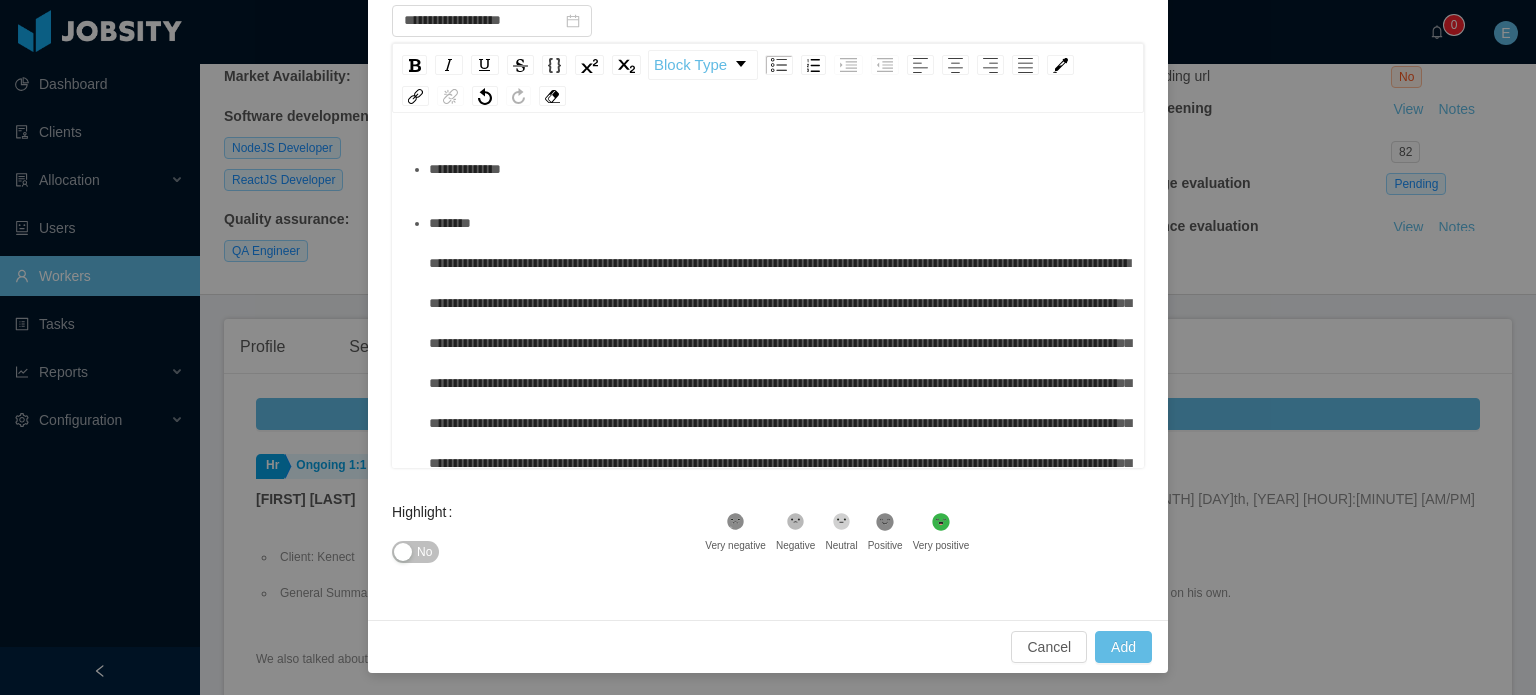 scroll, scrollTop: 432, scrollLeft: 0, axis: vertical 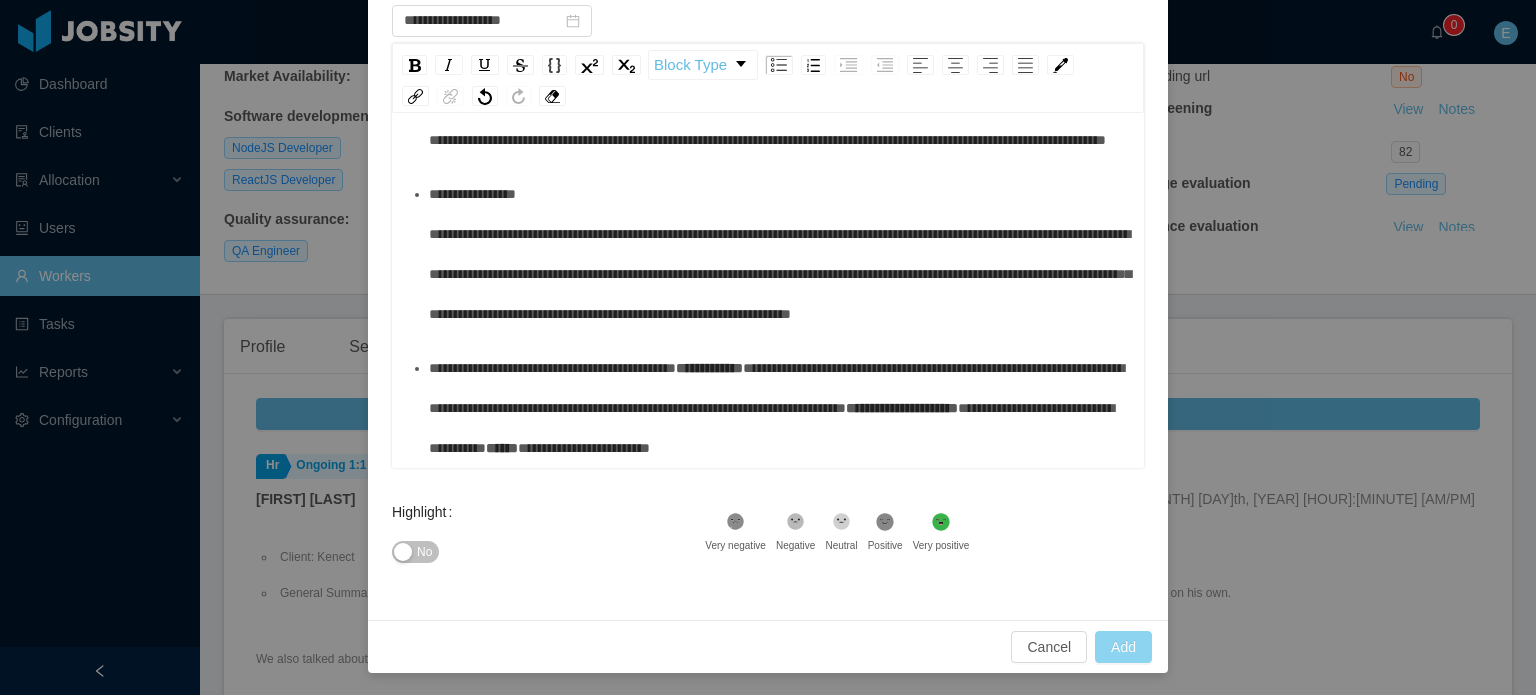 type on "**********" 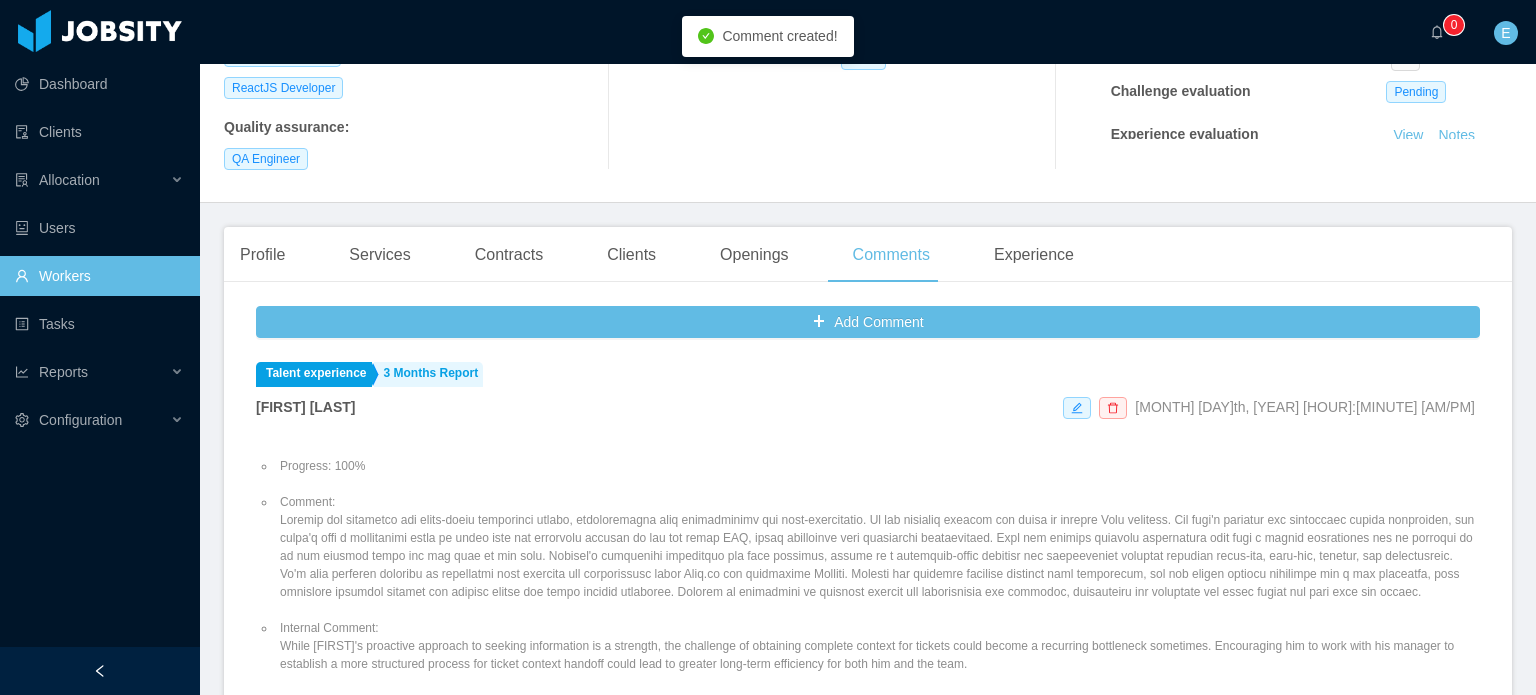 scroll, scrollTop: 400, scrollLeft: 0, axis: vertical 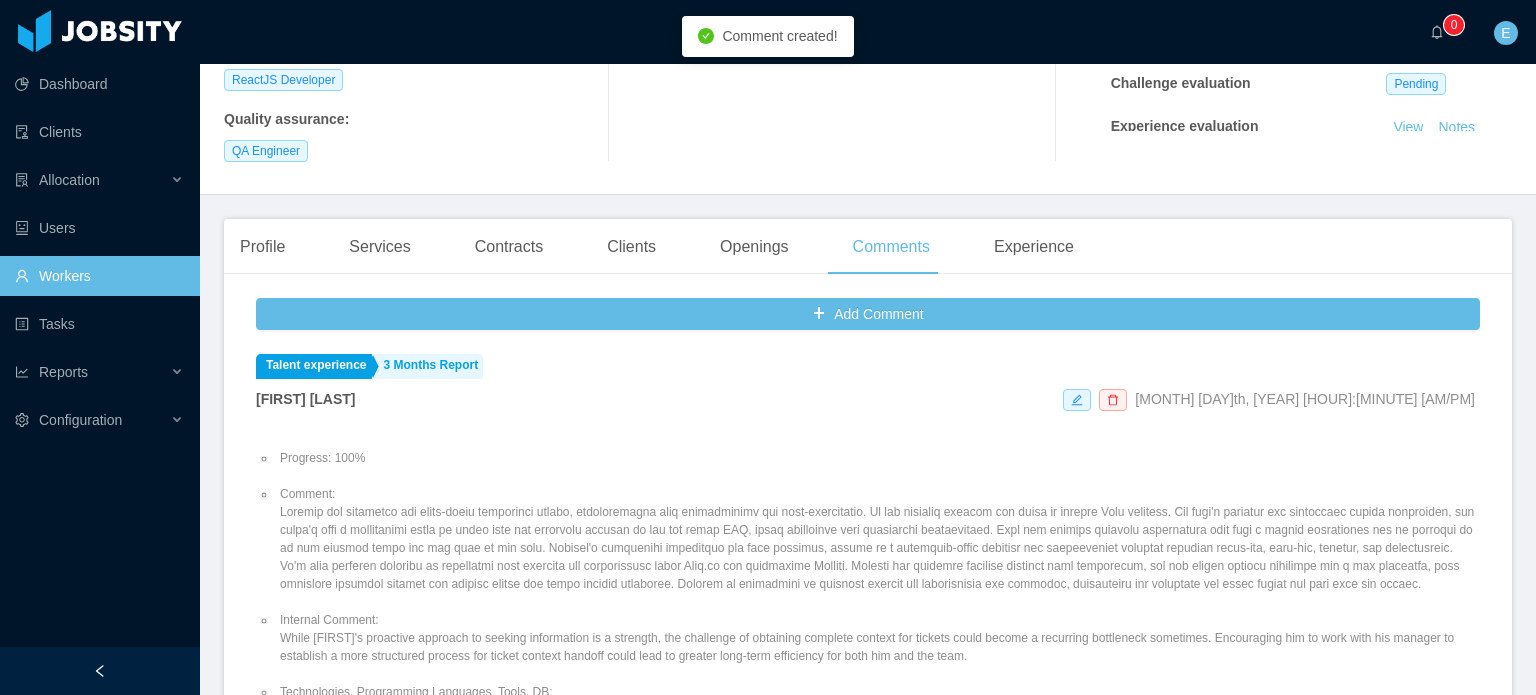 click on "Comment:" at bounding box center (878, 539) 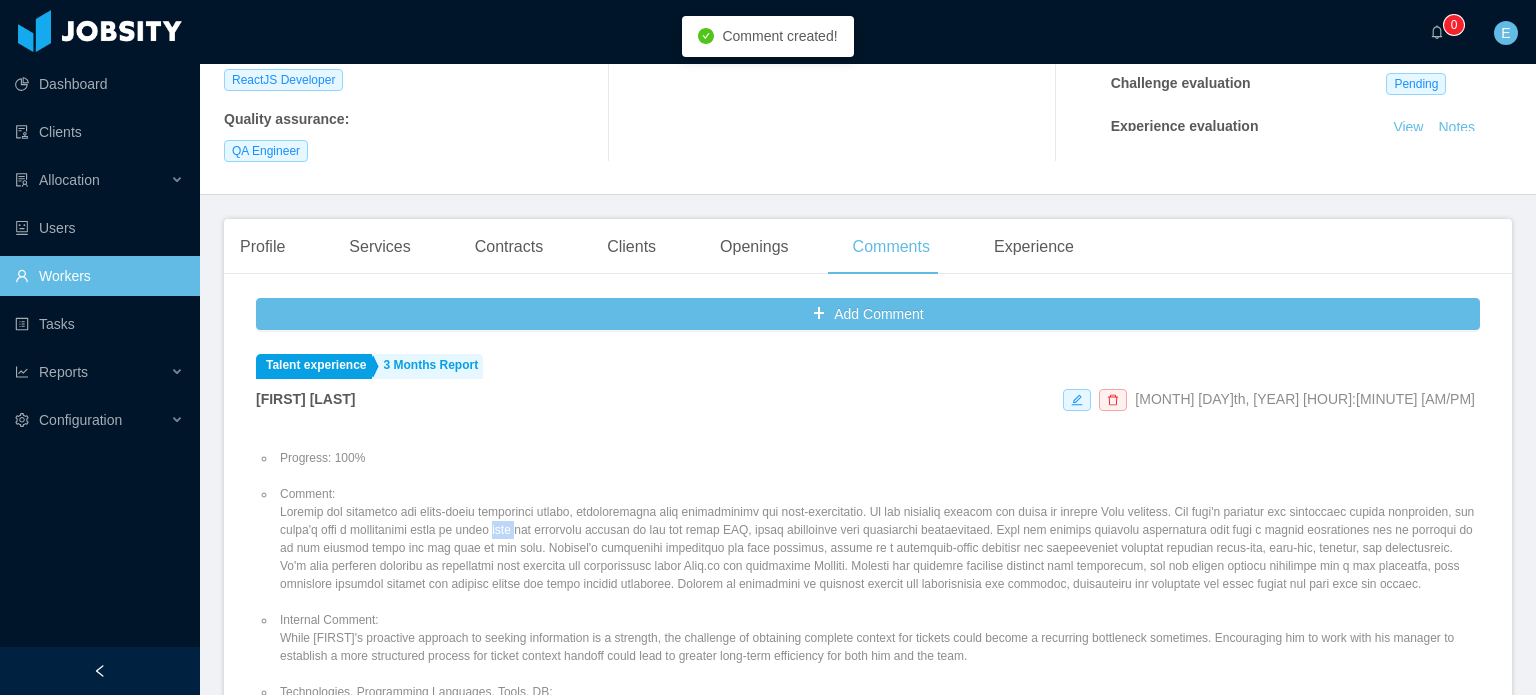 click on "Comment:" at bounding box center [878, 539] 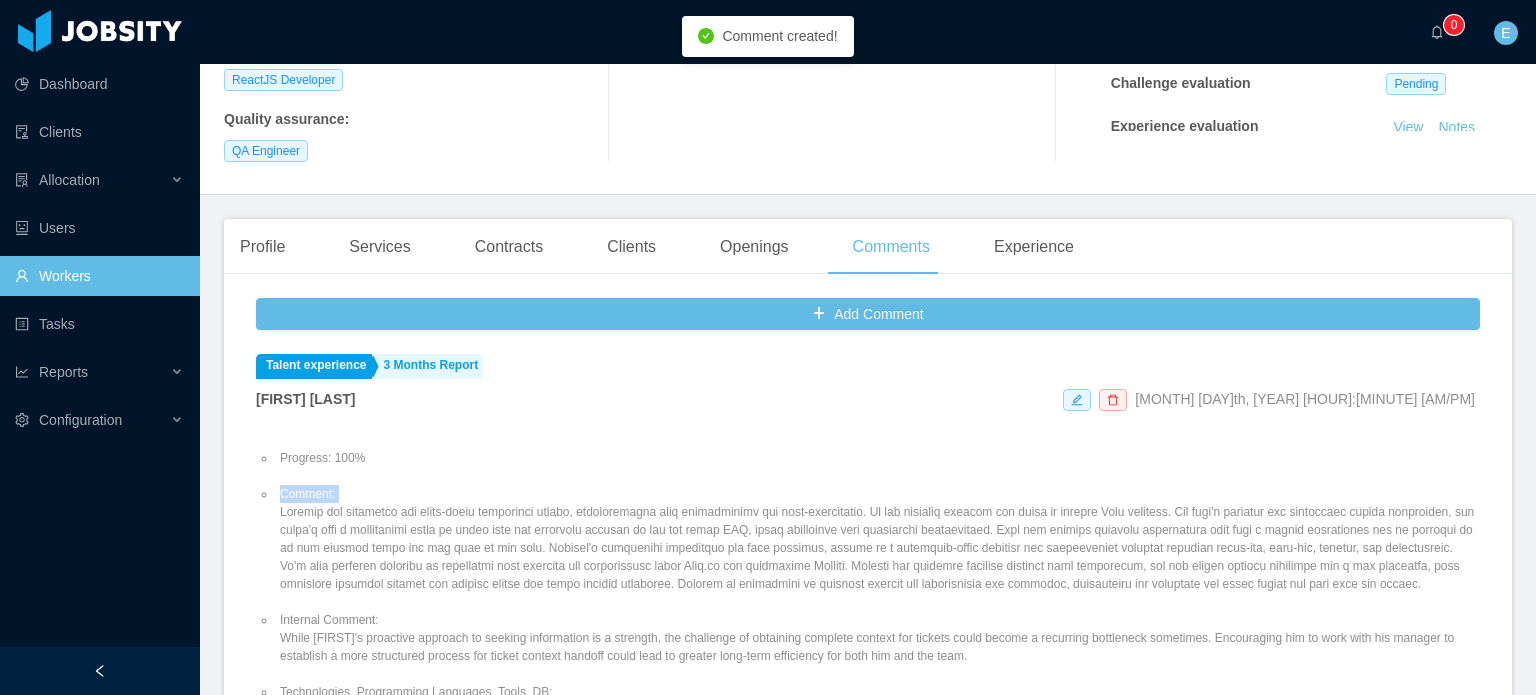 click on "Comment:" at bounding box center [878, 539] 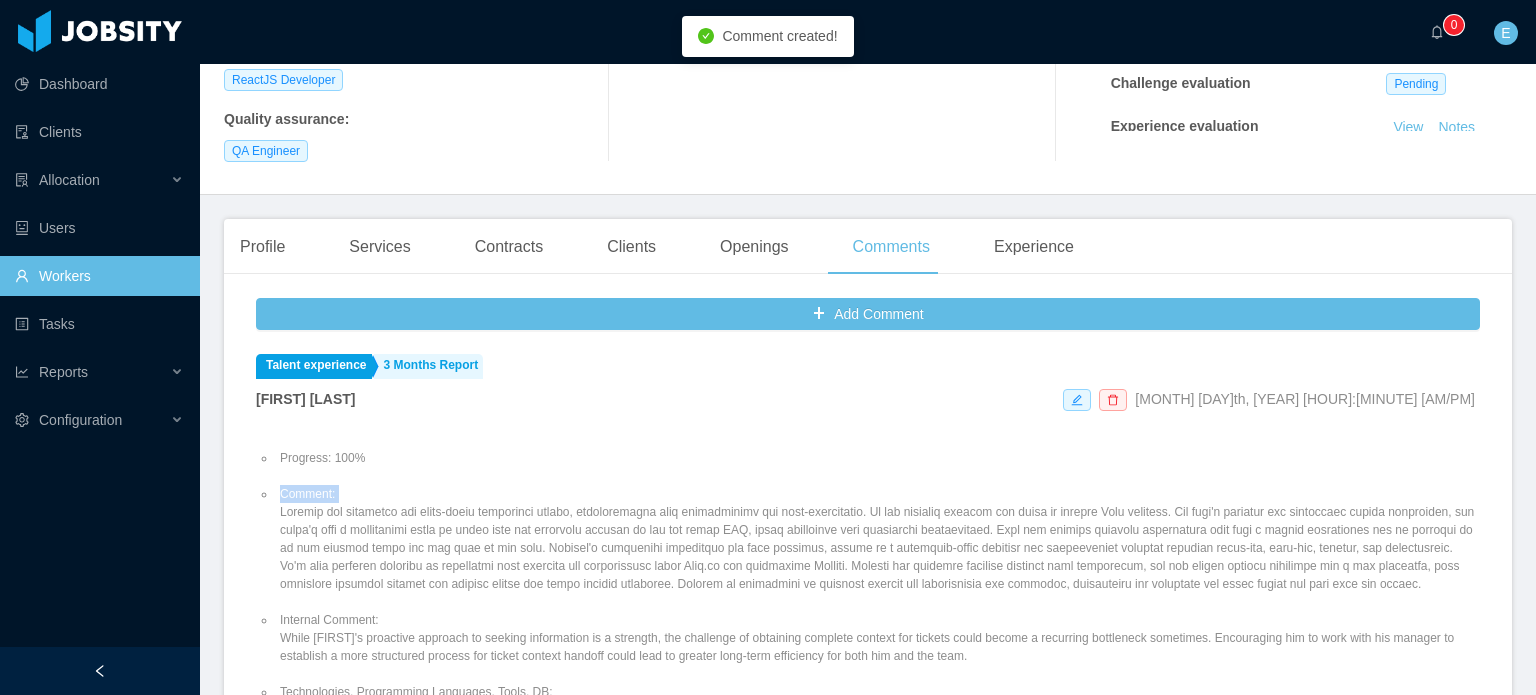 copy on "Comment:" 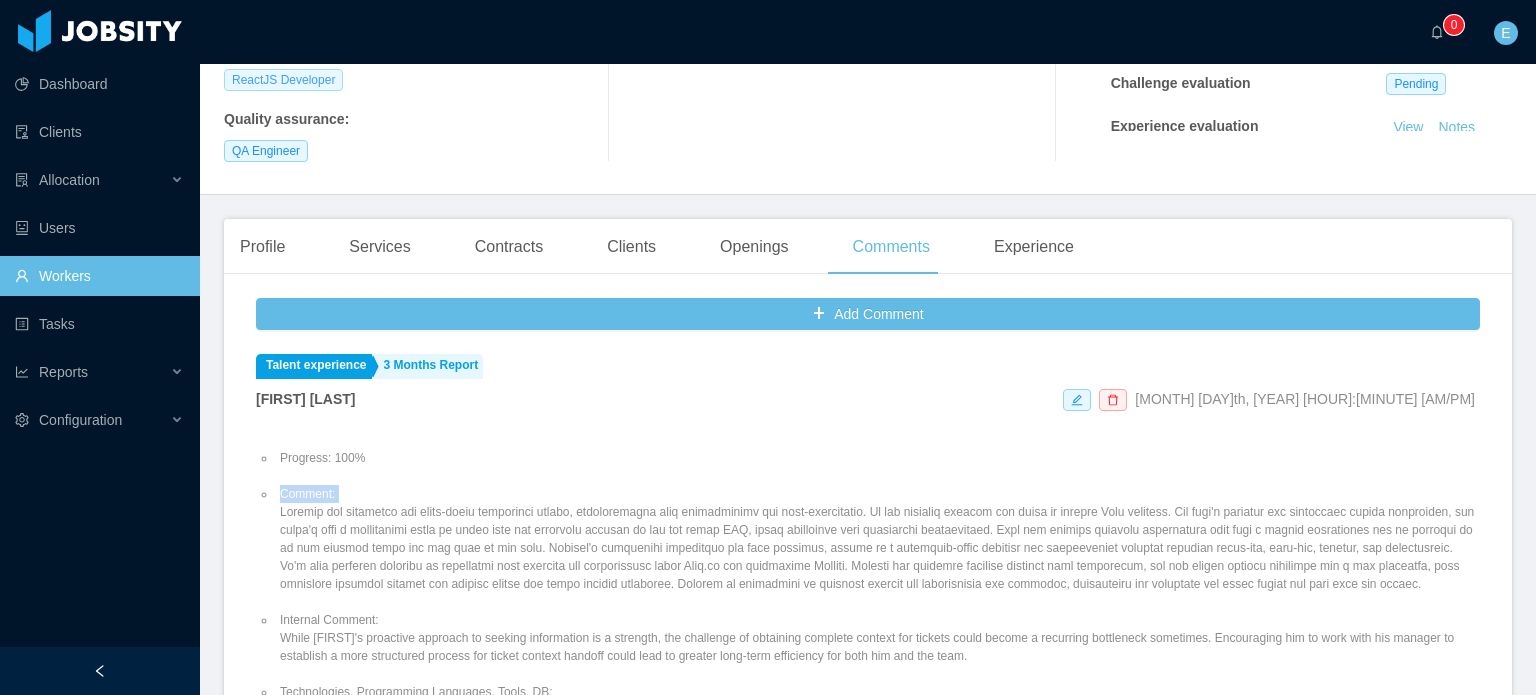 copy on "Comment:" 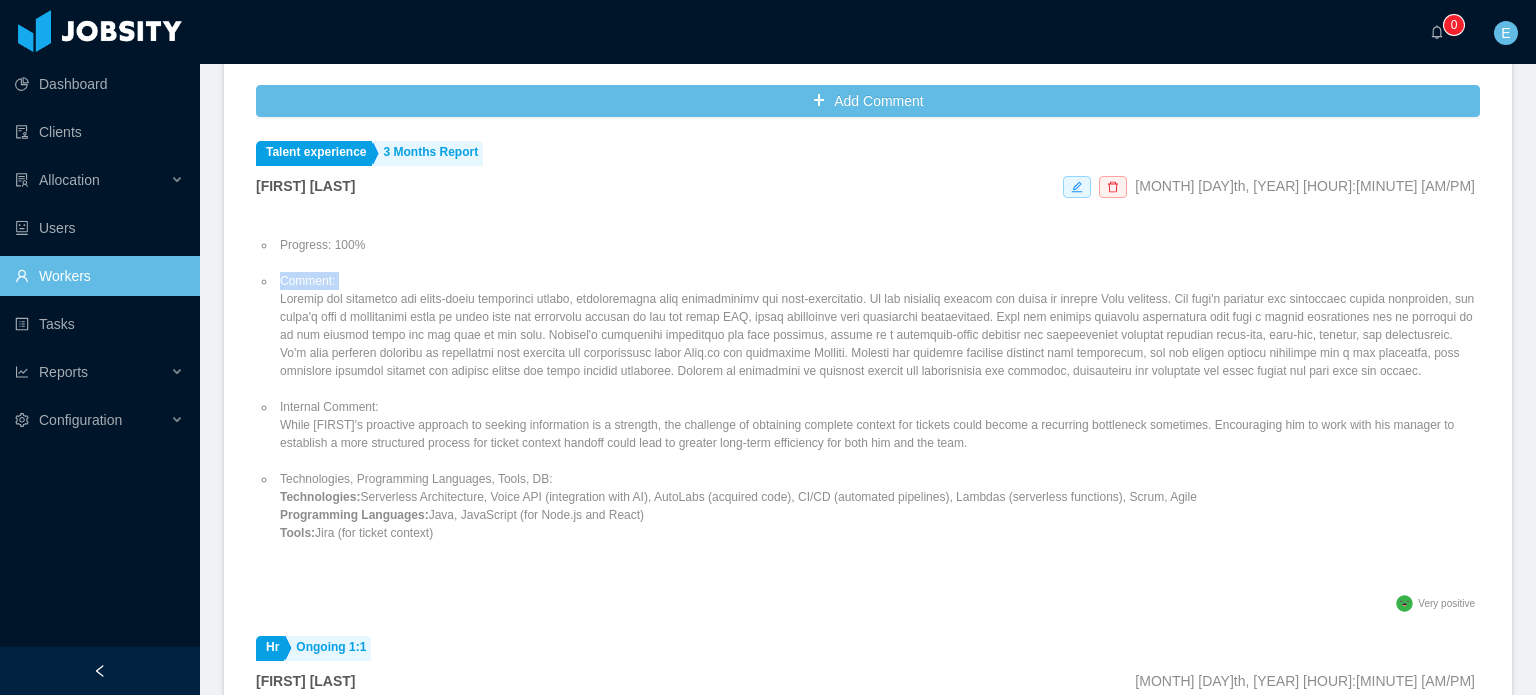 scroll, scrollTop: 700, scrollLeft: 0, axis: vertical 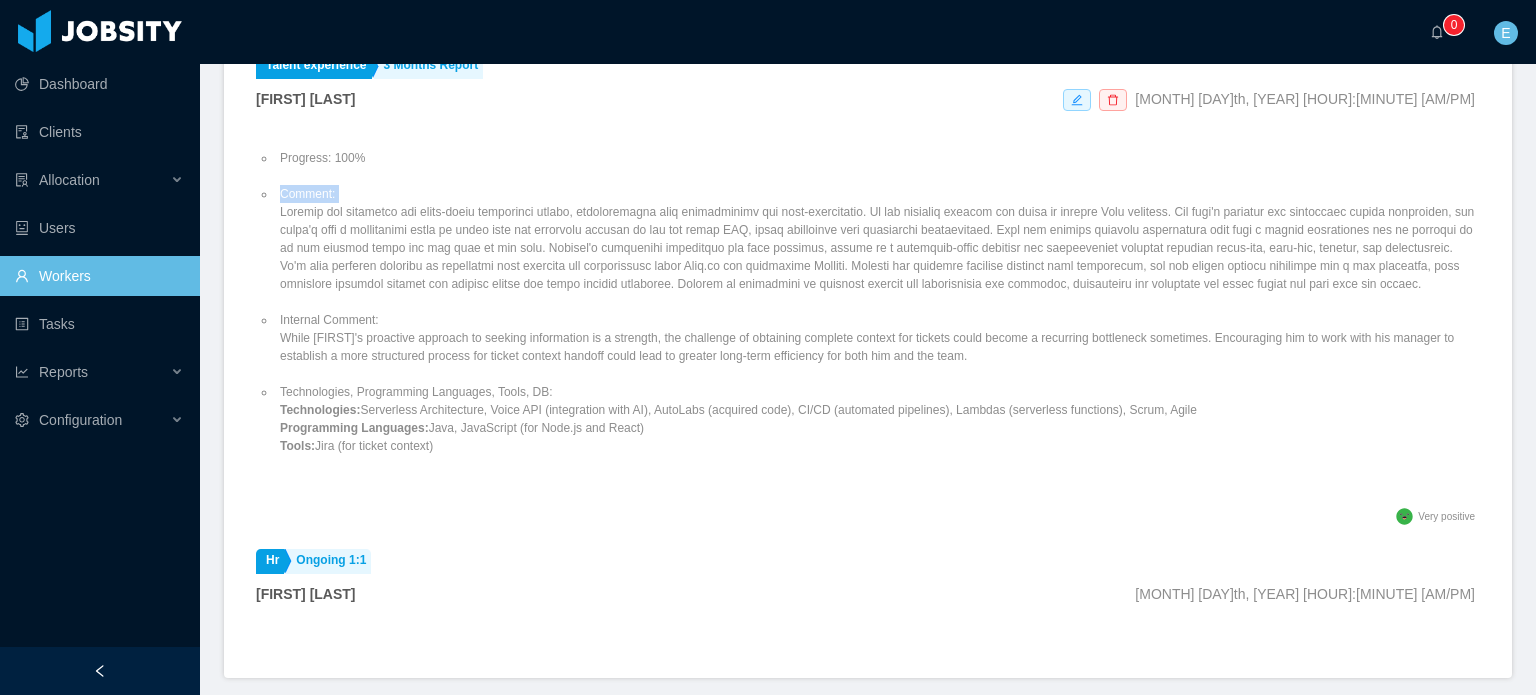 drag, startPoint x: 461, startPoint y: 471, endPoint x: 277, endPoint y: 347, distance: 221.88286 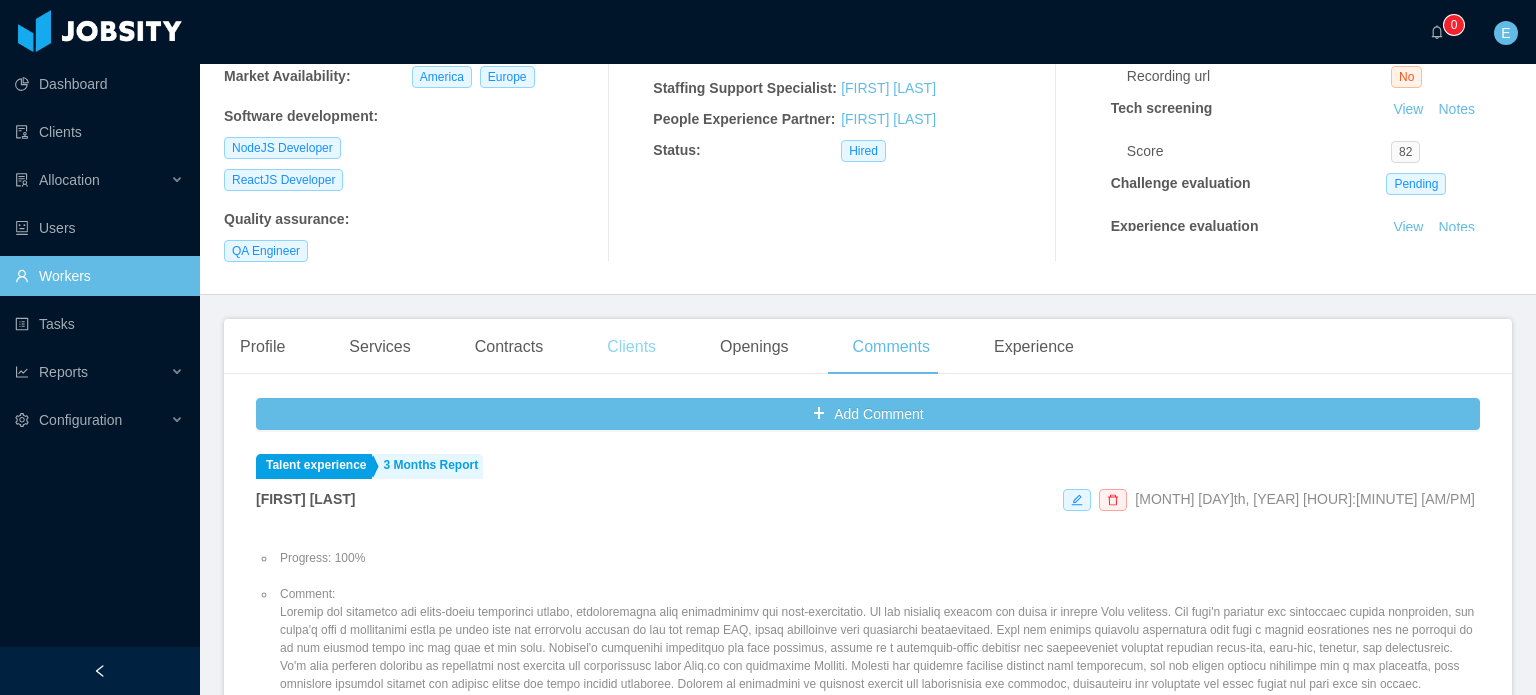 click on "Clients" at bounding box center (631, 347) 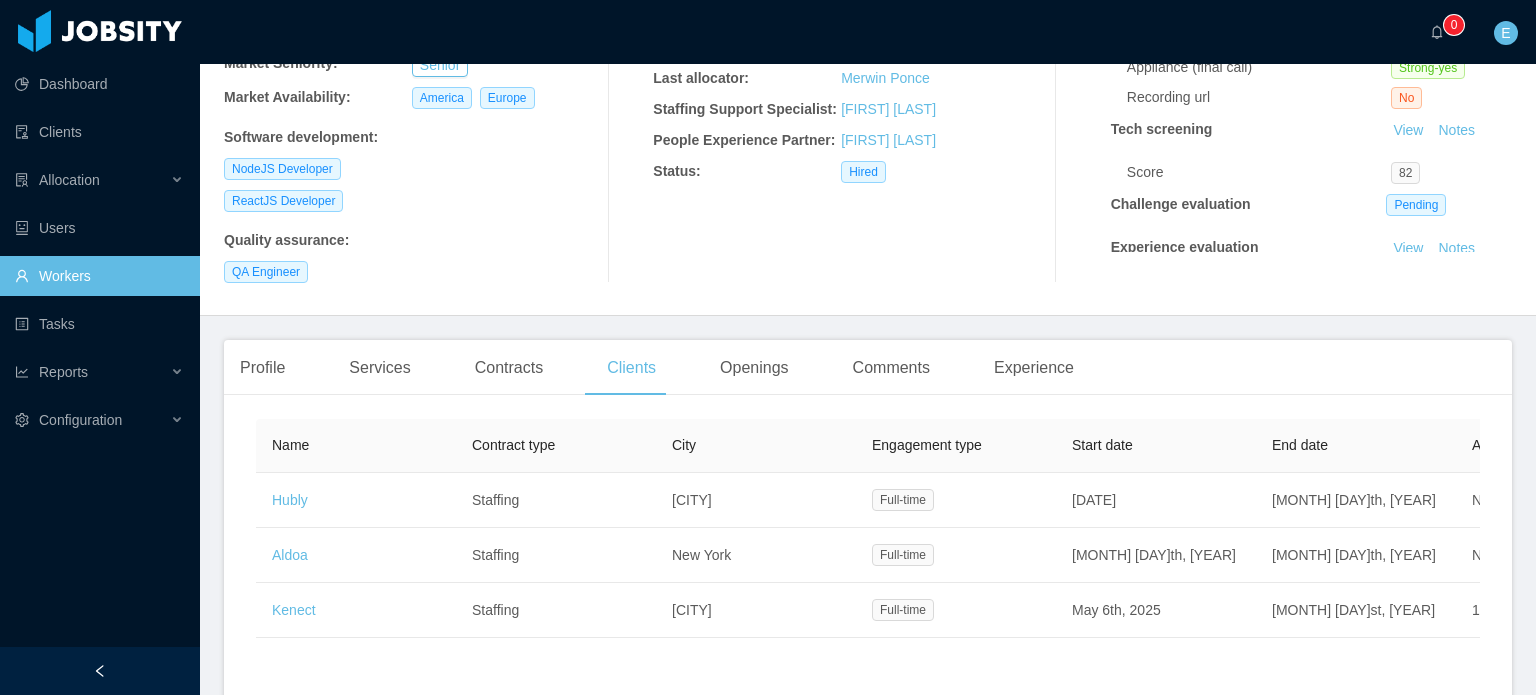 scroll, scrollTop: 300, scrollLeft: 0, axis: vertical 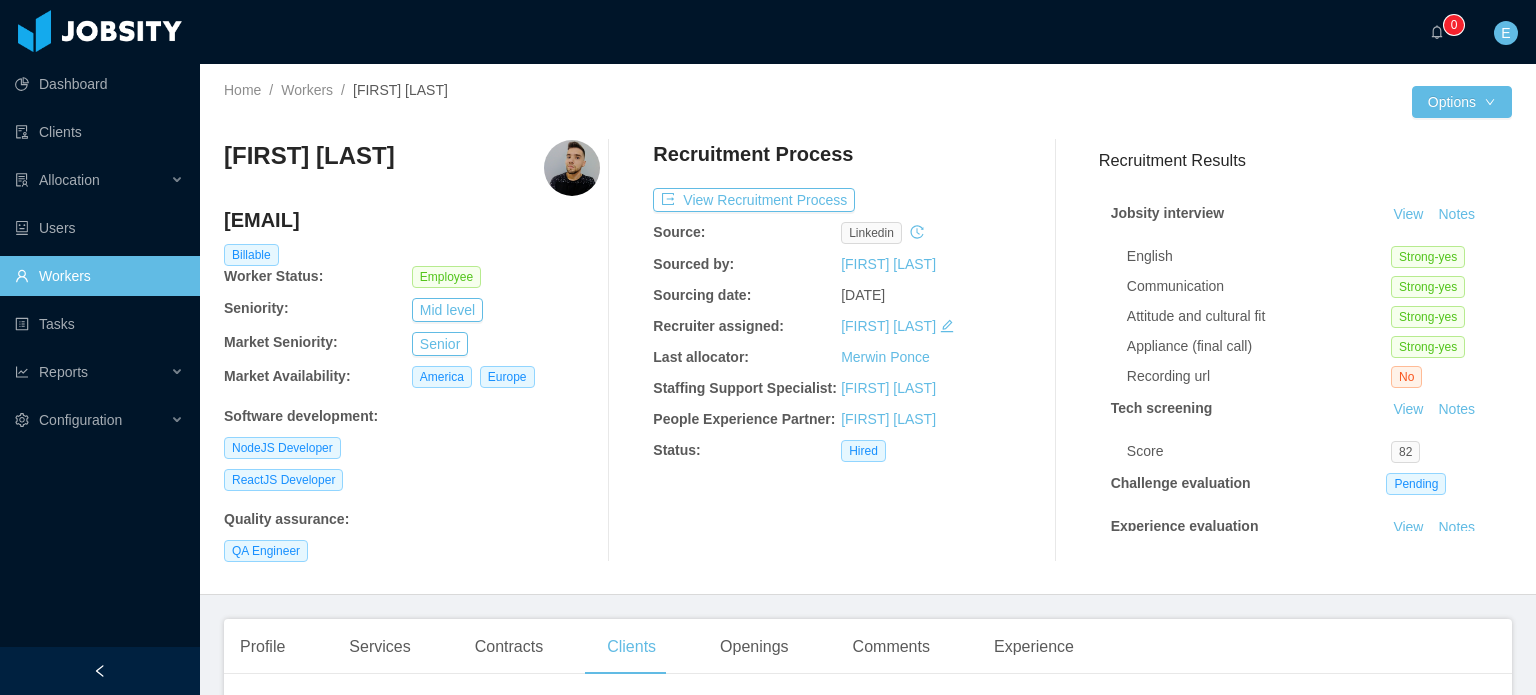 click on "Workers" at bounding box center [99, 276] 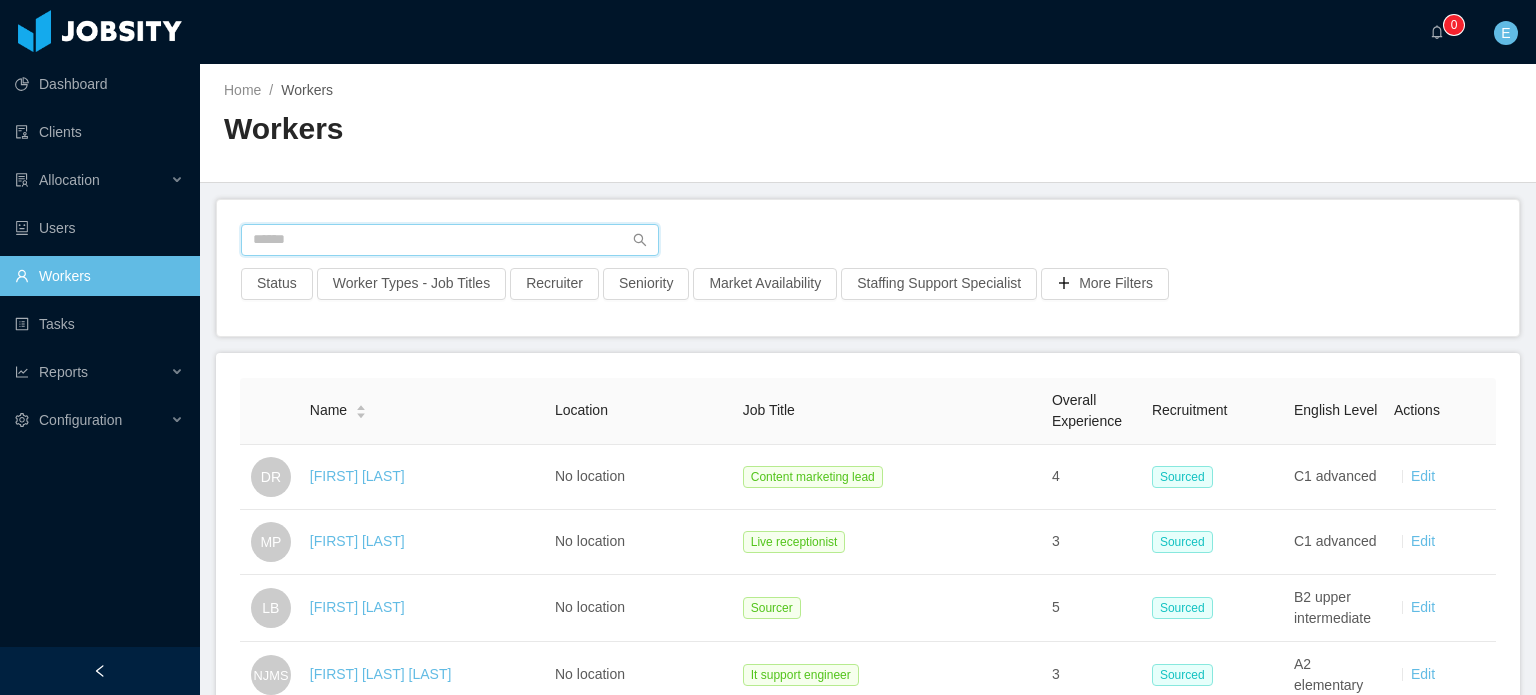 click at bounding box center [450, 240] 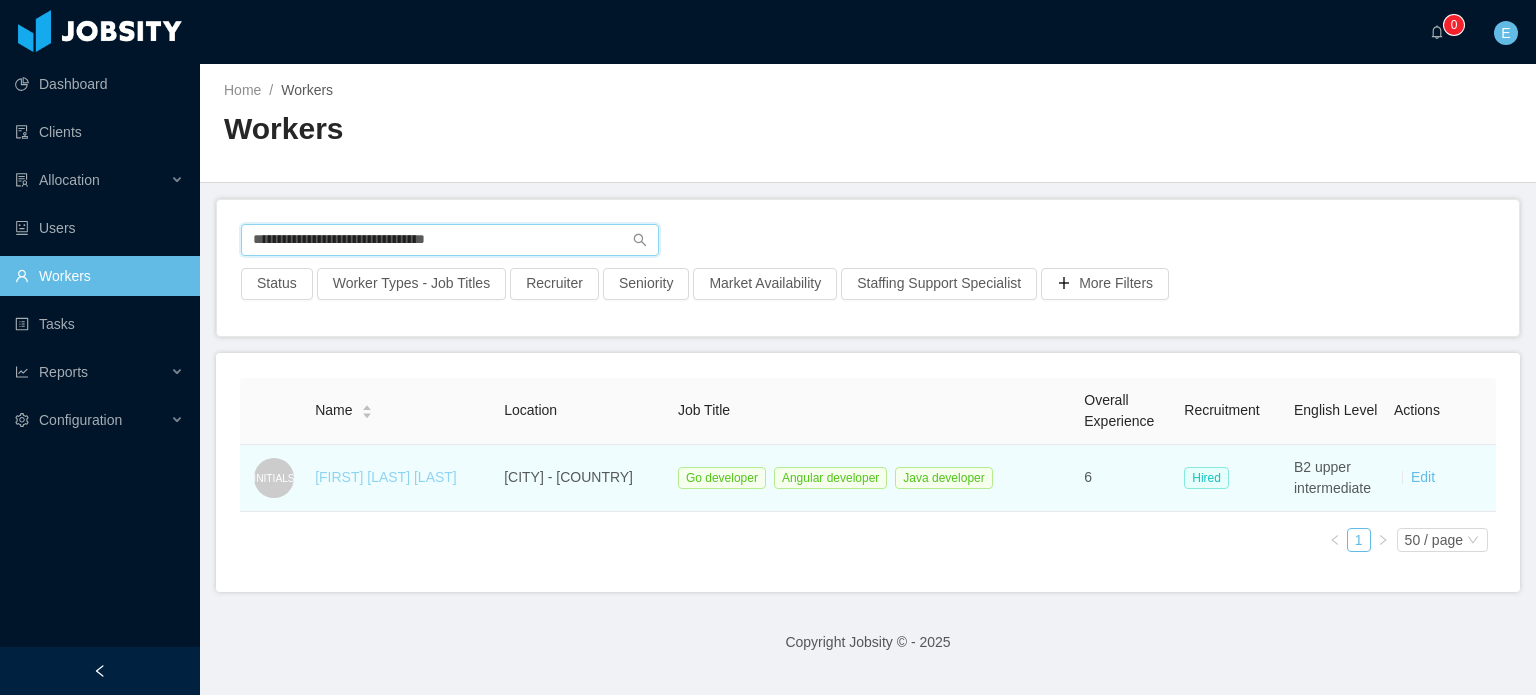 type on "**********" 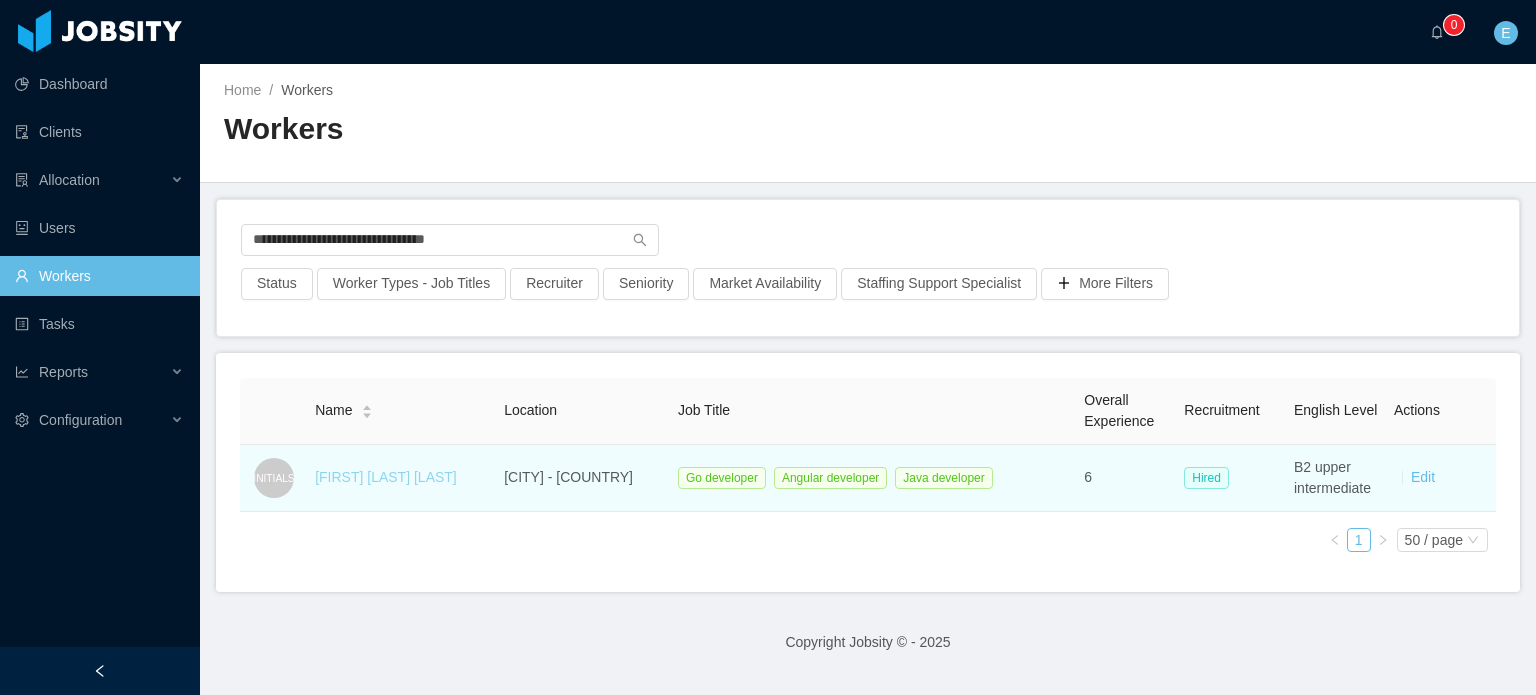 click on "[FIRST] [LAST] [LAST]" at bounding box center (386, 477) 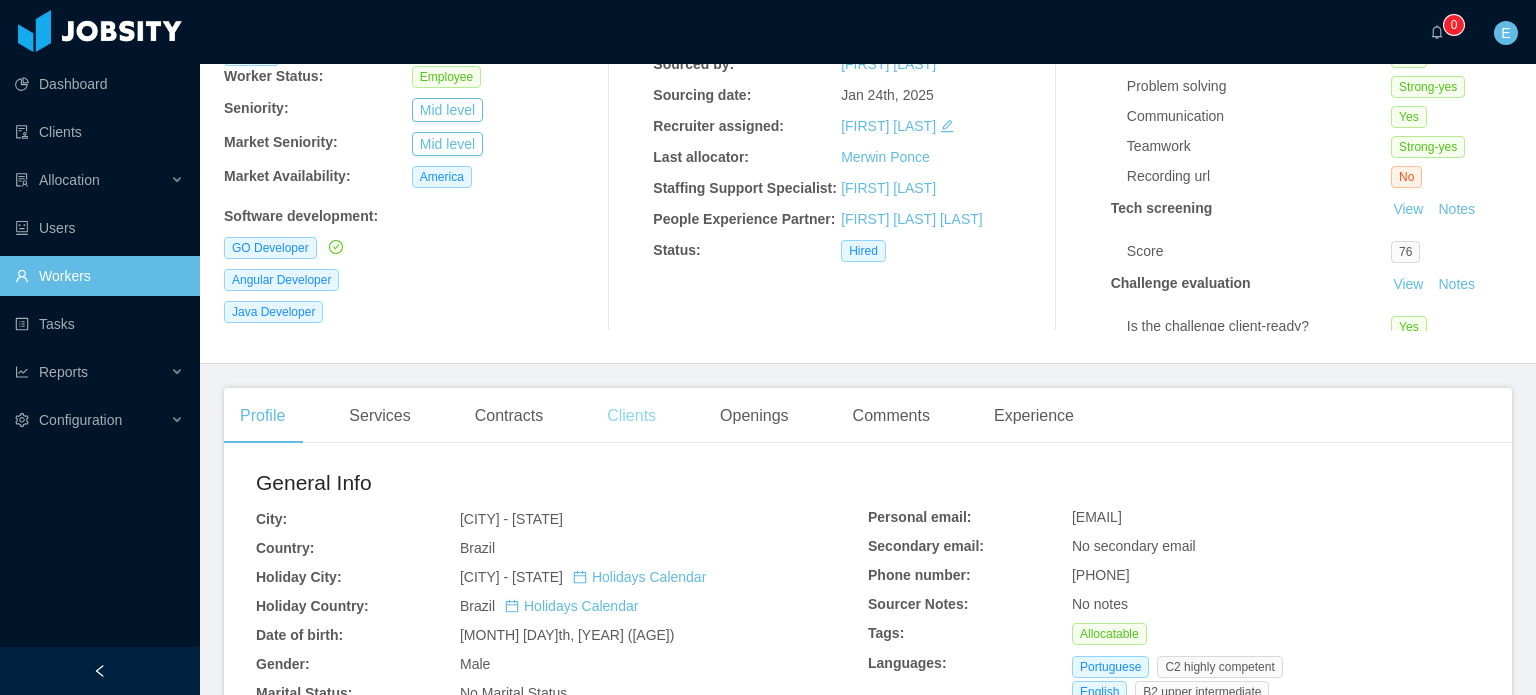 click on "Clients" at bounding box center (631, 416) 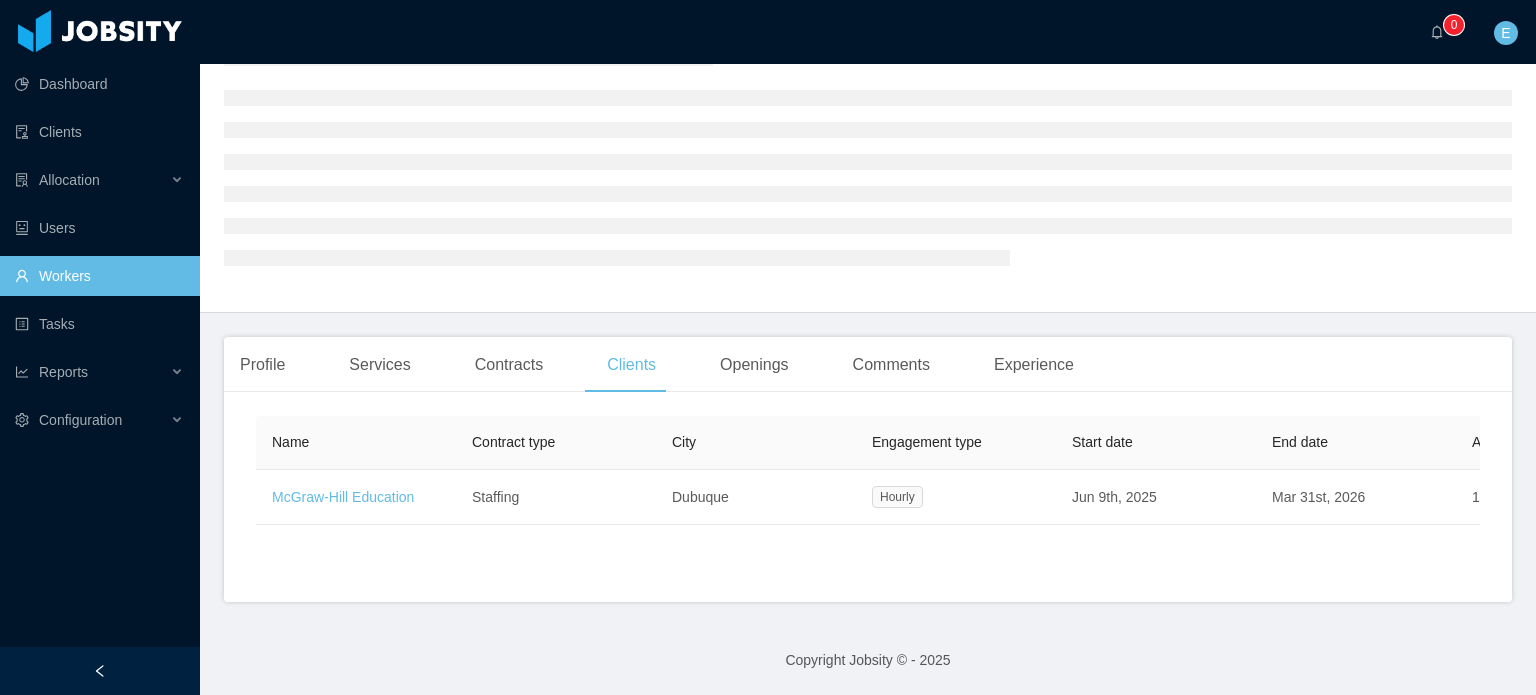scroll, scrollTop: 200, scrollLeft: 0, axis: vertical 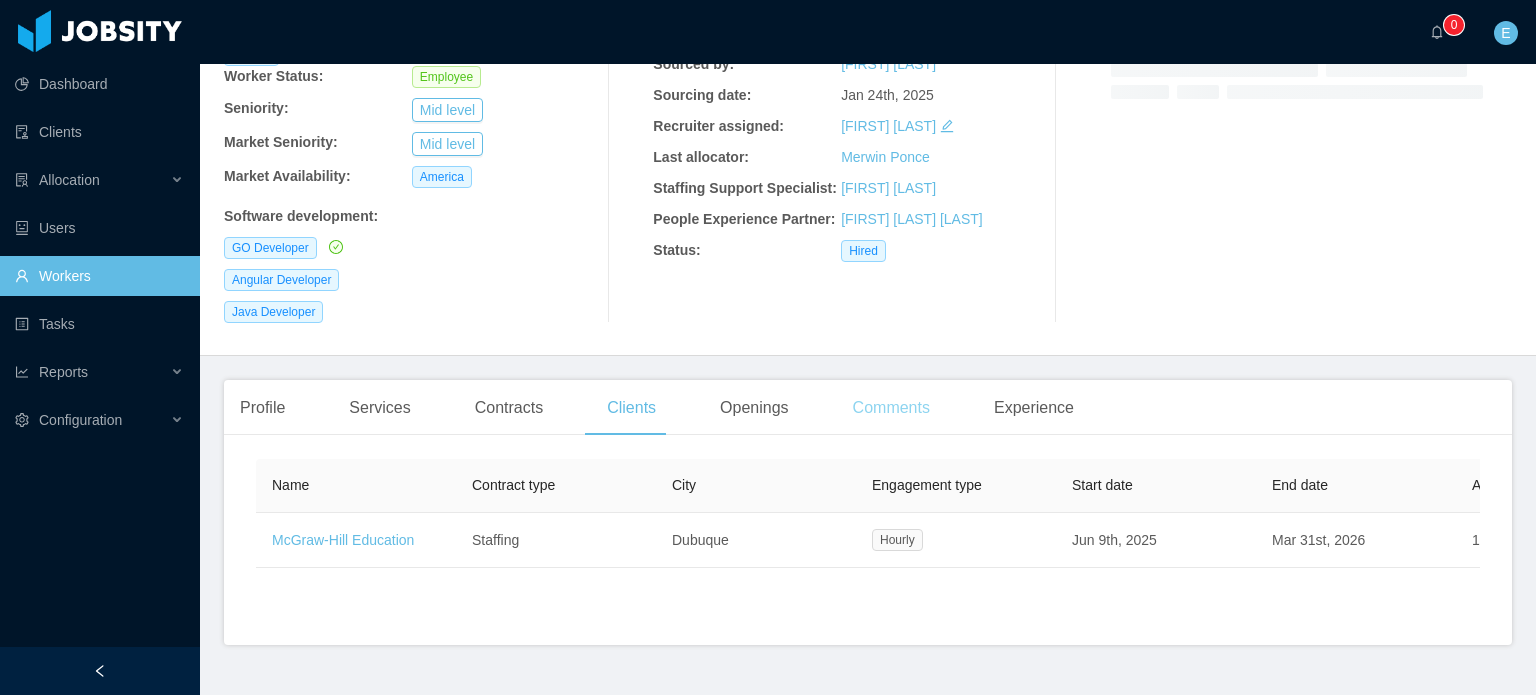 click on "Comments" at bounding box center [891, 408] 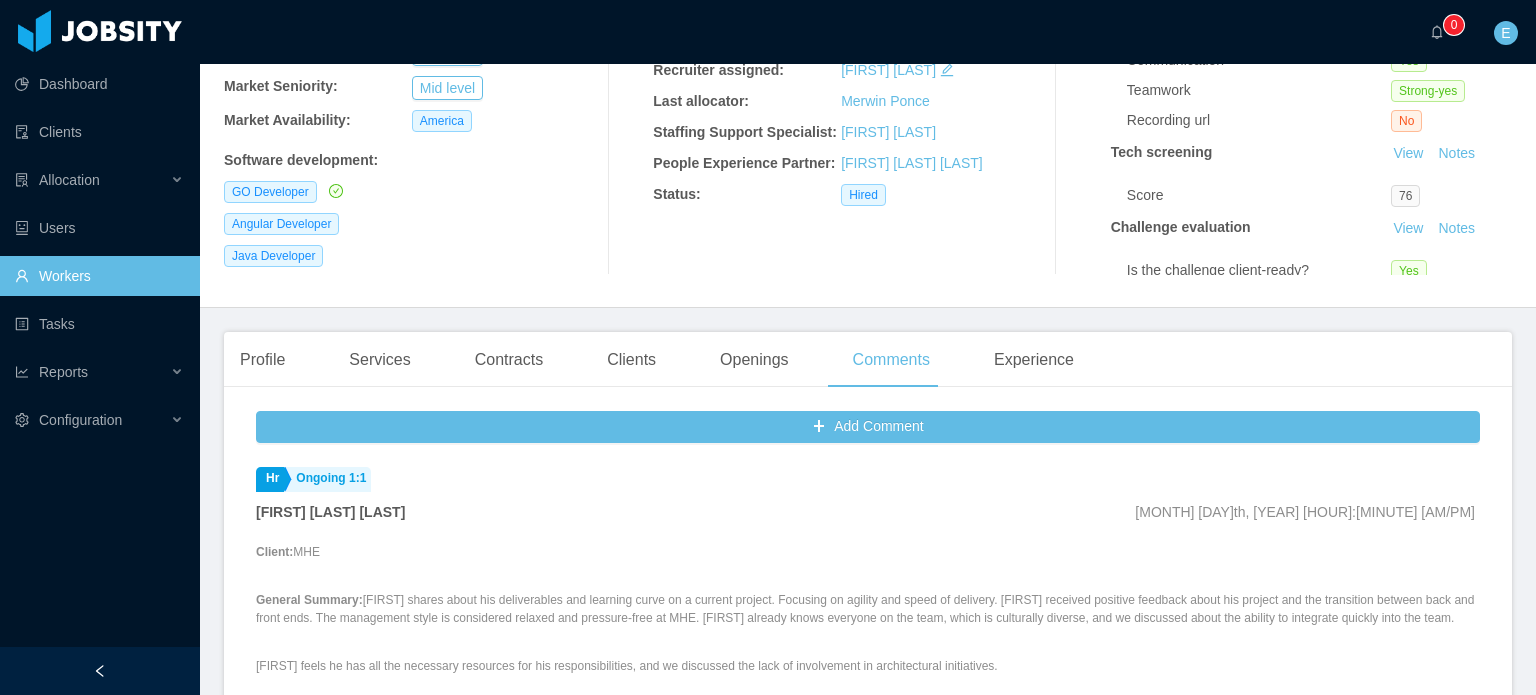 scroll, scrollTop: 259, scrollLeft: 0, axis: vertical 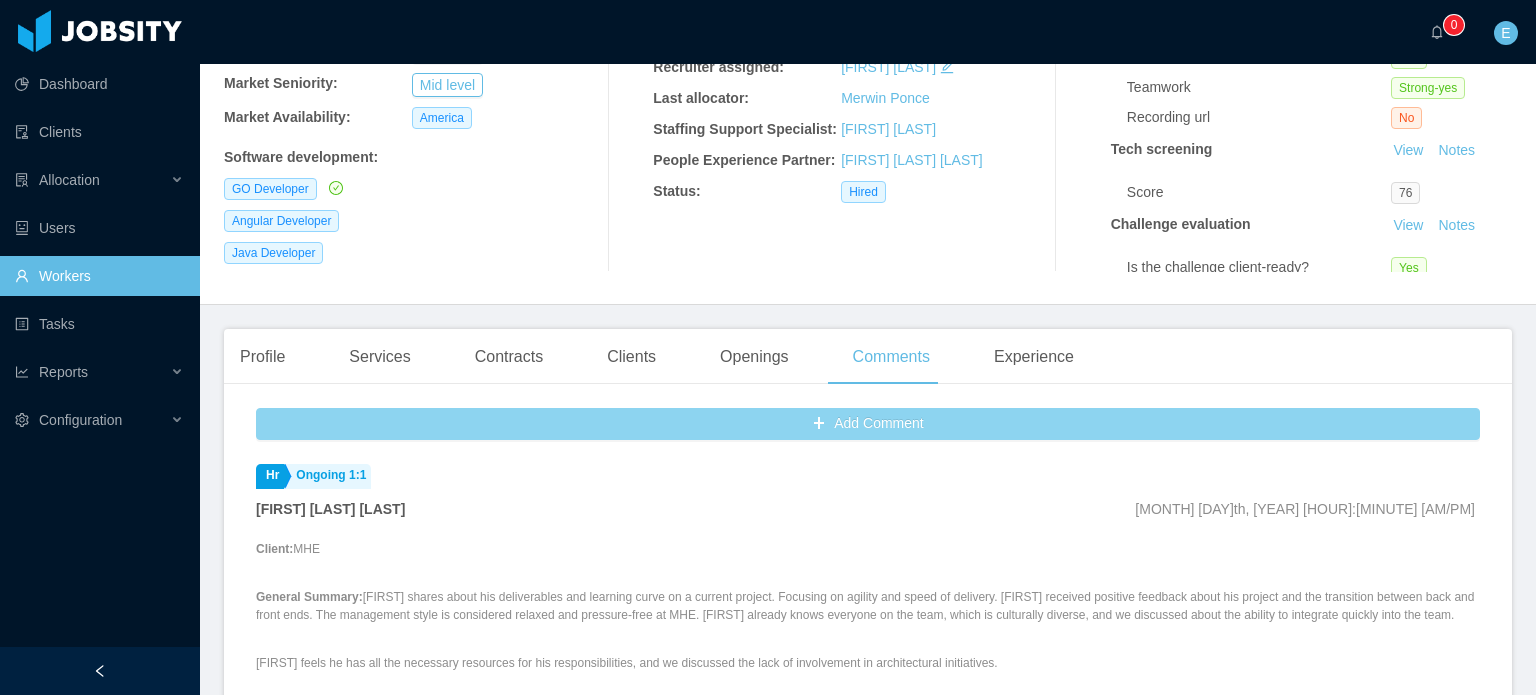 click on "Add Comment" at bounding box center [868, 424] 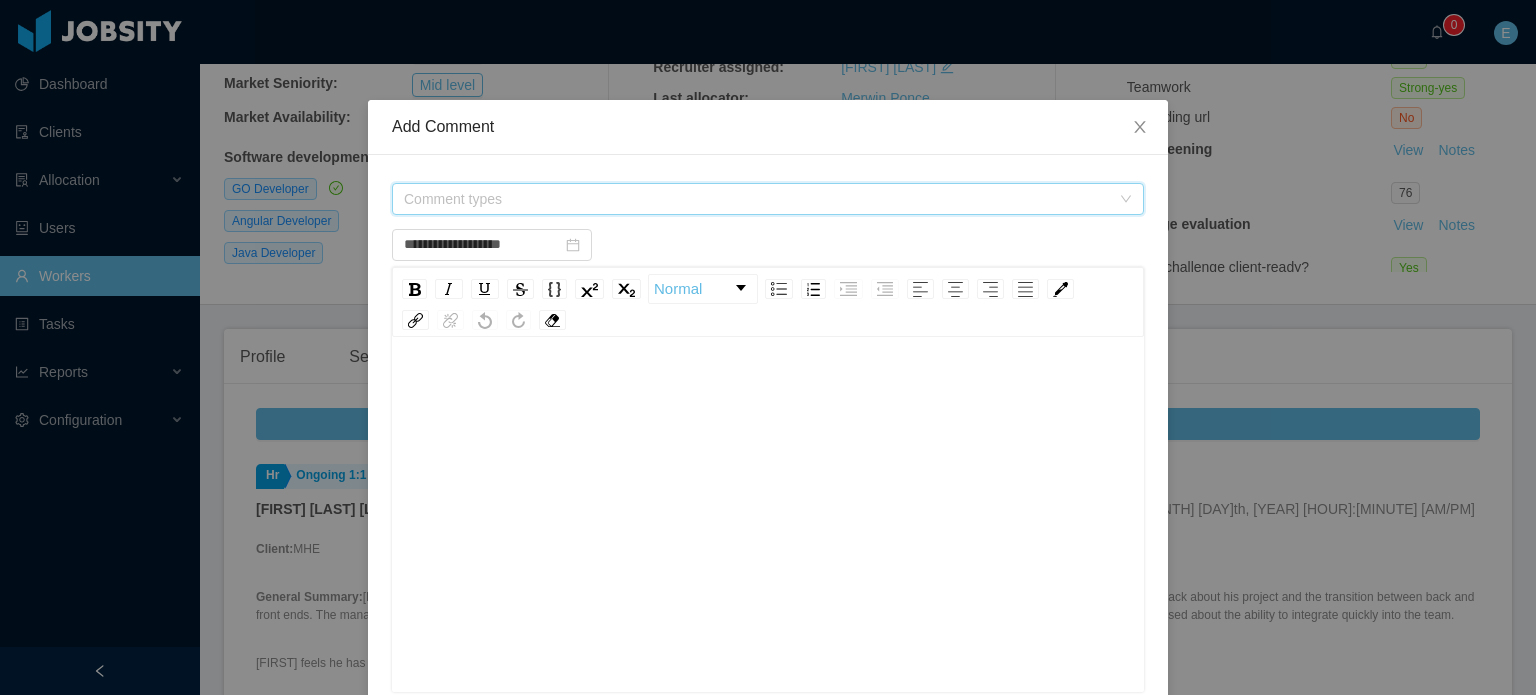 click on "Comment types" at bounding box center (757, 199) 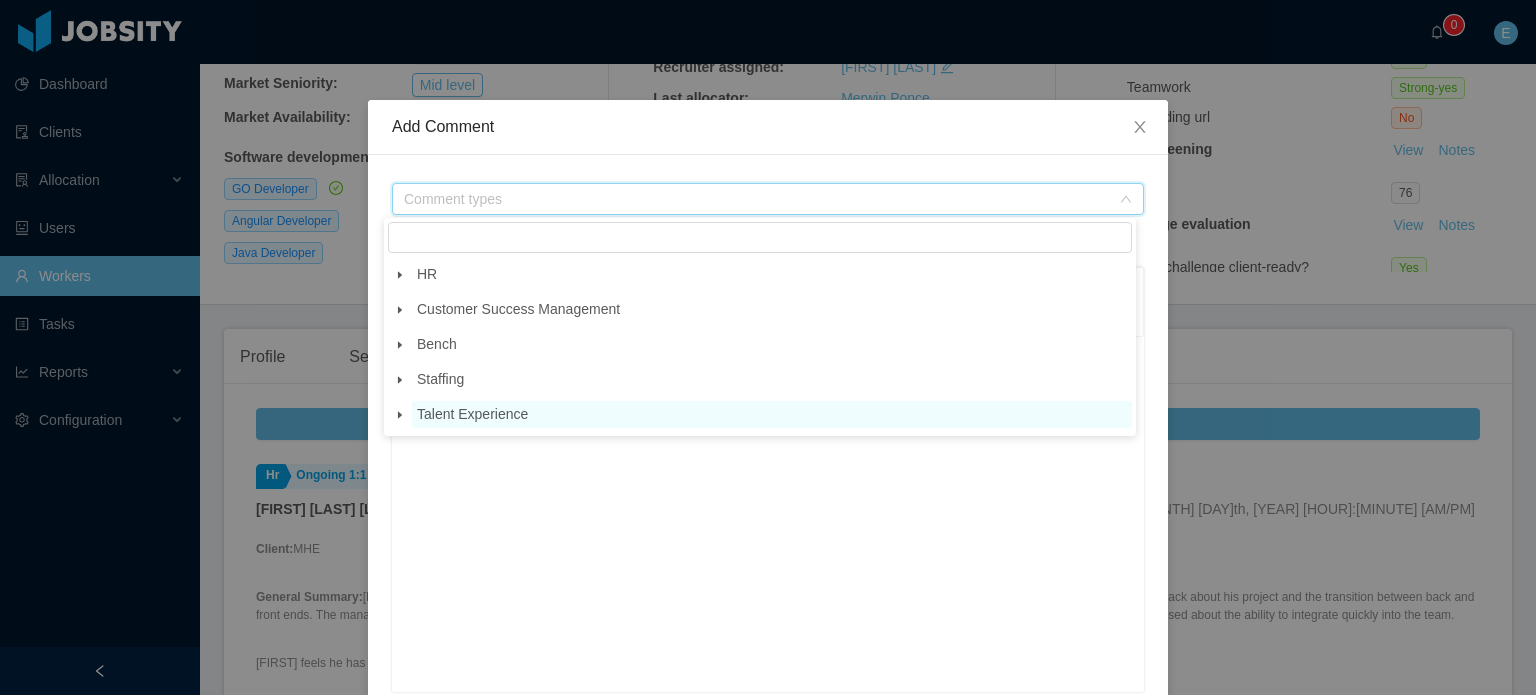 click on "Talent Experience" at bounding box center [772, 414] 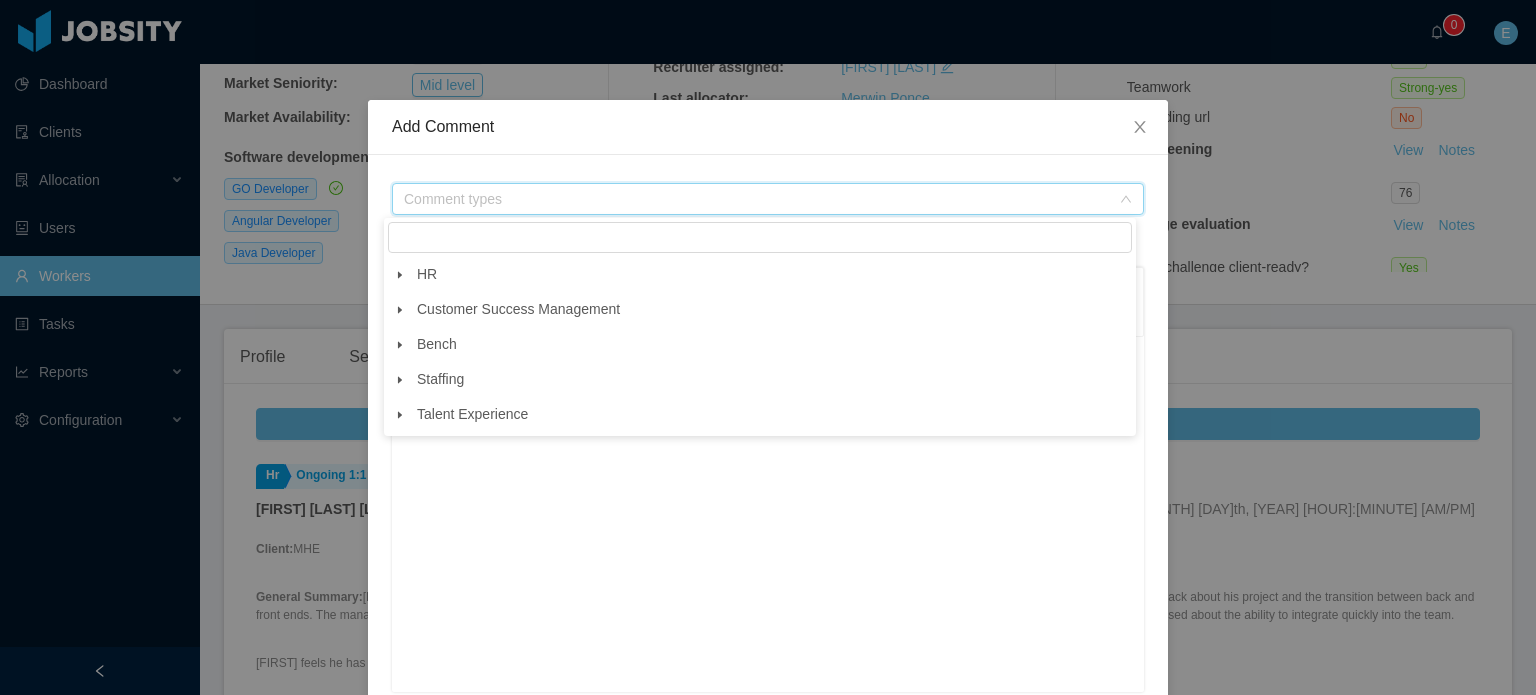 click at bounding box center (400, 415) 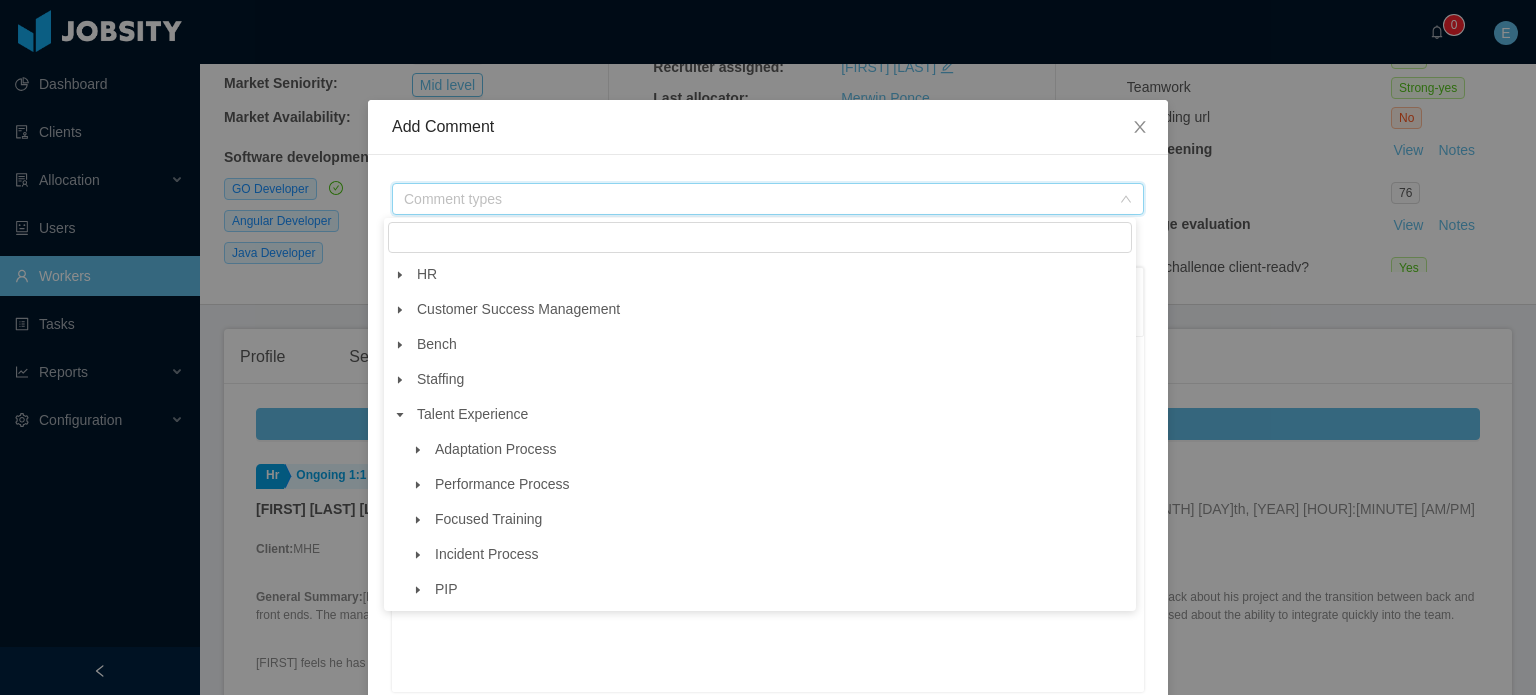 click at bounding box center (418, 450) 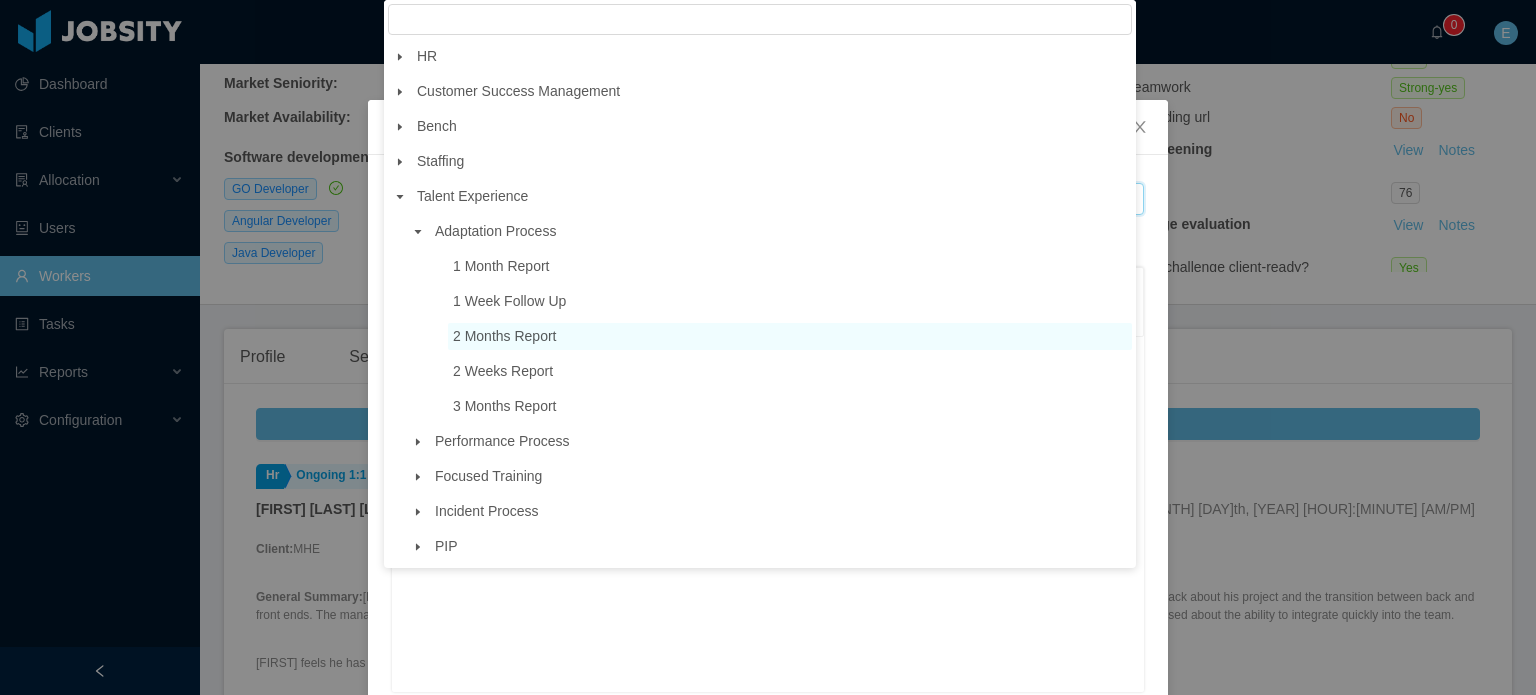 click on "2 Months Report" at bounding box center (505, 336) 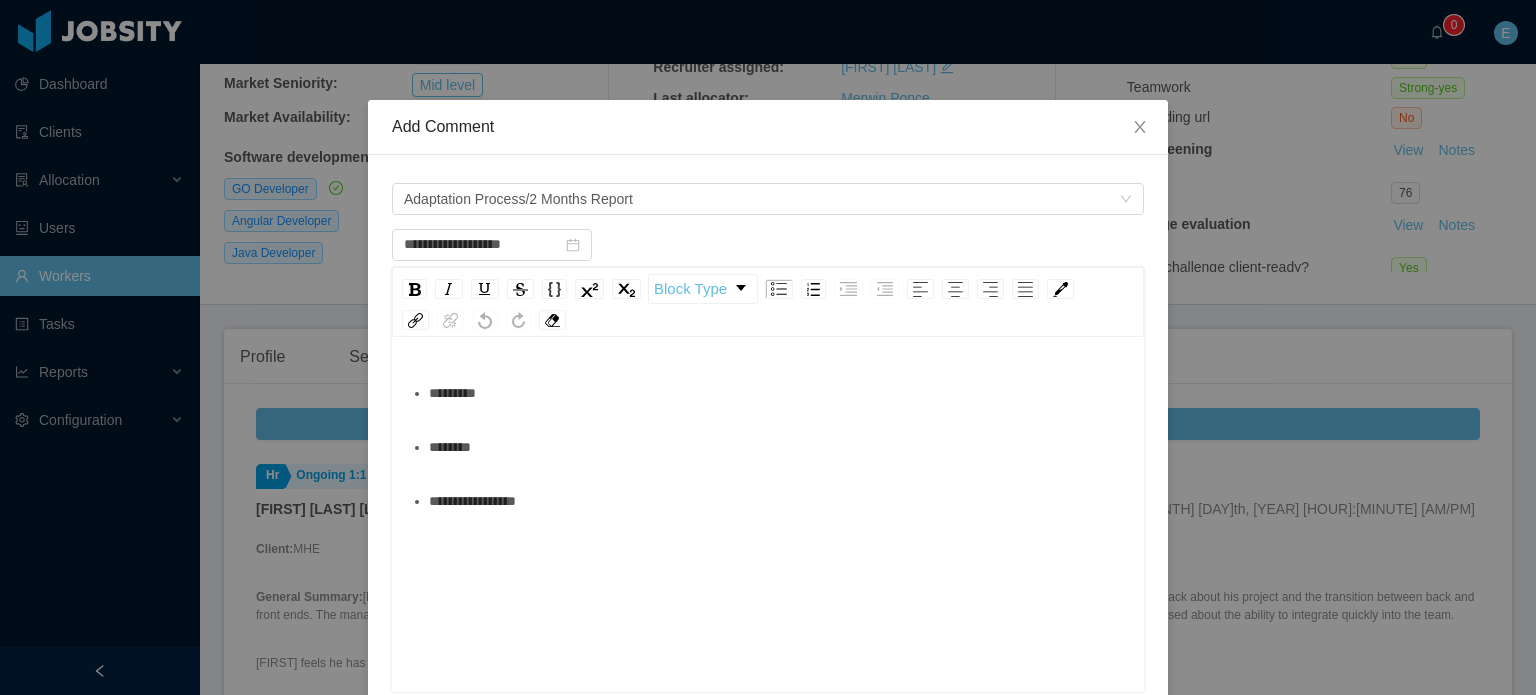 click on "********" at bounding box center (779, 447) 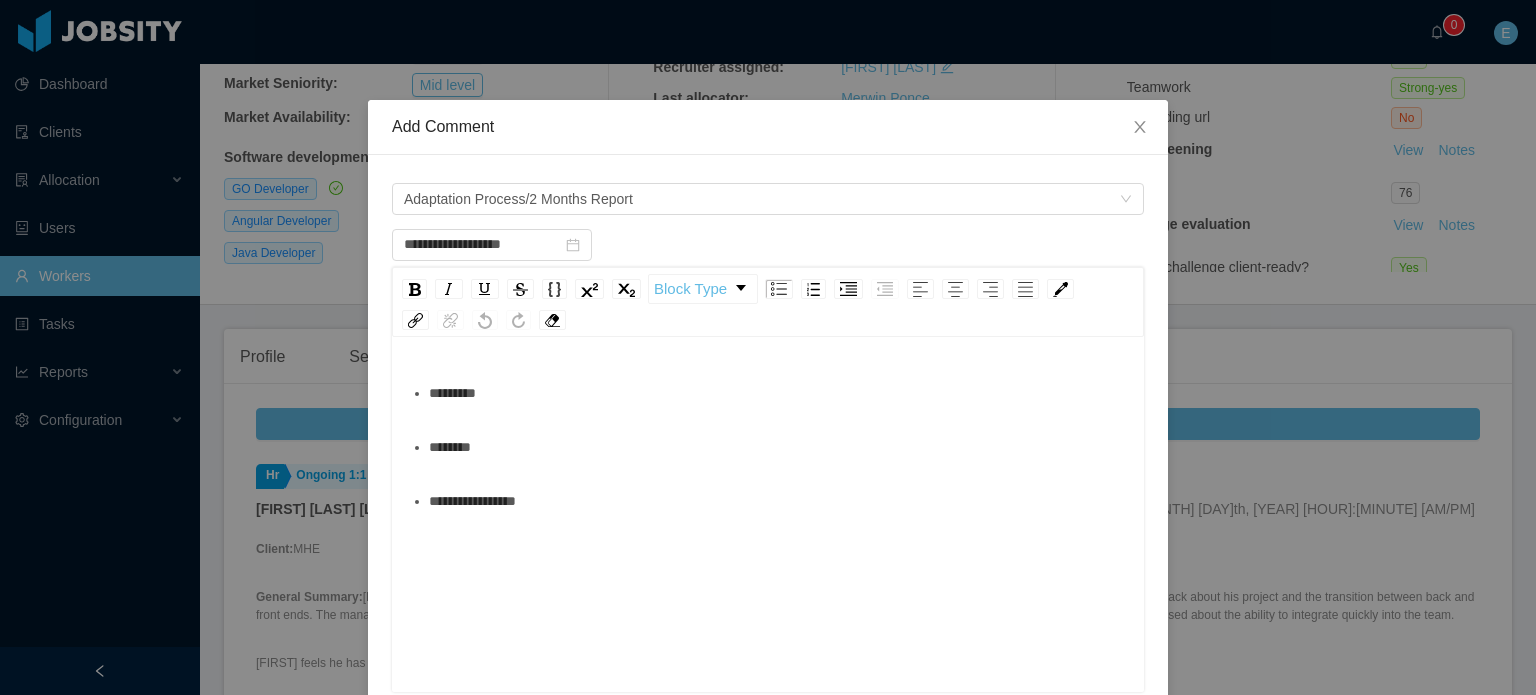 type on "**********" 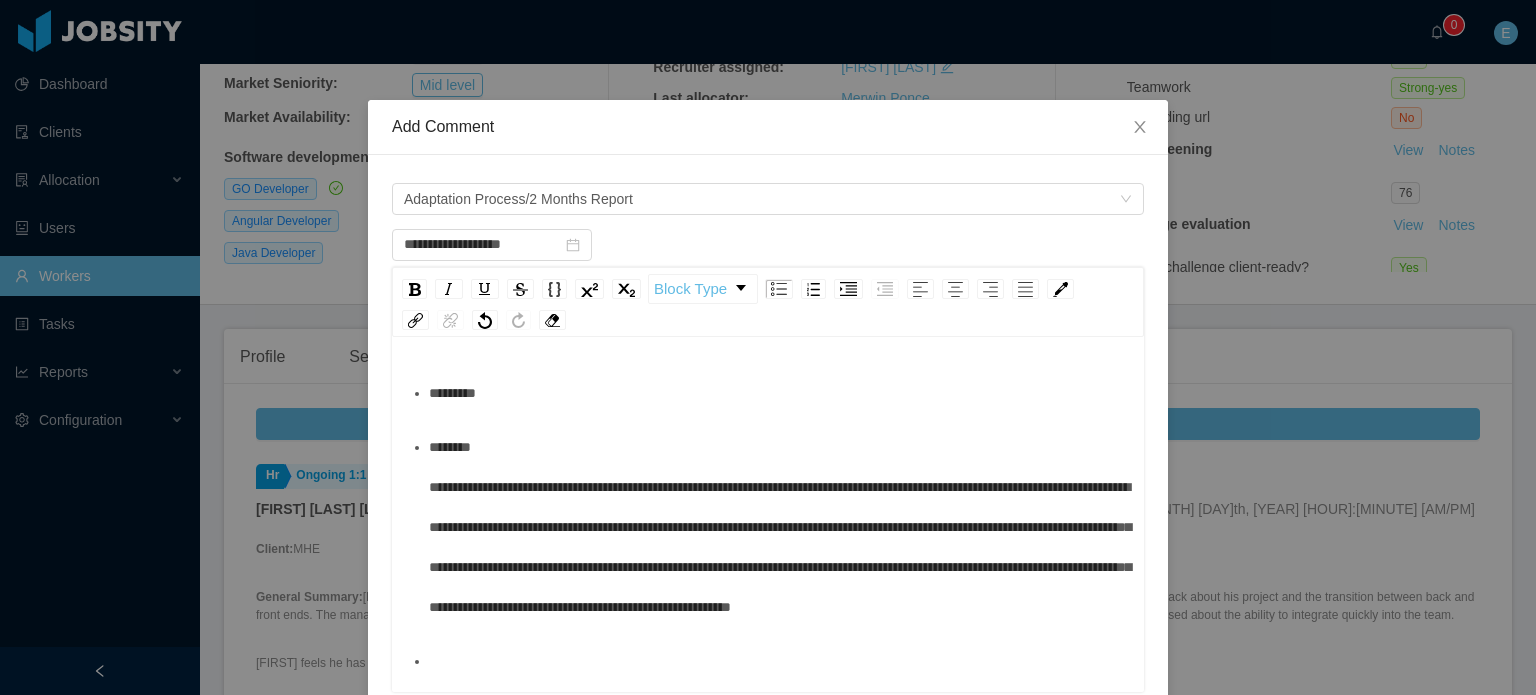 scroll, scrollTop: 39, scrollLeft: 0, axis: vertical 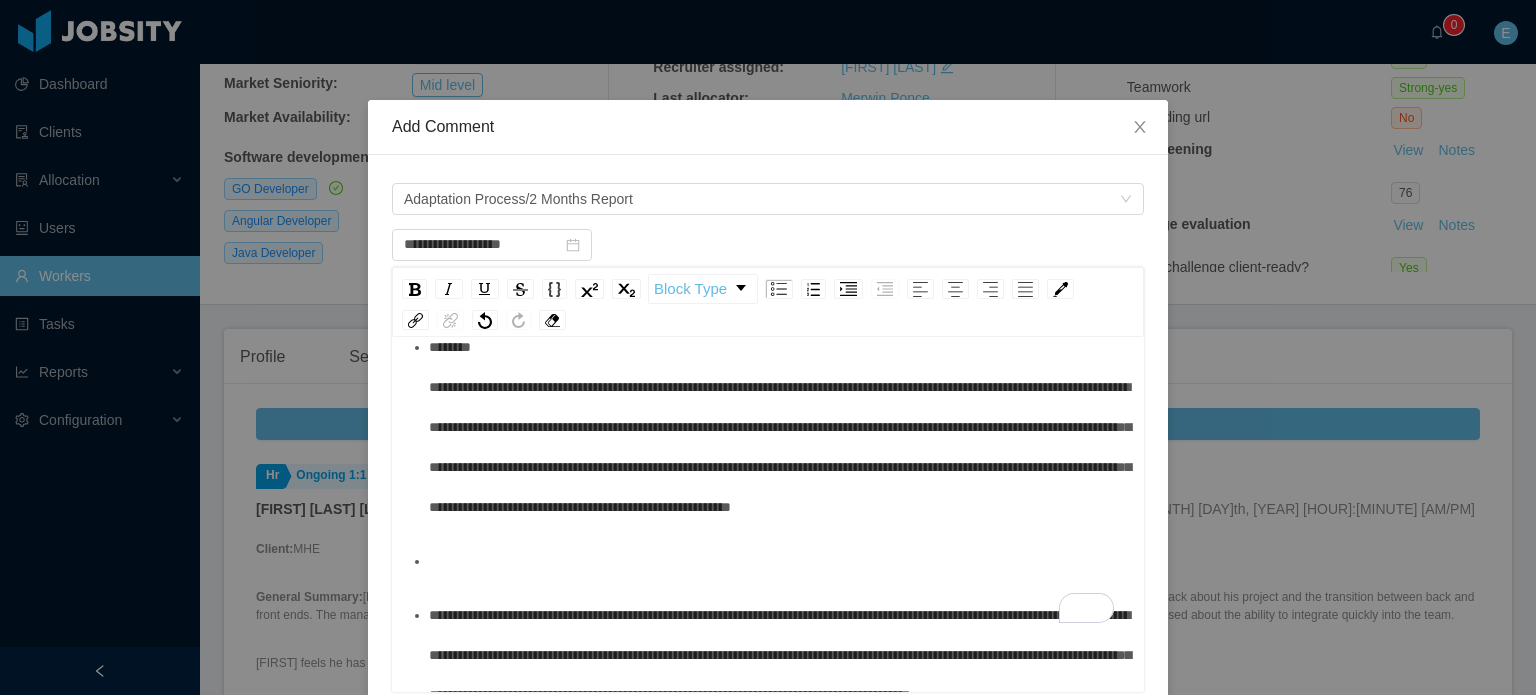 click on "**********" at bounding box center (780, 427) 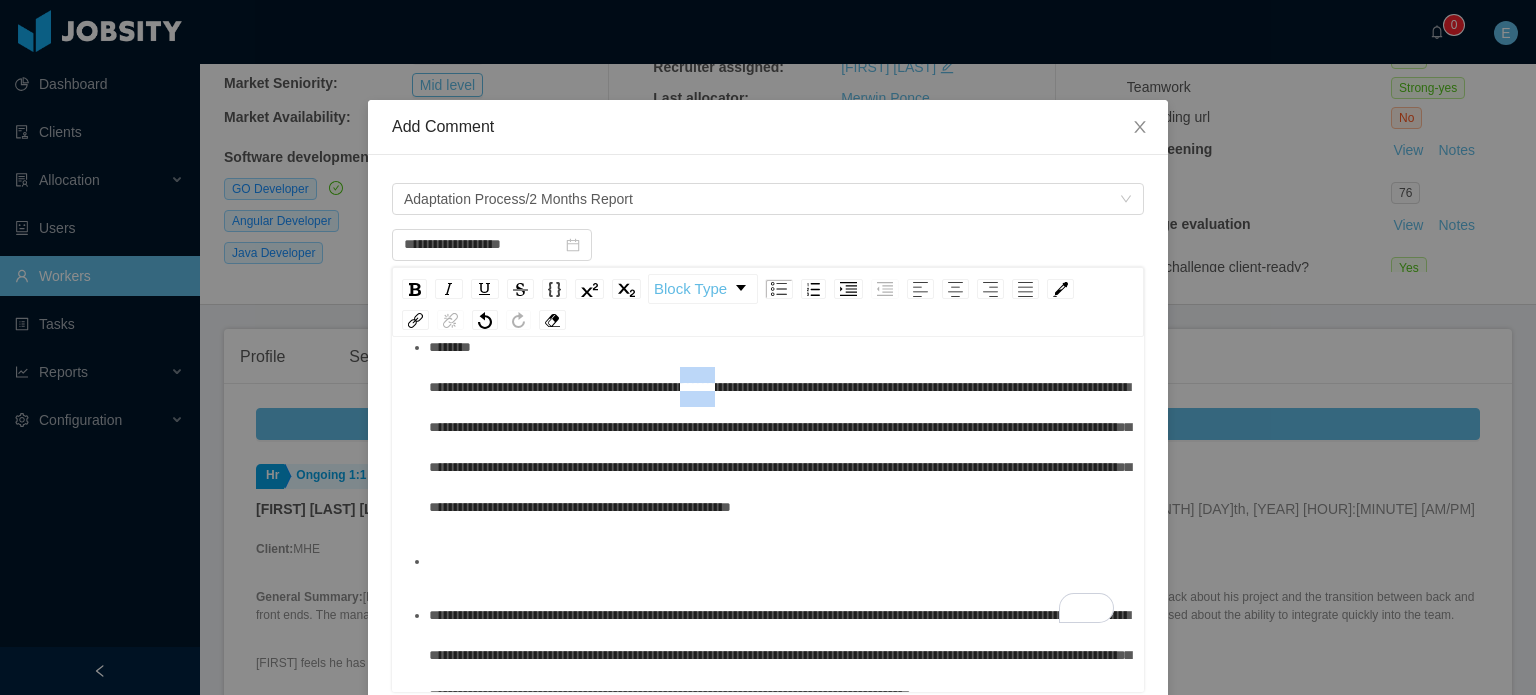 click on "**********" at bounding box center (780, 427) 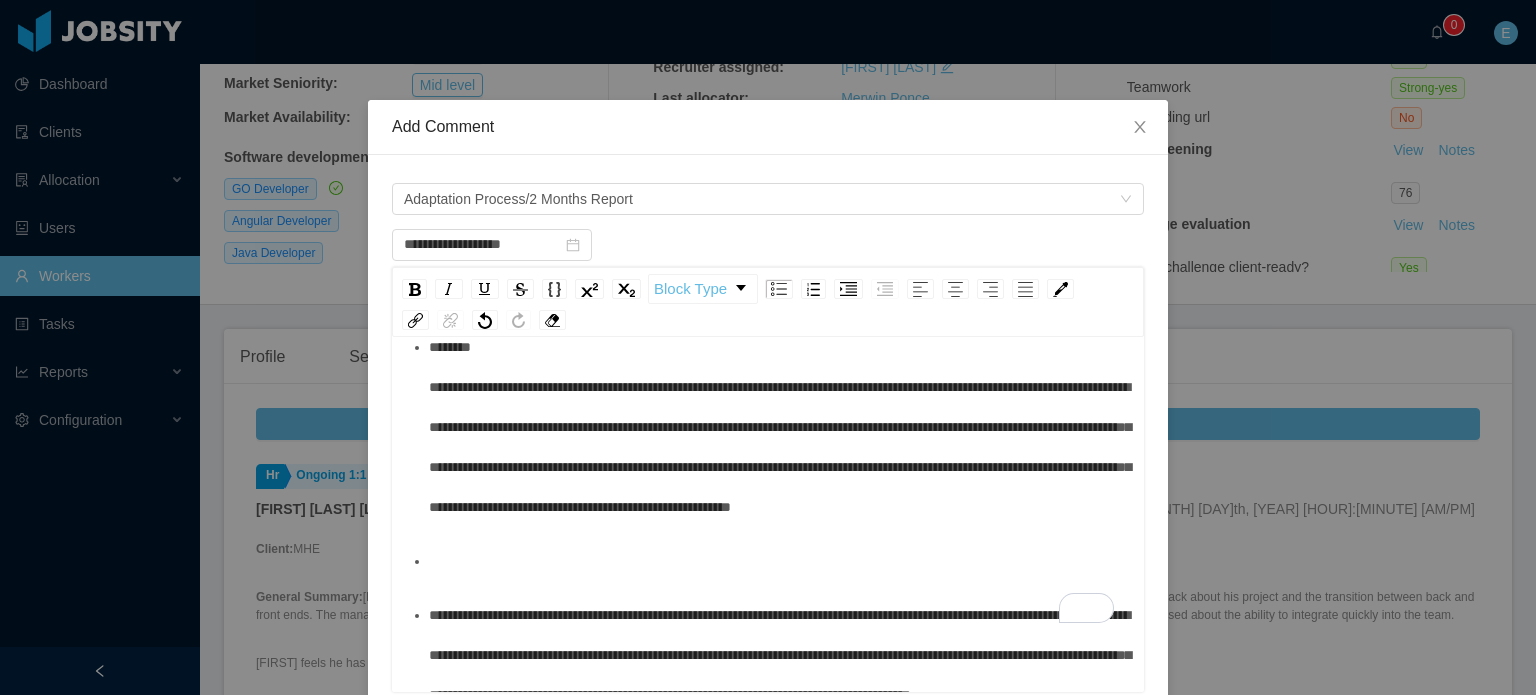 type 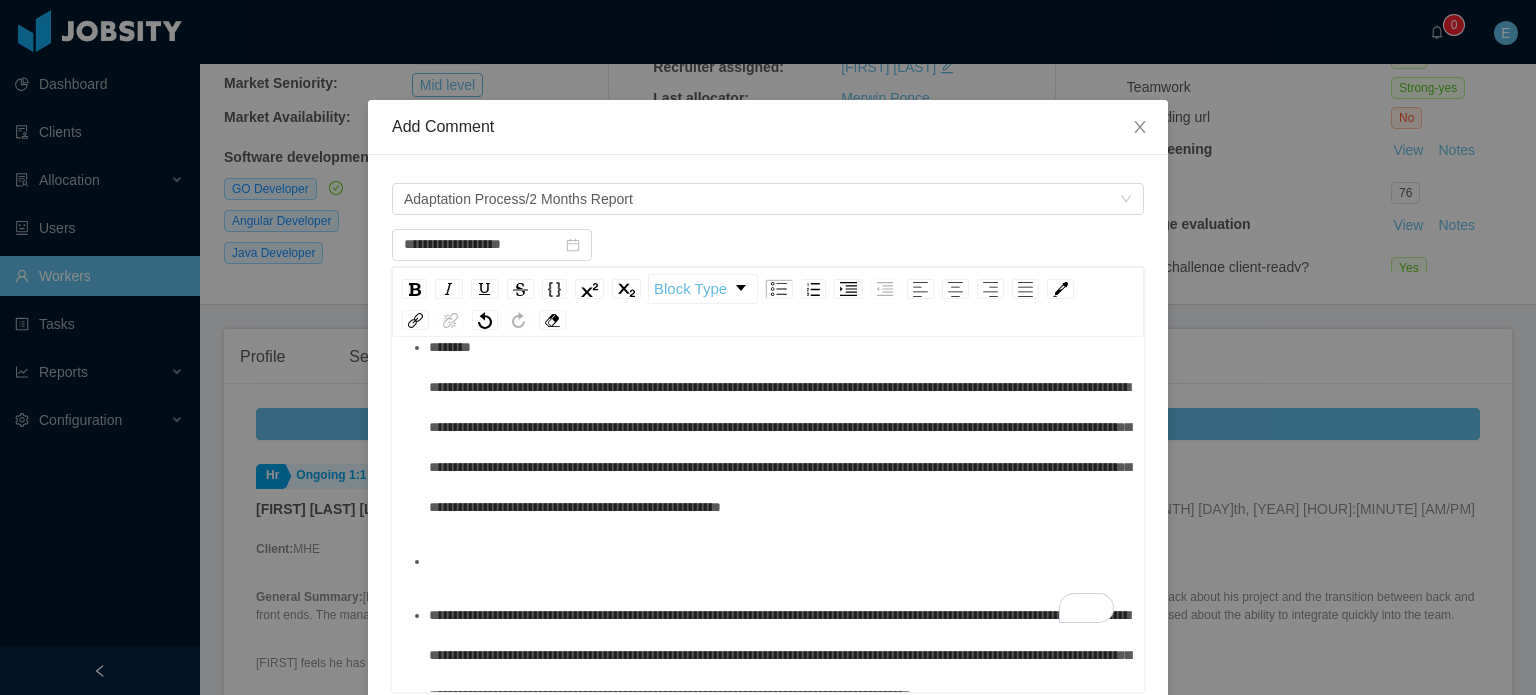 click at bounding box center [779, 561] 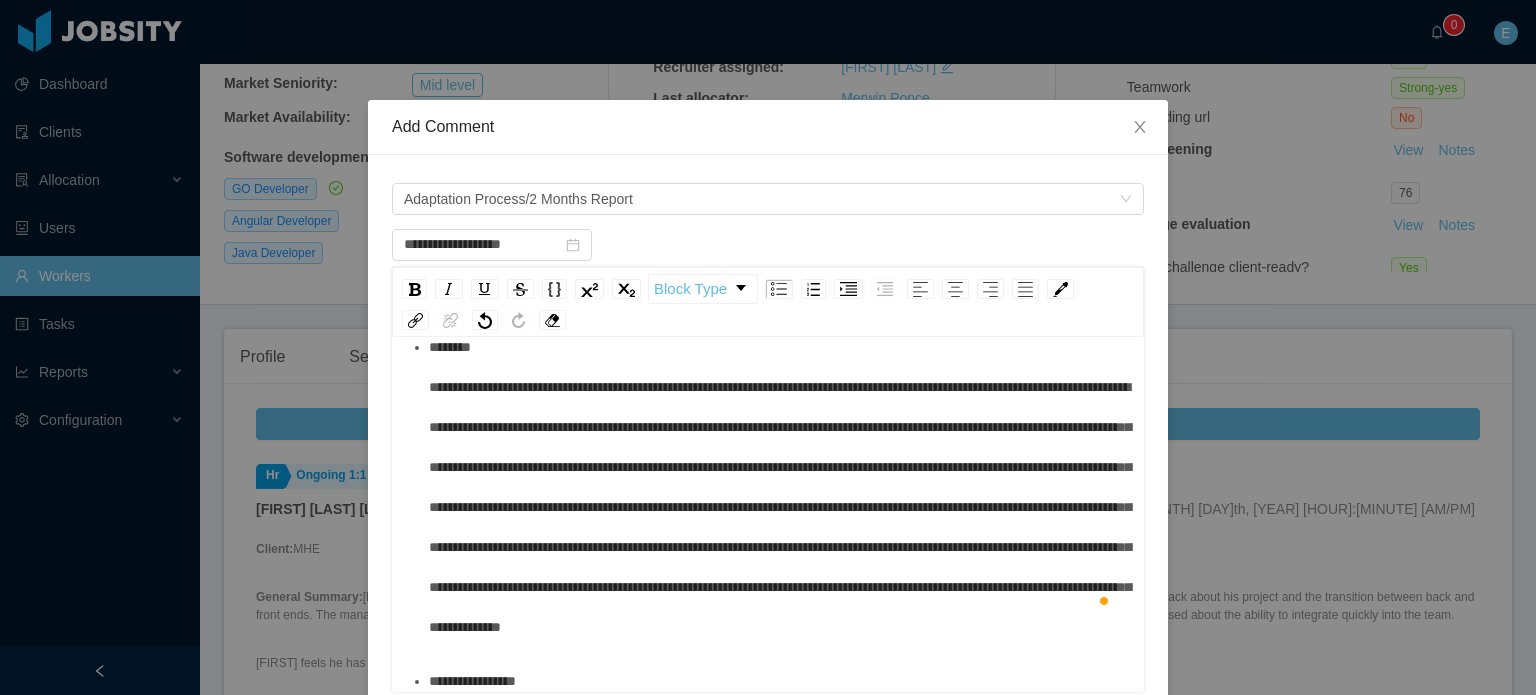 click on "**********" at bounding box center (780, 487) 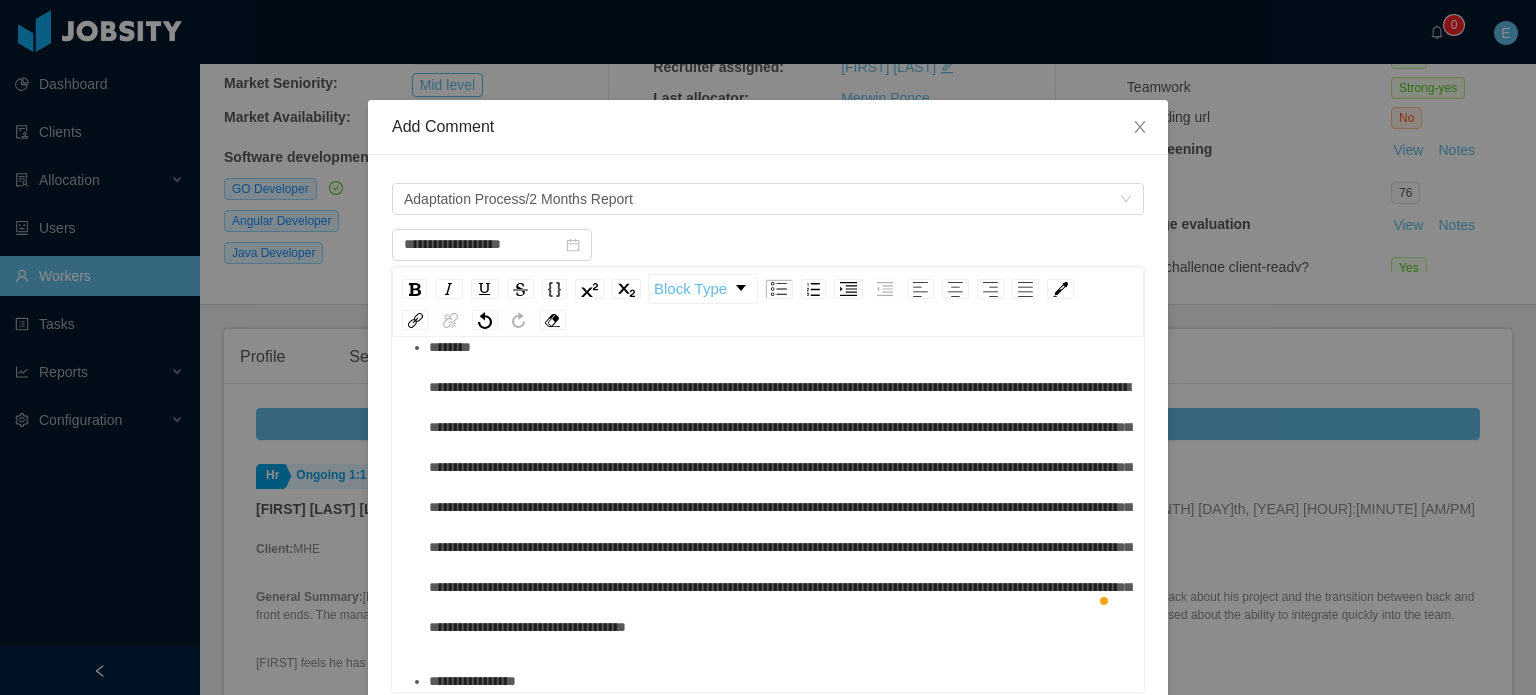 scroll, scrollTop: 134, scrollLeft: 0, axis: vertical 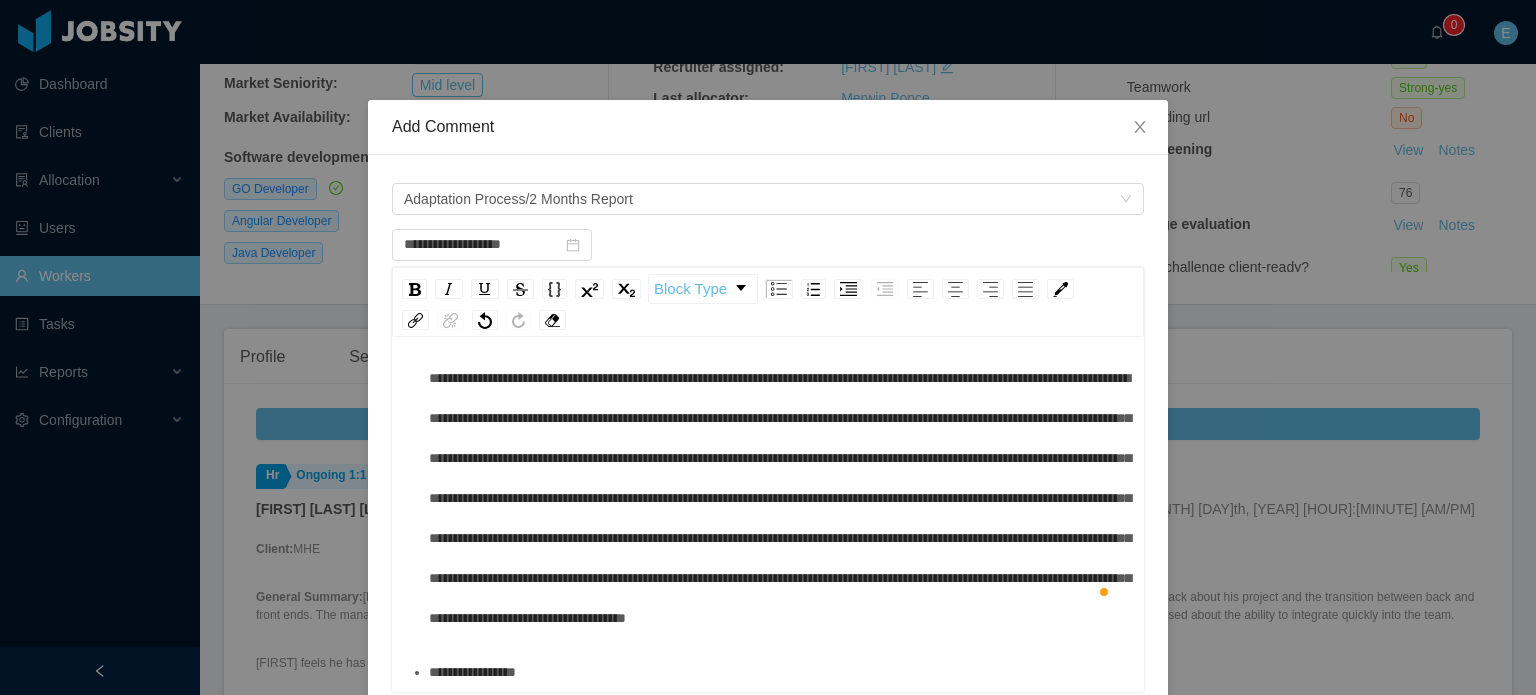 click on "**********" at bounding box center (780, 478) 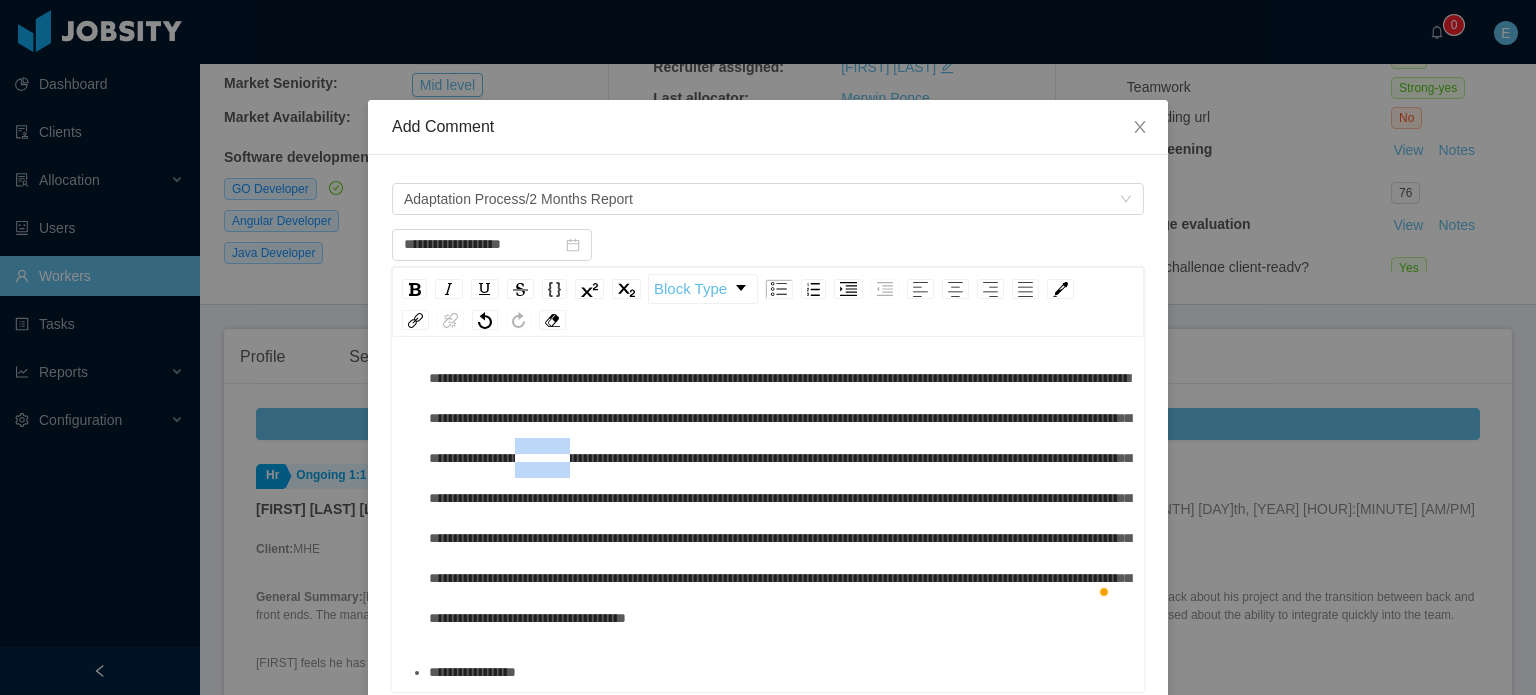 click on "**********" at bounding box center (780, 478) 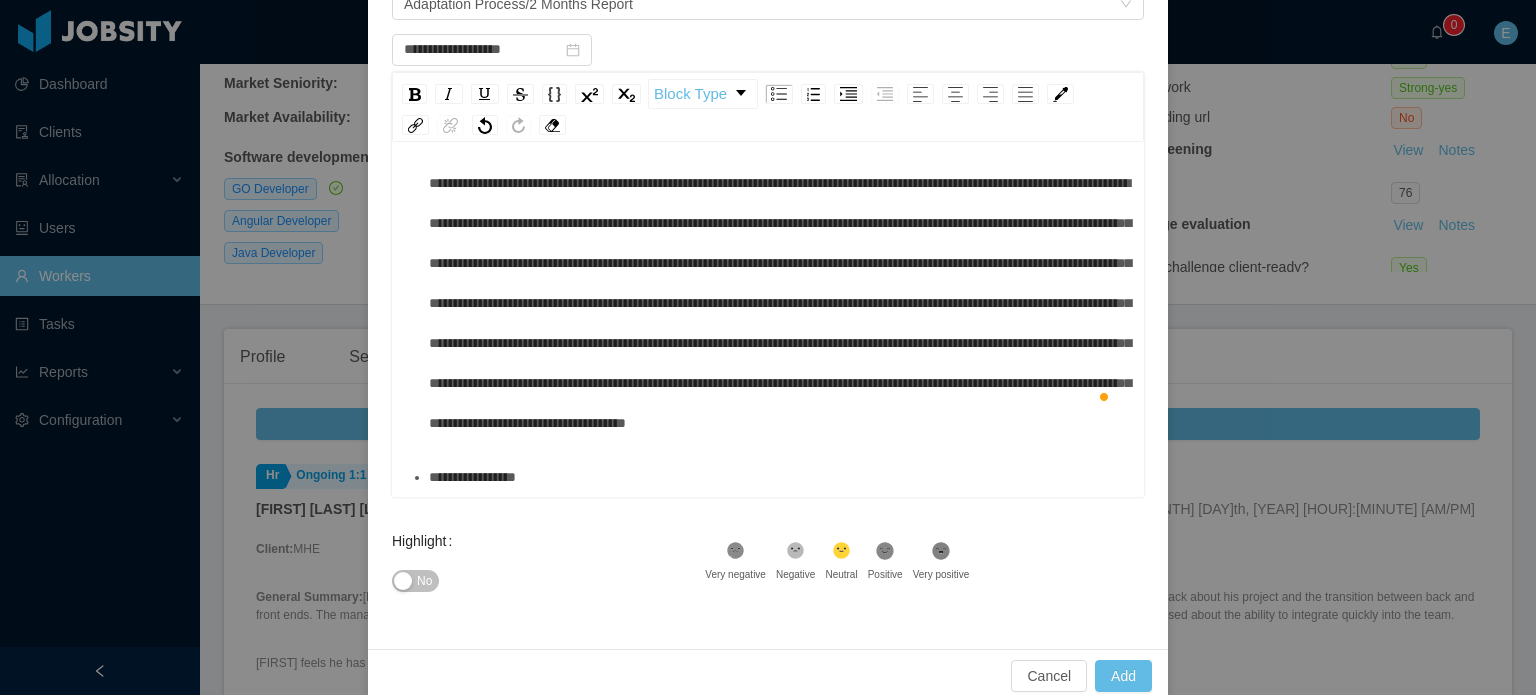 scroll, scrollTop: 200, scrollLeft: 0, axis: vertical 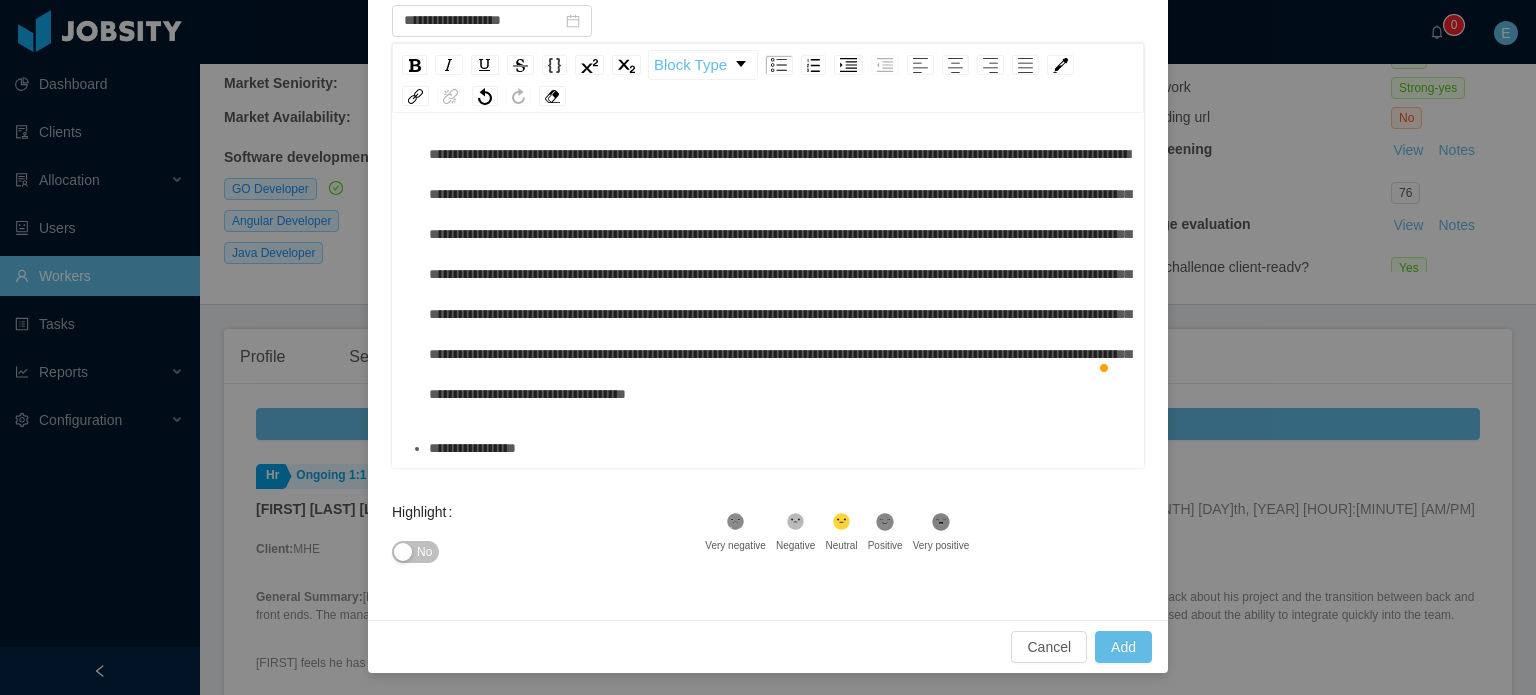click on "**********" at bounding box center (779, 448) 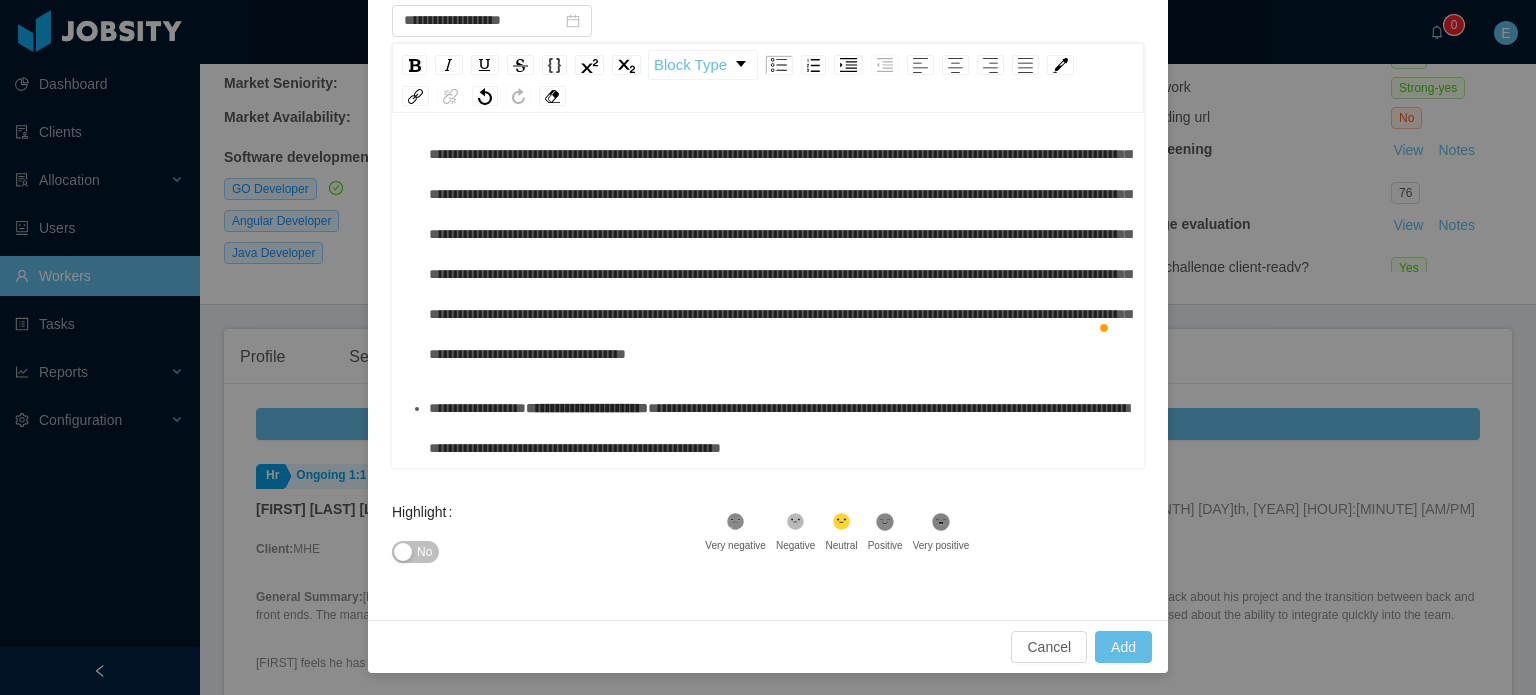 scroll, scrollTop: 223, scrollLeft: 0, axis: vertical 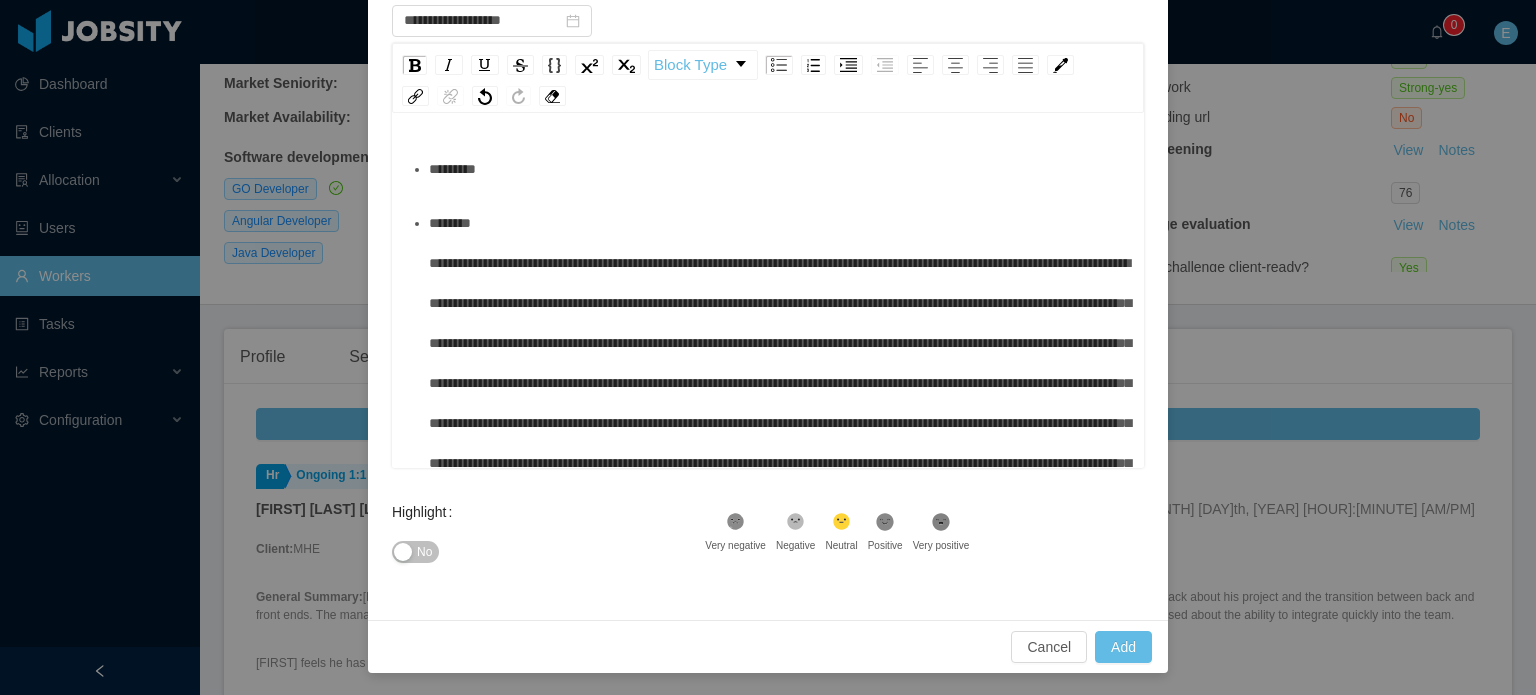 click on "*********" at bounding box center [779, 169] 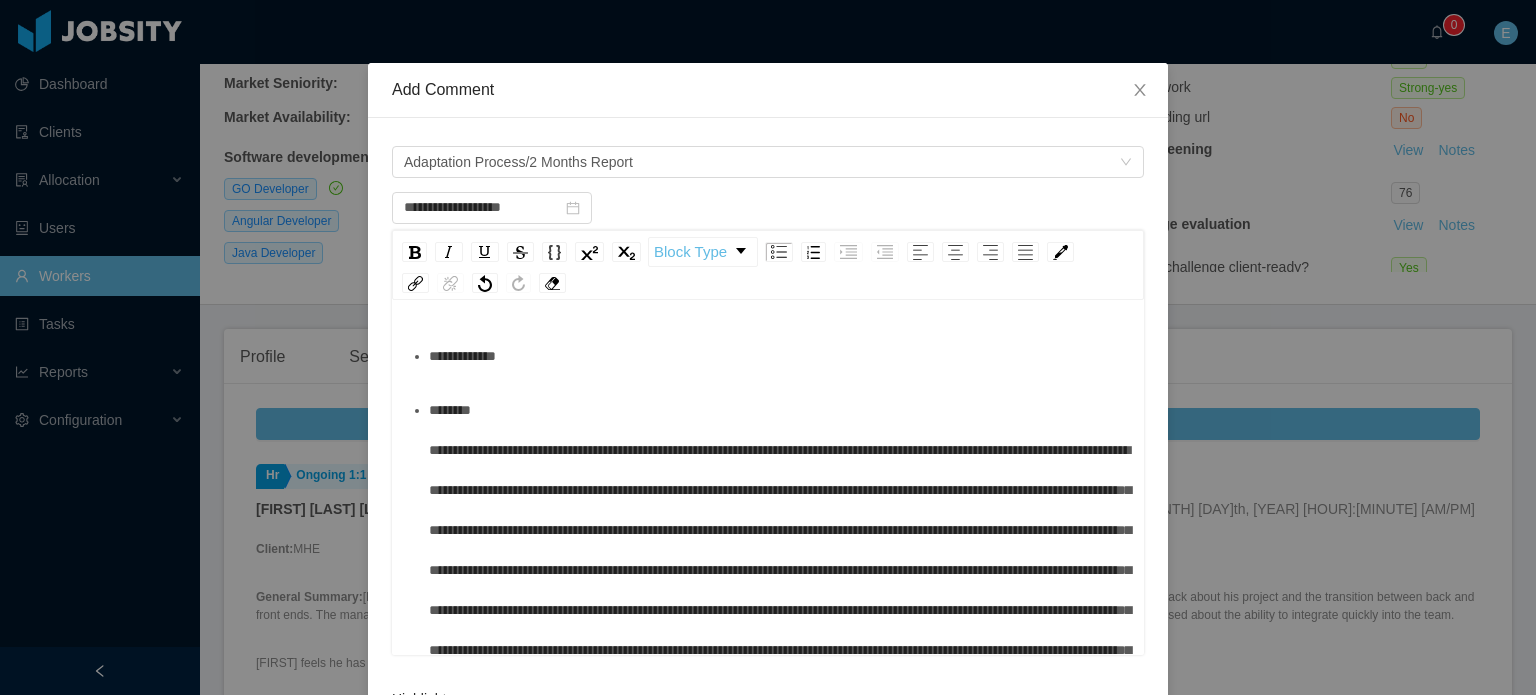 scroll, scrollTop: 24, scrollLeft: 0, axis: vertical 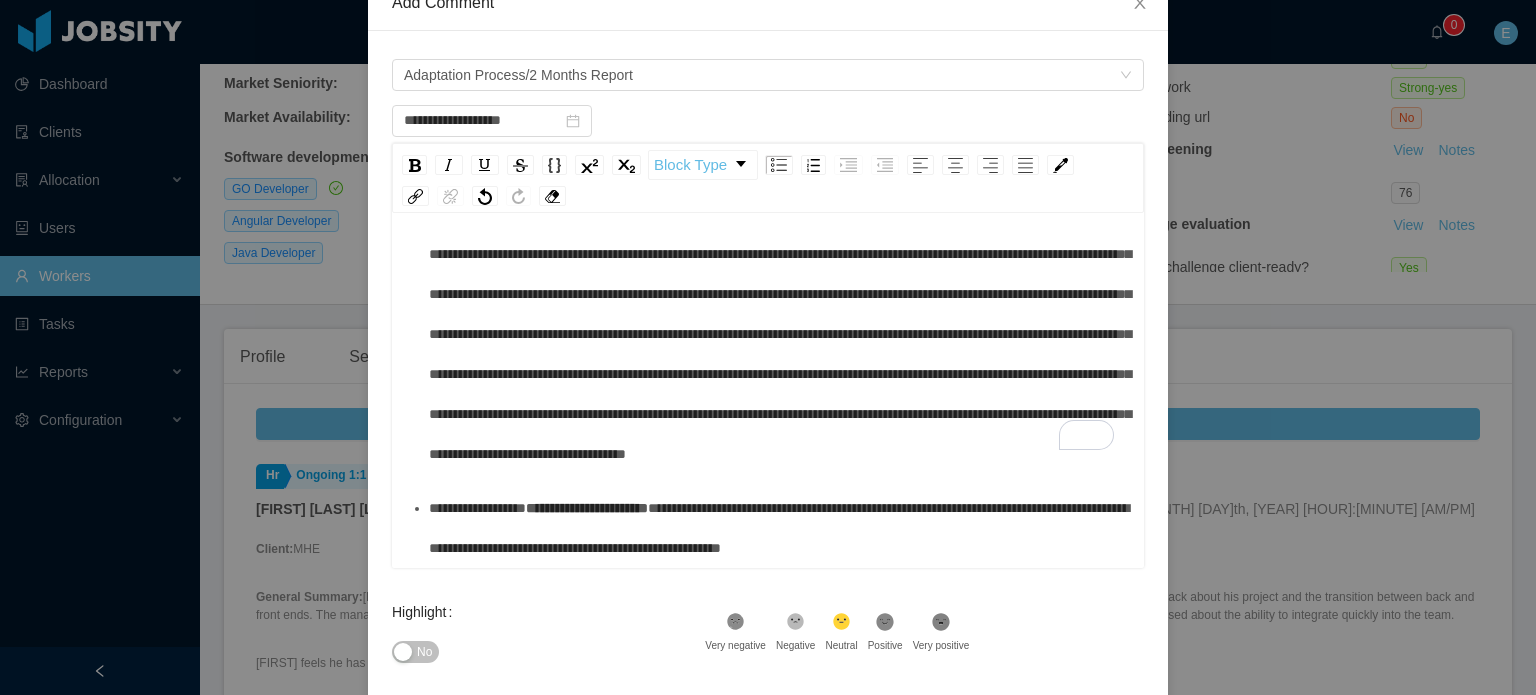 click on ".st1{fill:#222}" at bounding box center (941, 625) 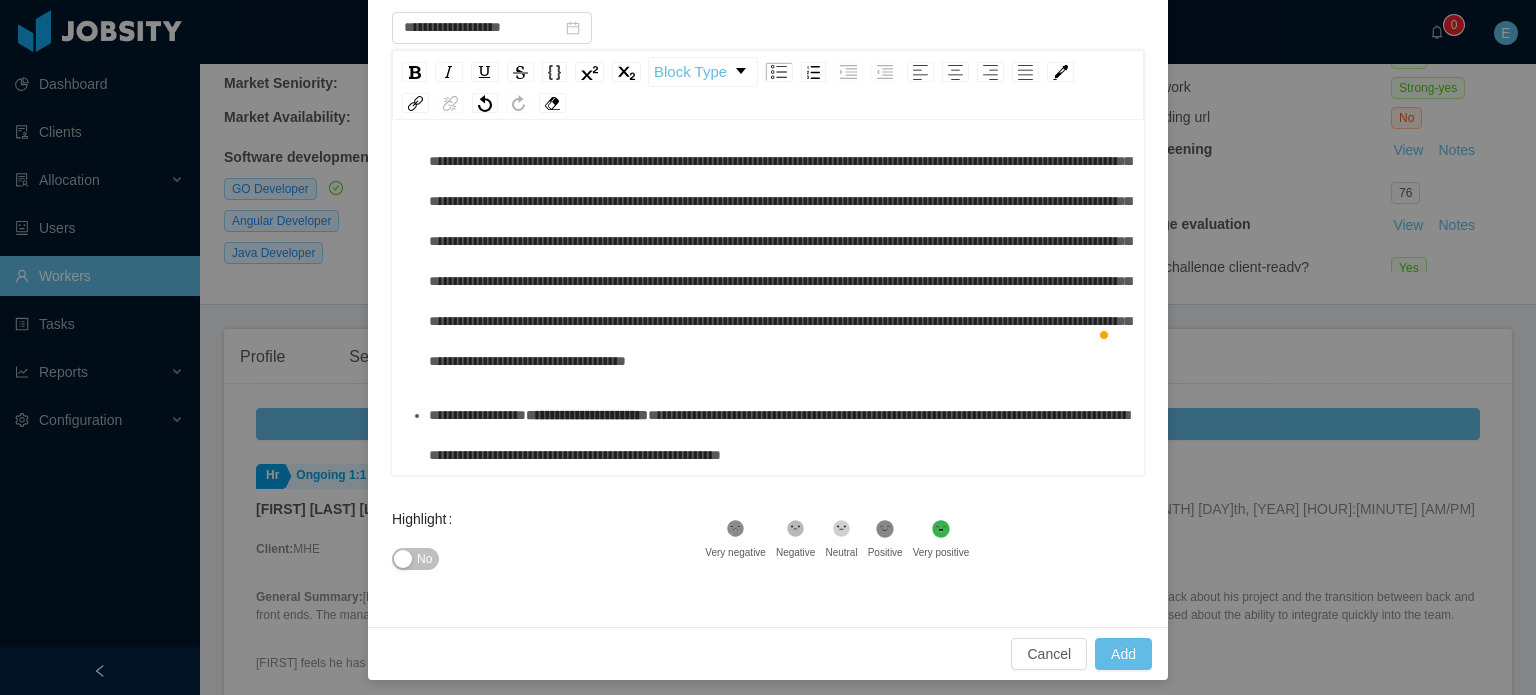scroll, scrollTop: 224, scrollLeft: 0, axis: vertical 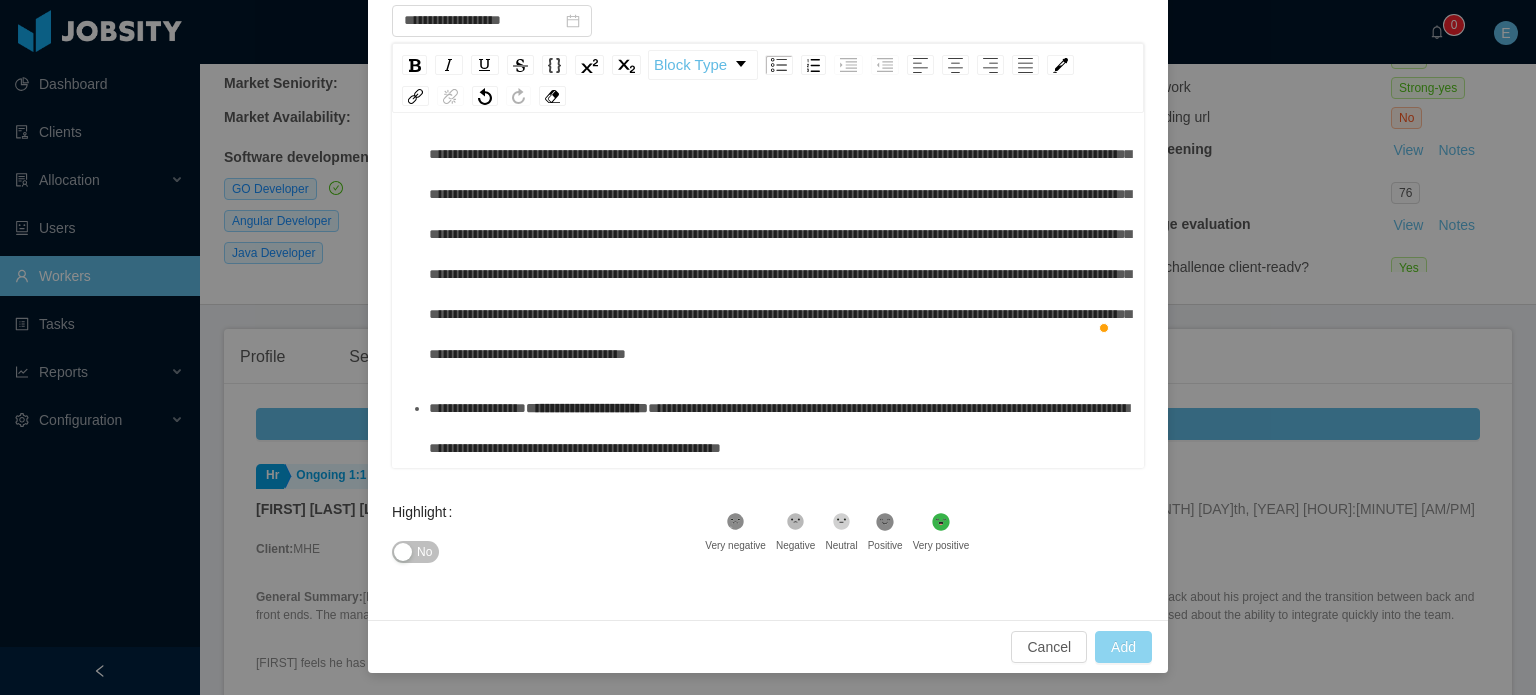 click on "Add" at bounding box center [1123, 647] 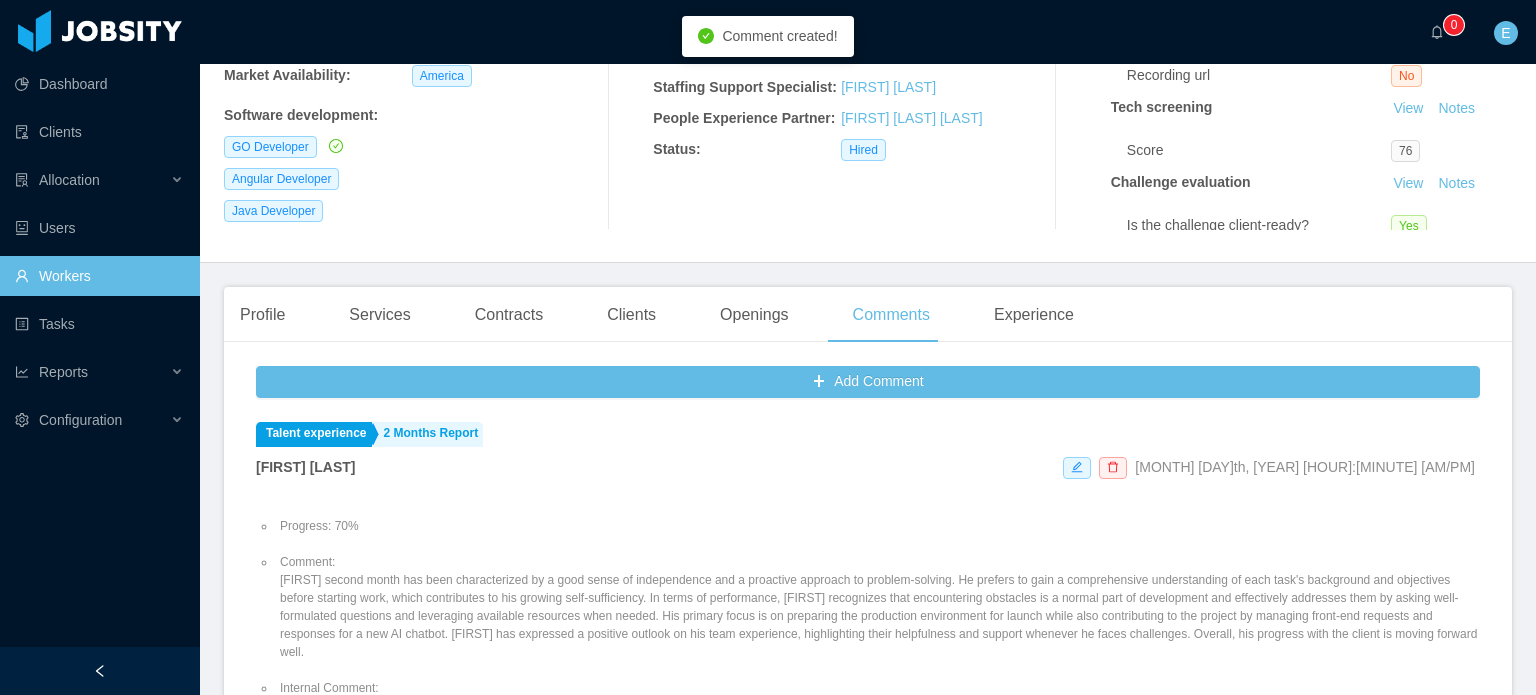 scroll, scrollTop: 359, scrollLeft: 0, axis: vertical 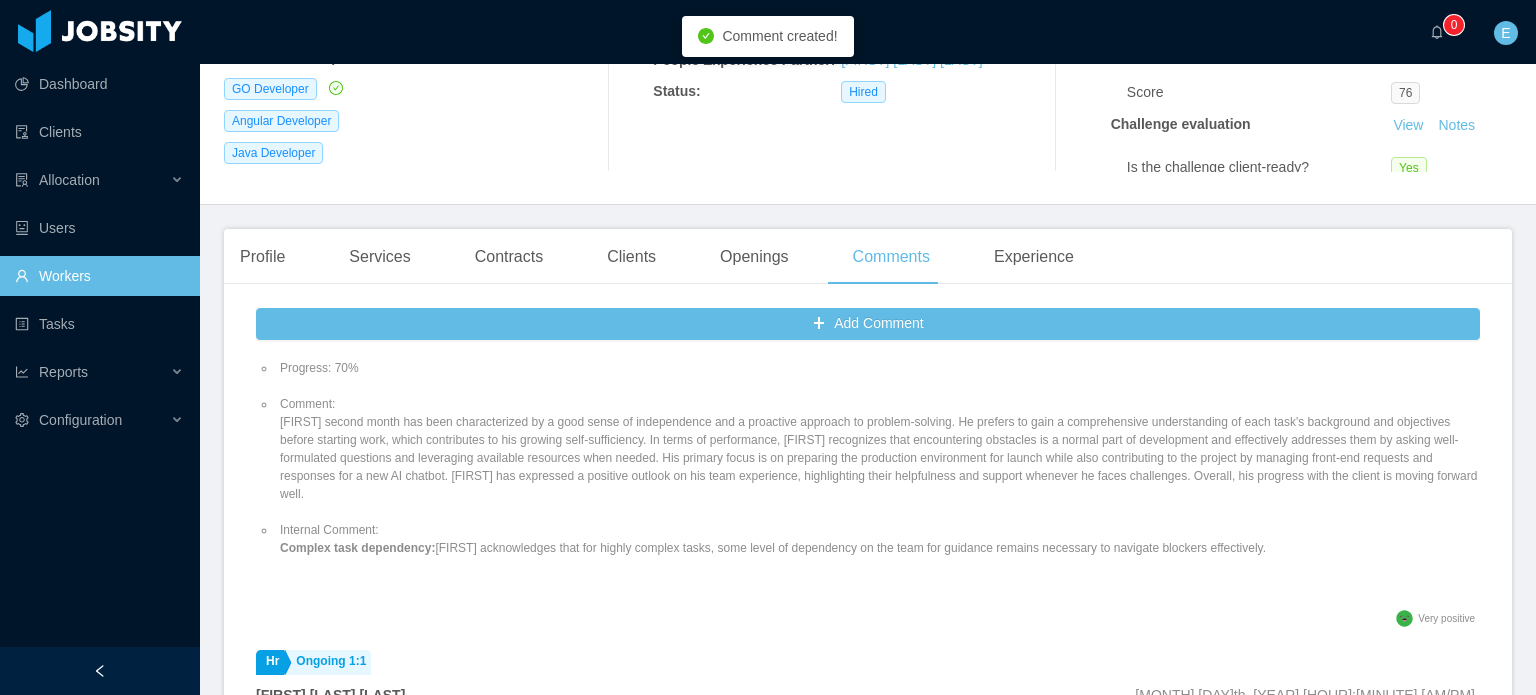 click on "Comment: [FIRST]'s second month has been characterized by a good sense of independence and a proactive approach to problem-solving. He prefers to gain a comprehensive understanding of each task's background and objectives before starting work, which contributes to his growing self-sufficiency. In terms of performance, [FIRST] recognizes that encountering obstacles is a normal part of development and effectively addresses them by asking well-formulated questions and leveraging available resources when needed. His primary focus is on preparing the production environment for launch while also contributing to the project by managing front-end requests and responses for a new AI chatbot. [FIRST] has expressed a positive outlook on his team experience, highlighting their helpfulness and support whenever he faces challenges. Overall, his progress with the client is moving forward well." at bounding box center (878, 449) 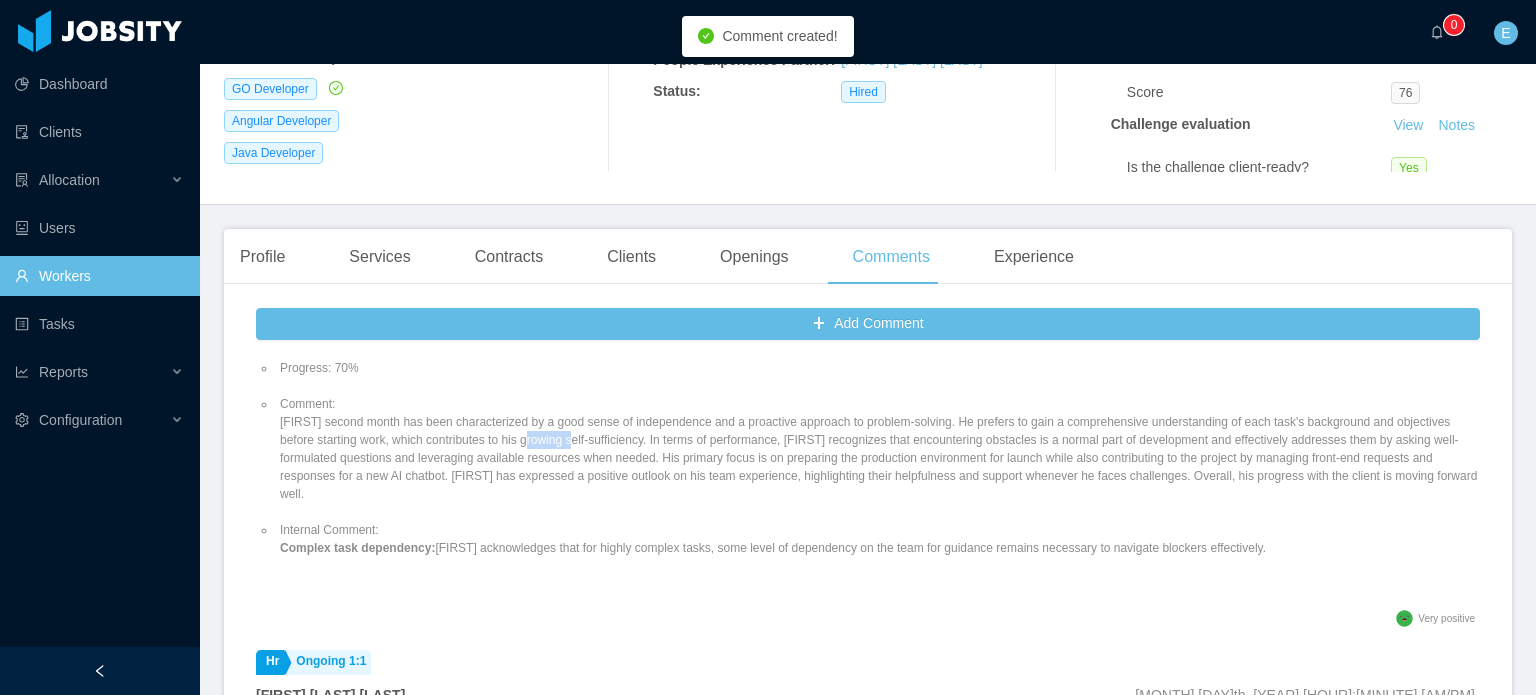 click on "Comment: [FIRST]'s second month has been characterized by a good sense of independence and a proactive approach to problem-solving. He prefers to gain a comprehensive understanding of each task's background and objectives before starting work, which contributes to his growing self-sufficiency. In terms of performance, [FIRST] recognizes that encountering obstacles is a normal part of development and effectively addresses them by asking well-formulated questions and leveraging available resources when needed. His primary focus is on preparing the production environment for launch while also contributing to the project by managing front-end requests and responses for a new AI chatbot. [FIRST] has expressed a positive outlook on his team experience, highlighting their helpfulness and support whenever he faces challenges. Overall, his progress with the client is moving forward well." at bounding box center [878, 449] 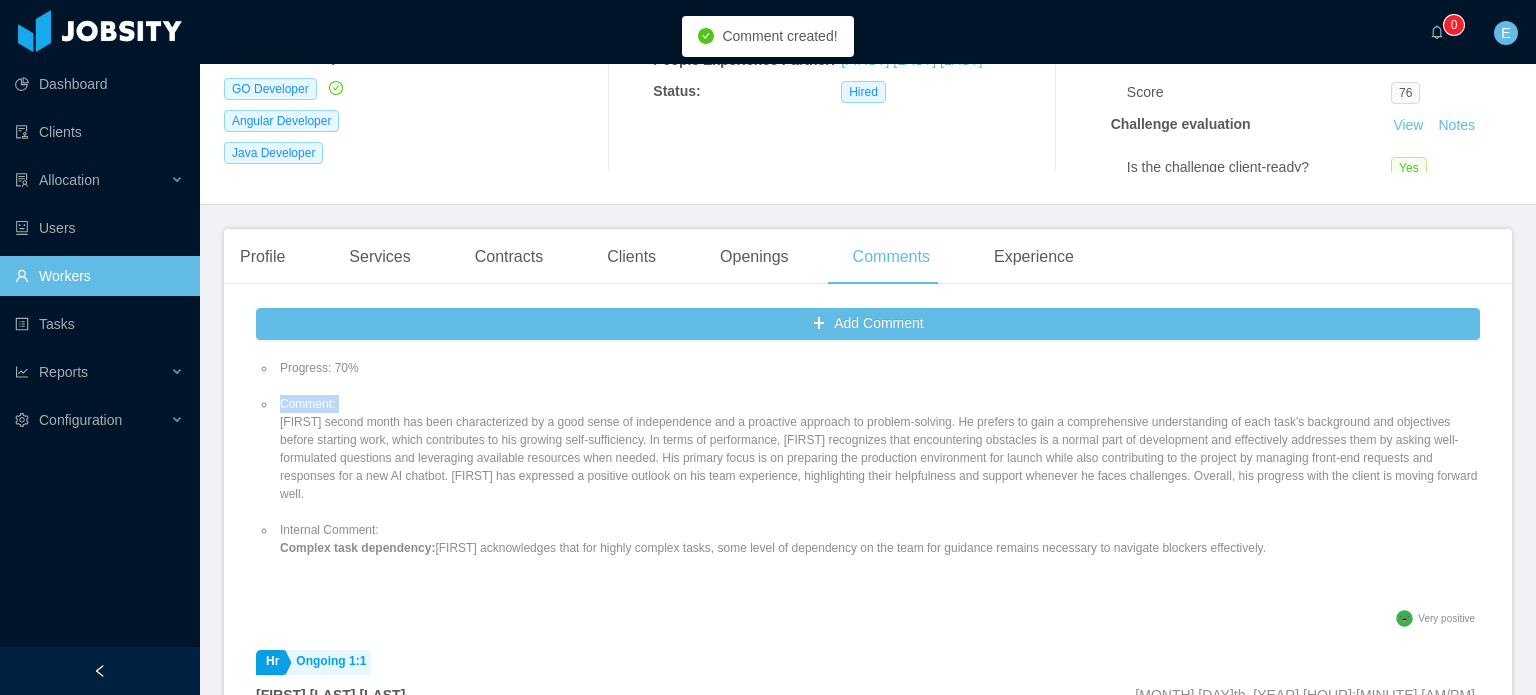 click on "Comment: [FIRST]'s second month has been characterized by a good sense of independence and a proactive approach to problem-solving. He prefers to gain a comprehensive understanding of each task's background and objectives before starting work, which contributes to his growing self-sufficiency. In terms of performance, [FIRST] recognizes that encountering obstacles is a normal part of development and effectively addresses them by asking well-formulated questions and leveraging available resources when needed. His primary focus is on preparing the production environment for launch while also contributing to the project by managing front-end requests and responses for a new AI chatbot. [FIRST] has expressed a positive outlook on his team experience, highlighting their helpfulness and support whenever he faces challenges. Overall, his progress with the client is moving forward well." at bounding box center [878, 449] 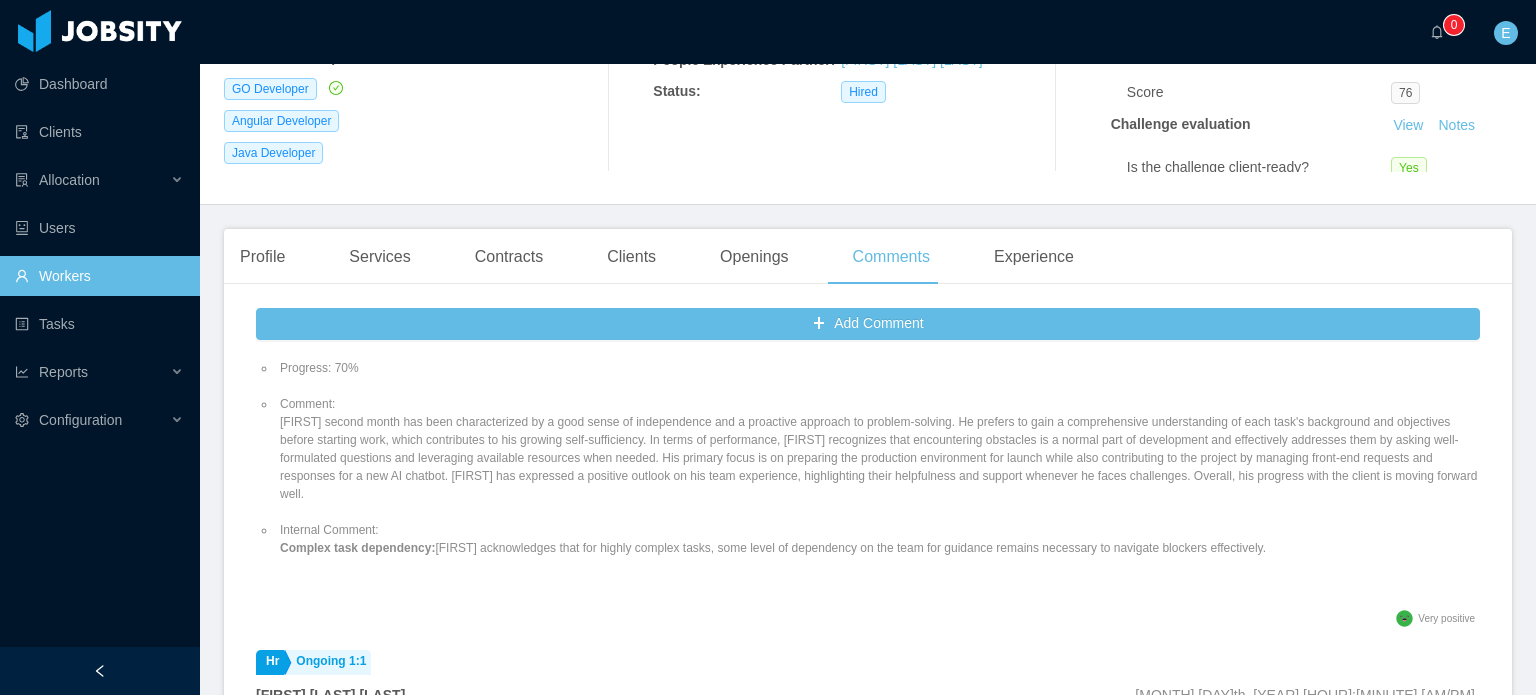 click on "Complex task dependency:" at bounding box center [357, 548] 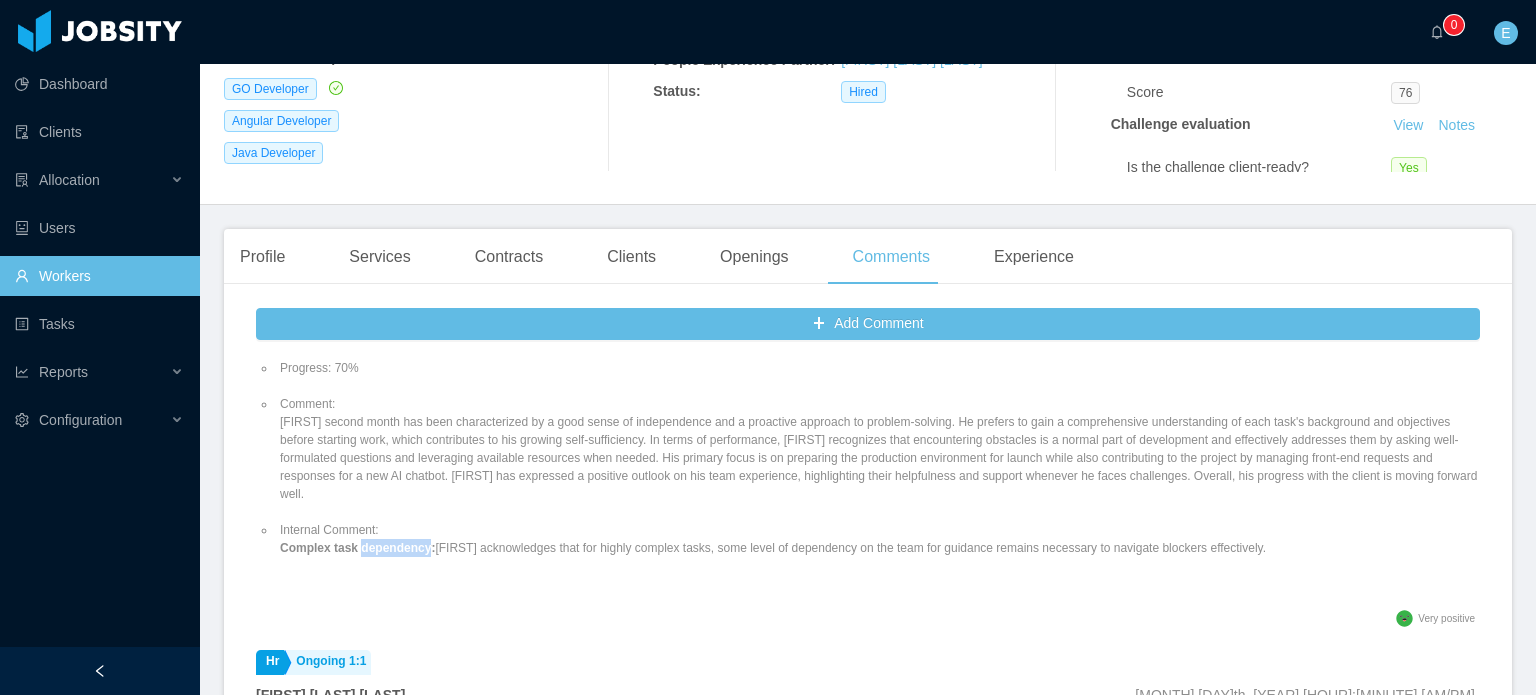 click on "Complex task dependency:" at bounding box center [357, 548] 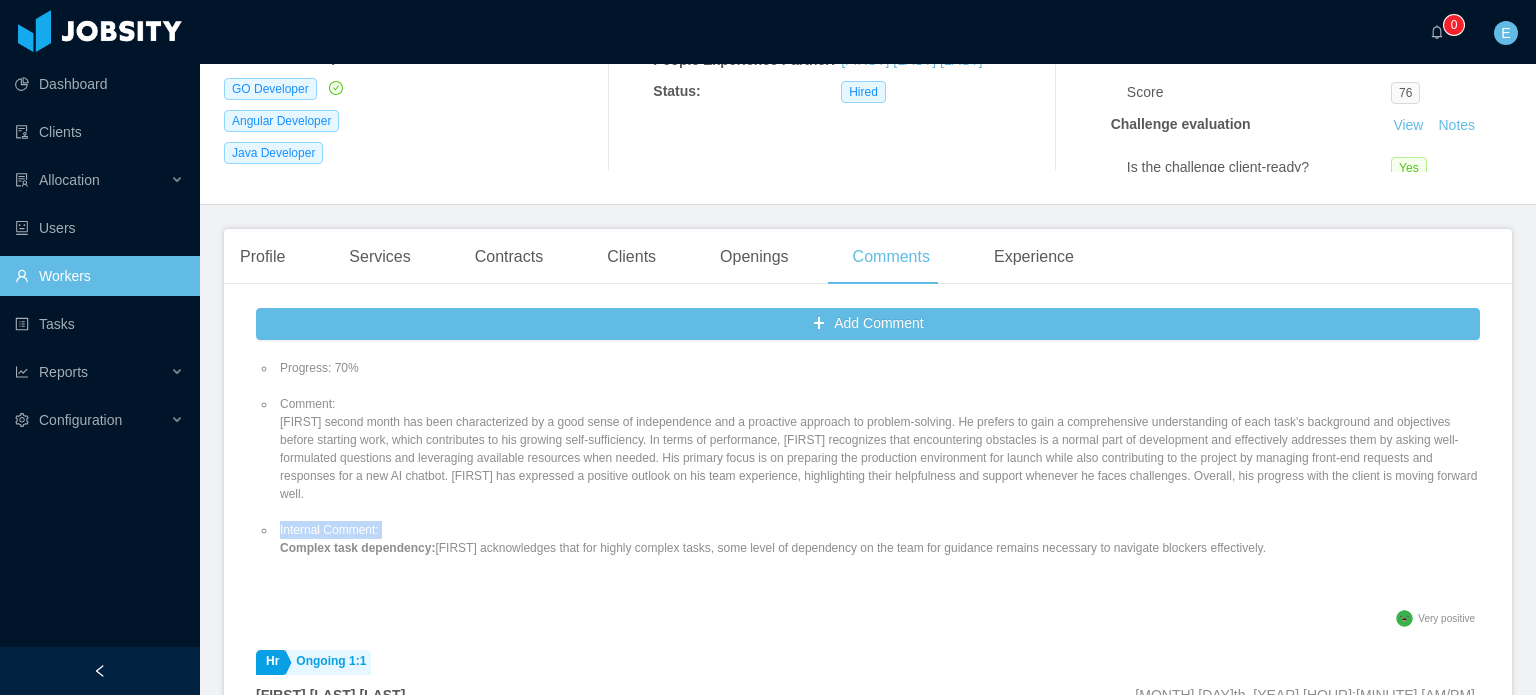 click on "Complex task dependency:" at bounding box center (357, 548) 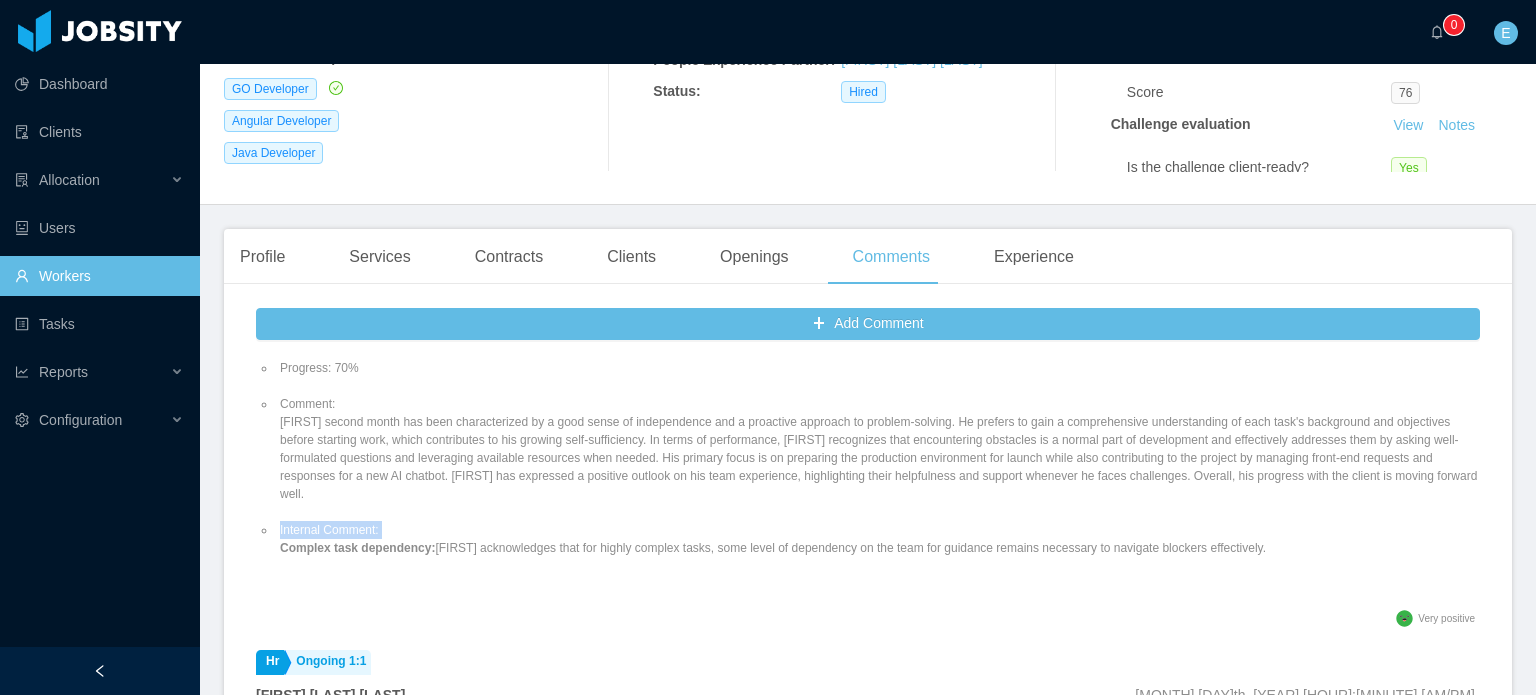 copy on "Internal Comment:" 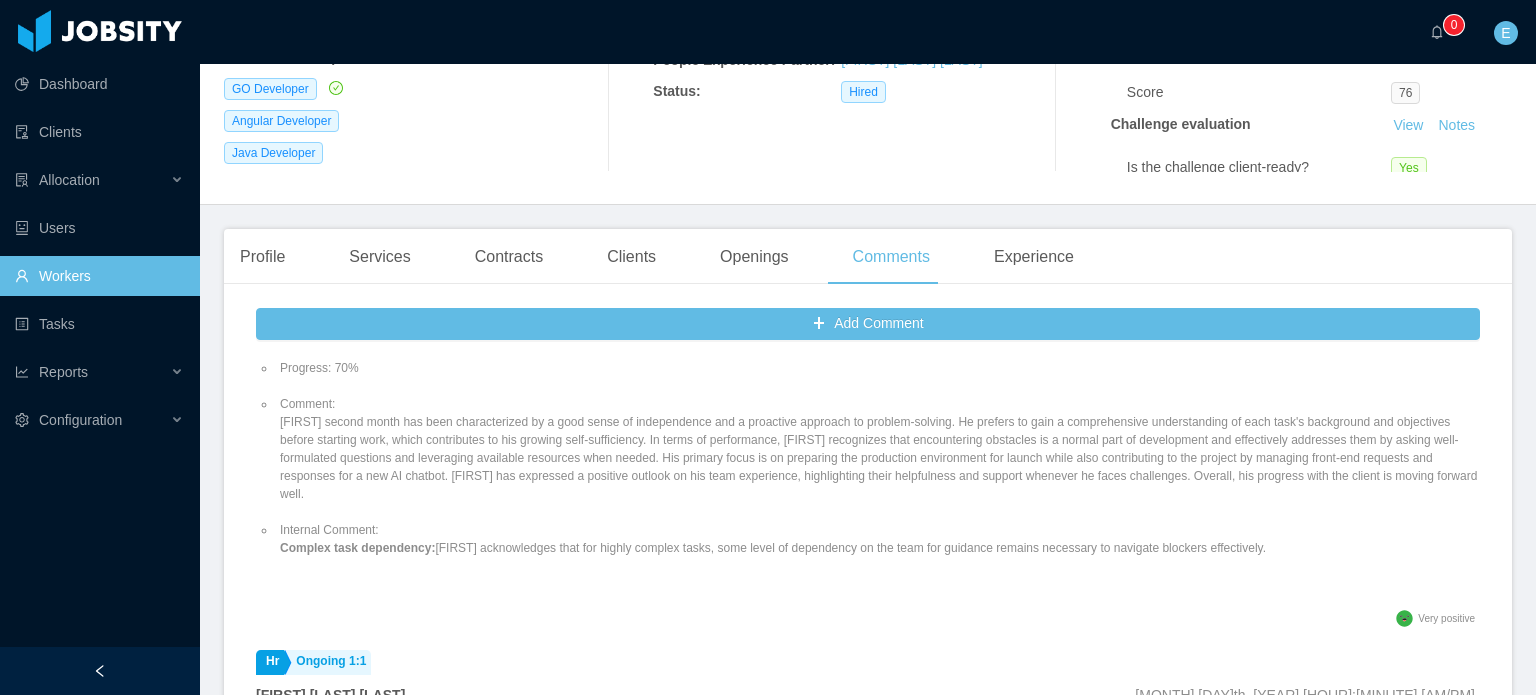 click on "Comment: [FIRST]'s second month has been characterized by a good sense of independence and a proactive approach to problem-solving. He prefers to gain a comprehensive understanding of each task's background and objectives before starting work, which contributes to his growing self-sufficiency. In terms of performance, [FIRST] recognizes that encountering obstacles is a normal part of development and effectively addresses them by asking well-formulated questions and leveraging available resources when needed. His primary focus is on preparing the production environment for launch while also contributing to the project by managing front-end requests and responses for a new AI chatbot. [FIRST] has expressed a positive outlook on his team experience, highlighting their helpfulness and support whenever he faces challenges. Overall, his progress with the client is moving forward well." at bounding box center (878, 449) 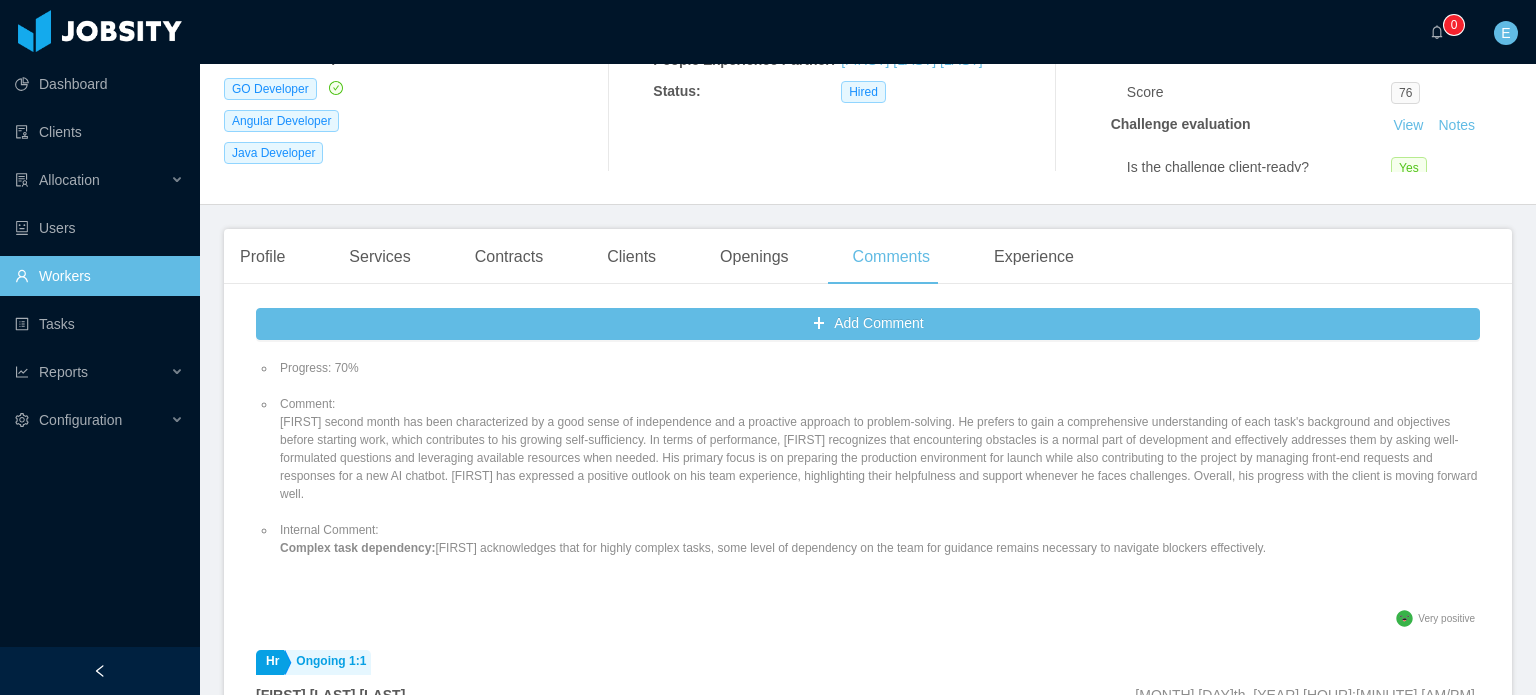 click on "Comment: [FIRST]'s second month has been characterized by a good sense of independence and a proactive approach to problem-solving. He prefers to gain a comprehensive understanding of each task's background and objectives before starting work, which contributes to his growing self-sufficiency. In terms of performance, [FIRST] recognizes that encountering obstacles is a normal part of development and effectively addresses them by asking well-formulated questions and leveraging available resources when needed. His primary focus is on preparing the production environment for launch while also contributing to the project by managing front-end requests and responses for a new AI chatbot. [FIRST] has expressed a positive outlook on his team experience, highlighting their helpfulness and support whenever he faces challenges. Overall, his progress with the client is moving forward well." at bounding box center [878, 449] 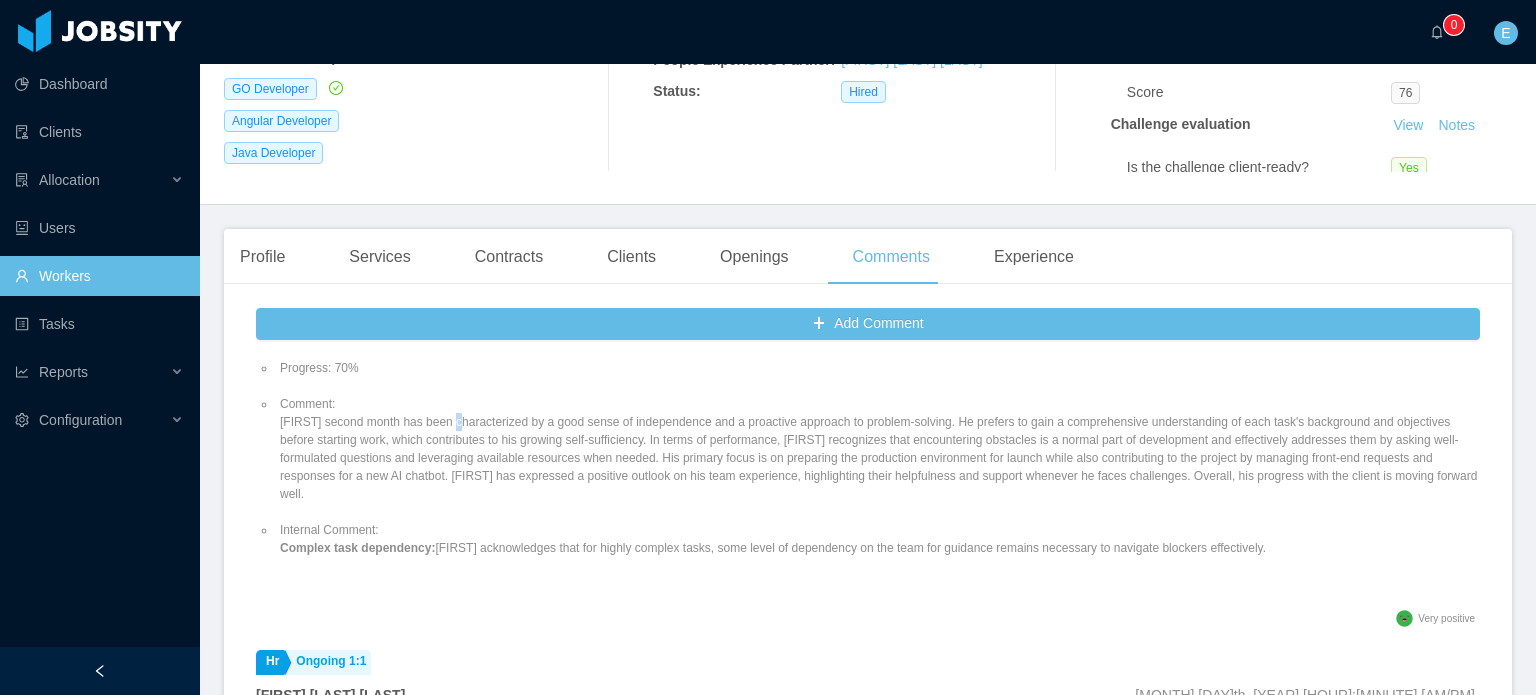 click on "Comment: [FIRST]'s second month has been characterized by a good sense of independence and a proactive approach to problem-solving. He prefers to gain a comprehensive understanding of each task's background and objectives before starting work, which contributes to his growing self-sufficiency. In terms of performance, [FIRST] recognizes that encountering obstacles is a normal part of development and effectively addresses them by asking well-formulated questions and leveraging available resources when needed. His primary focus is on preparing the production environment for launch while also contributing to the project by managing front-end requests and responses for a new AI chatbot. [FIRST] has expressed a positive outlook on his team experience, highlighting their helpfulness and support whenever he faces challenges. Overall, his progress with the client is moving forward well." at bounding box center (878, 449) 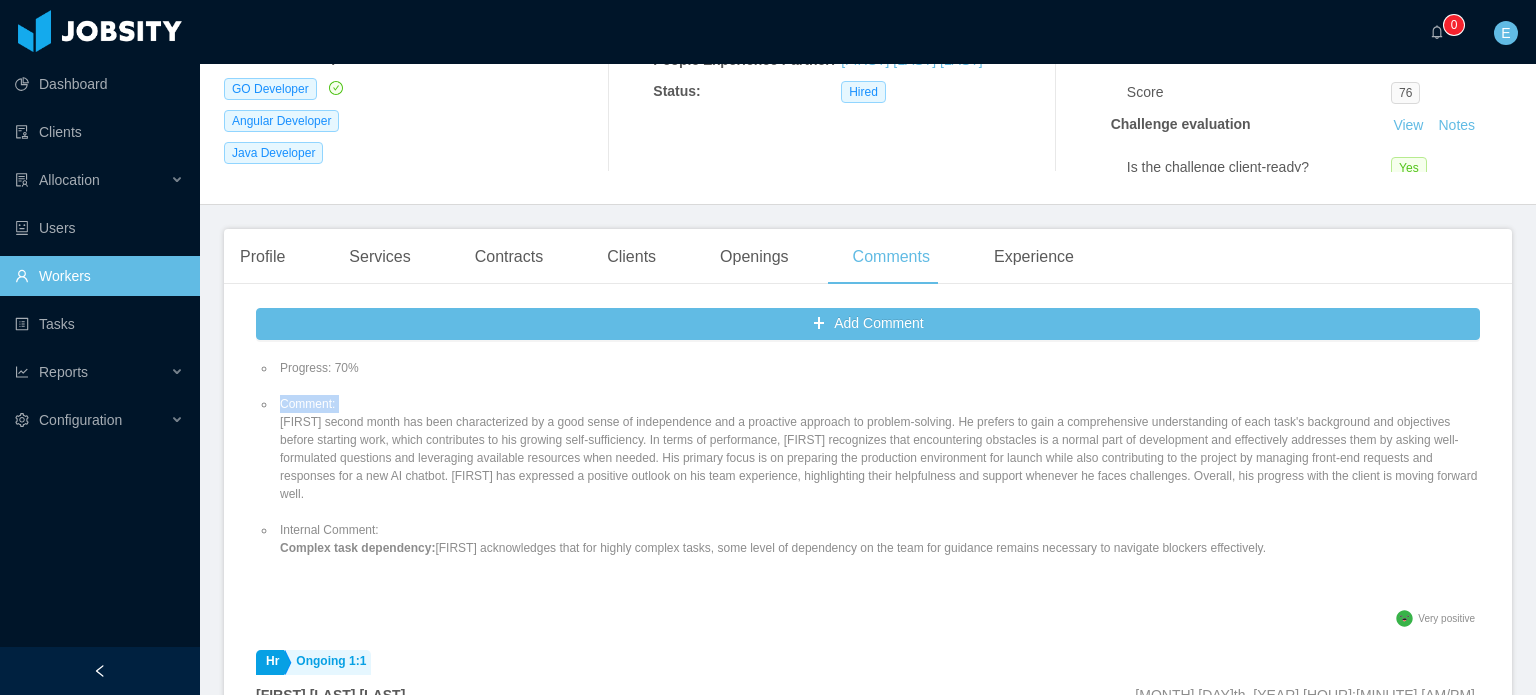 click on "Comment: [FIRST]'s second month has been characterized by a good sense of independence and a proactive approach to problem-solving. He prefers to gain a comprehensive understanding of each task's background and objectives before starting work, which contributes to his growing self-sufficiency. In terms of performance, [FIRST] recognizes that encountering obstacles is a normal part of development and effectively addresses them by asking well-formulated questions and leveraging available resources when needed. His primary focus is on preparing the production environment for launch while also contributing to the project by managing front-end requests and responses for a new AI chatbot. [FIRST] has expressed a positive outlook on his team experience, highlighting their helpfulness and support whenever he faces challenges. Overall, his progress with the client is moving forward well." at bounding box center (878, 449) 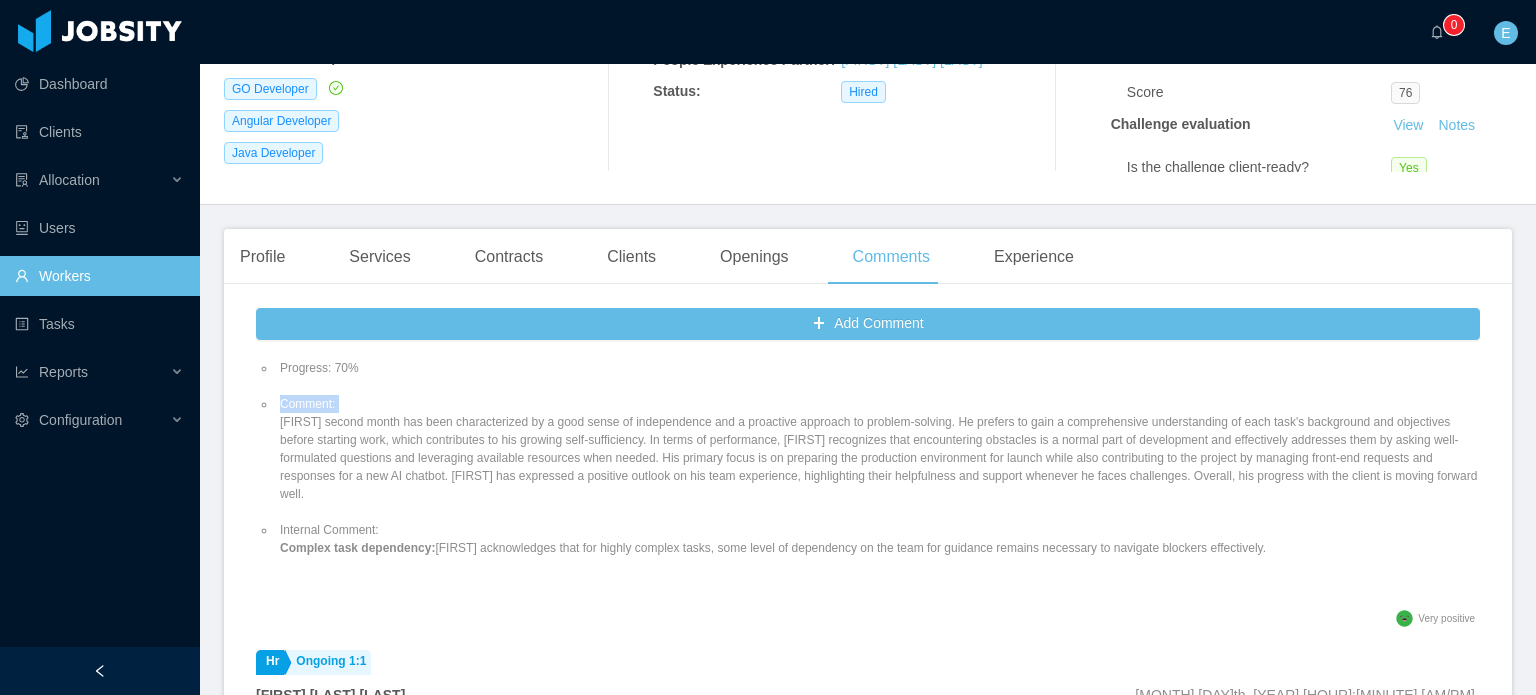 click on "Workers" at bounding box center (99, 276) 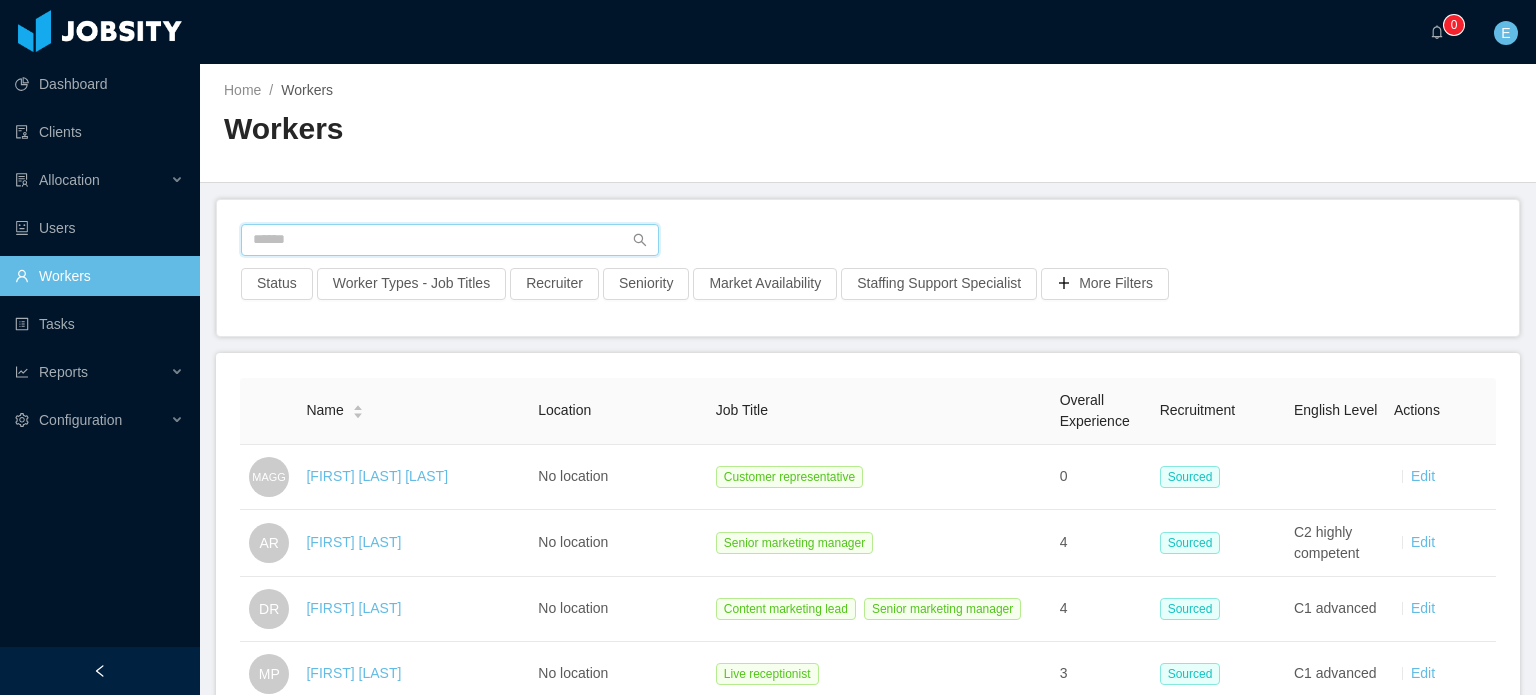 click at bounding box center [450, 240] 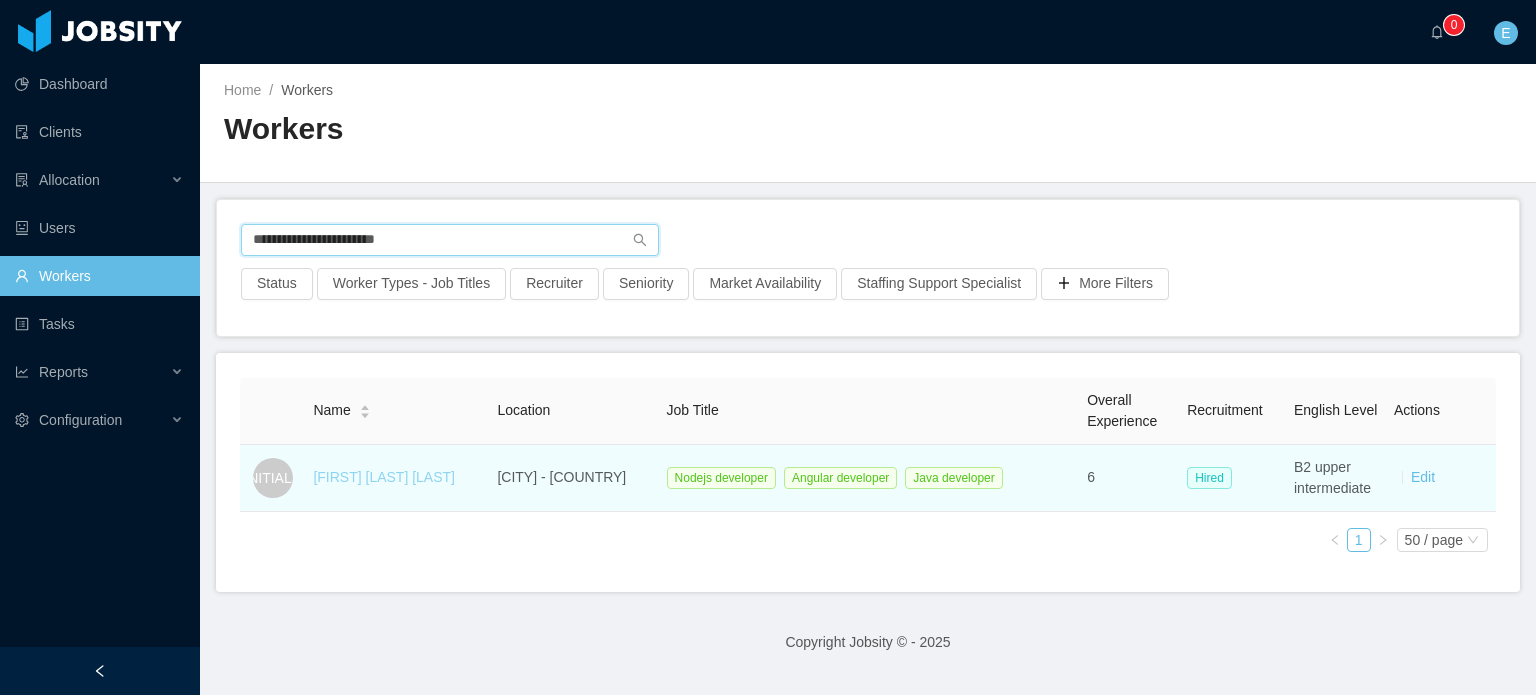type on "**********" 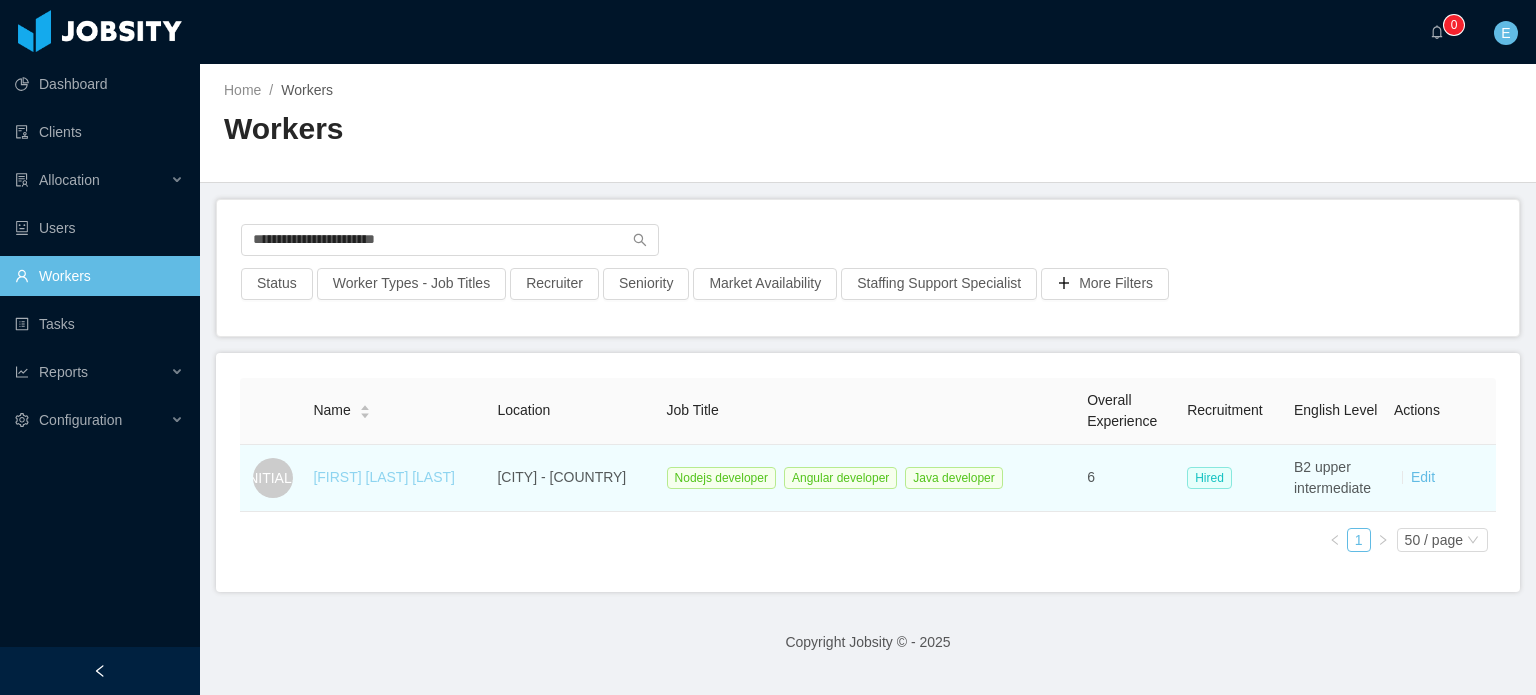 click on "[FIRST] [LAST] [LAST]" at bounding box center [384, 477] 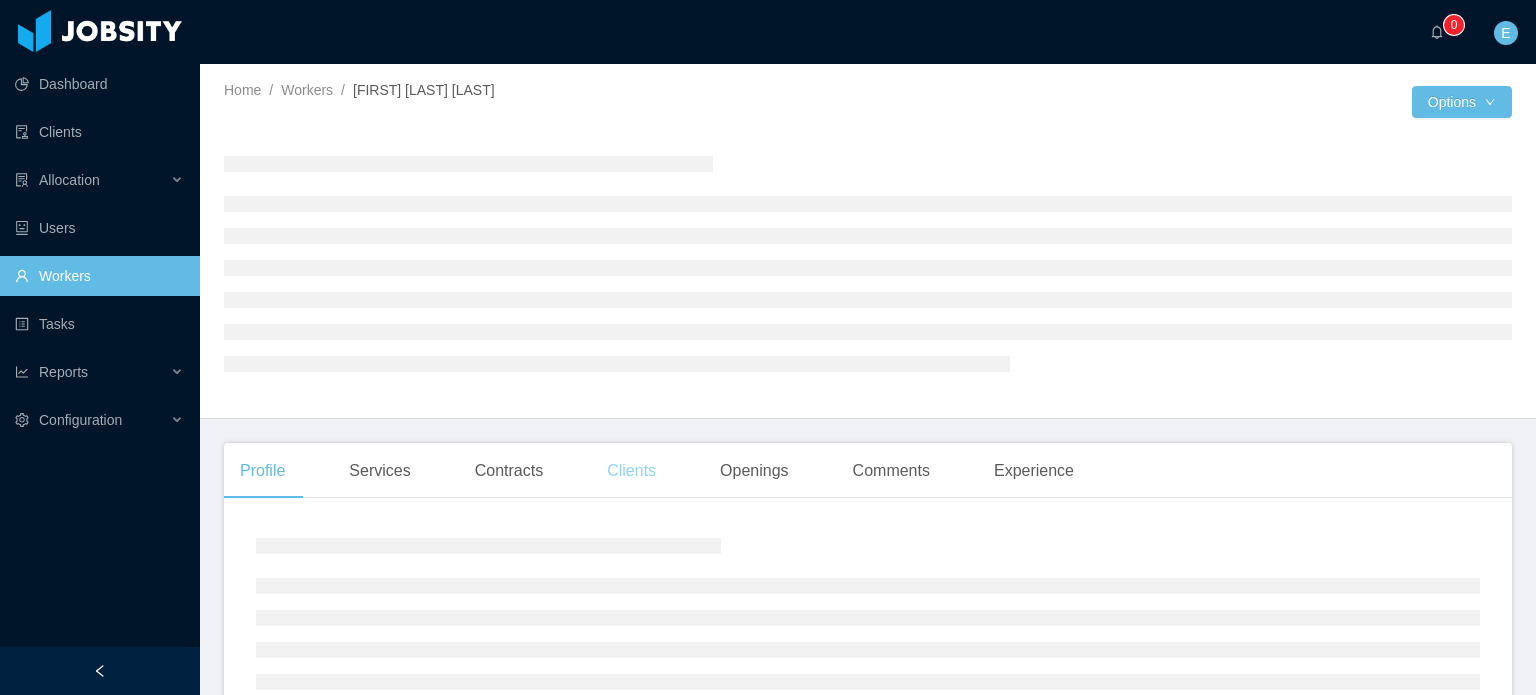 click on "Clients" at bounding box center [631, 471] 